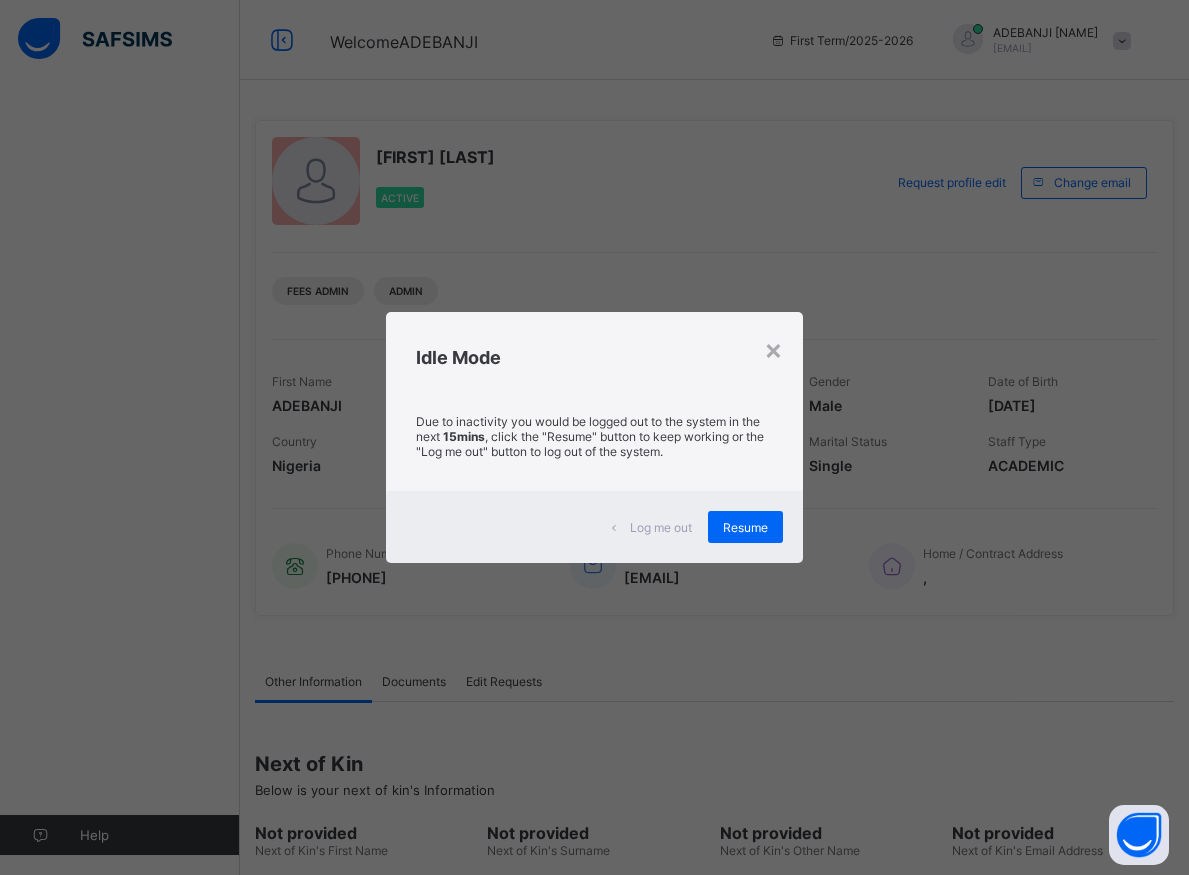scroll, scrollTop: 0, scrollLeft: 0, axis: both 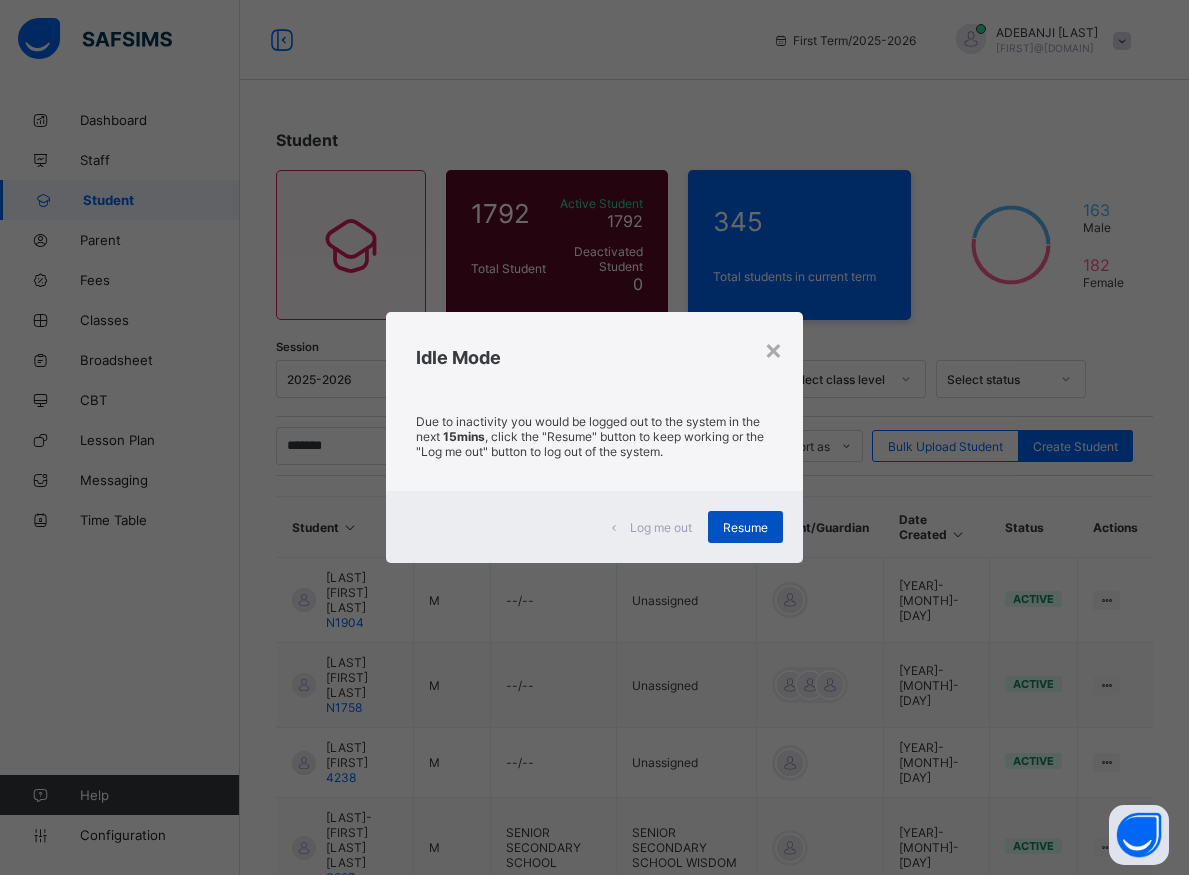 click on "Resume" at bounding box center [745, 527] 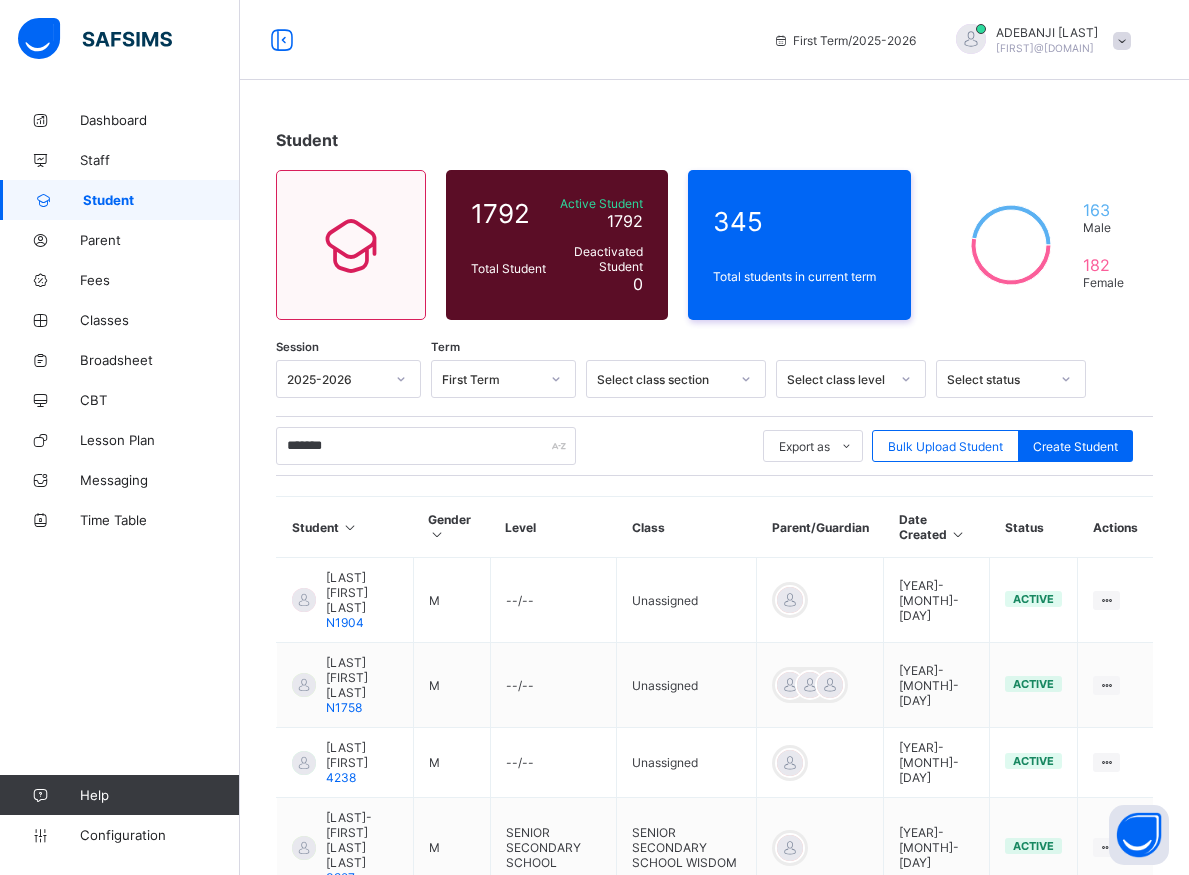 click on "Student" at bounding box center [161, 200] 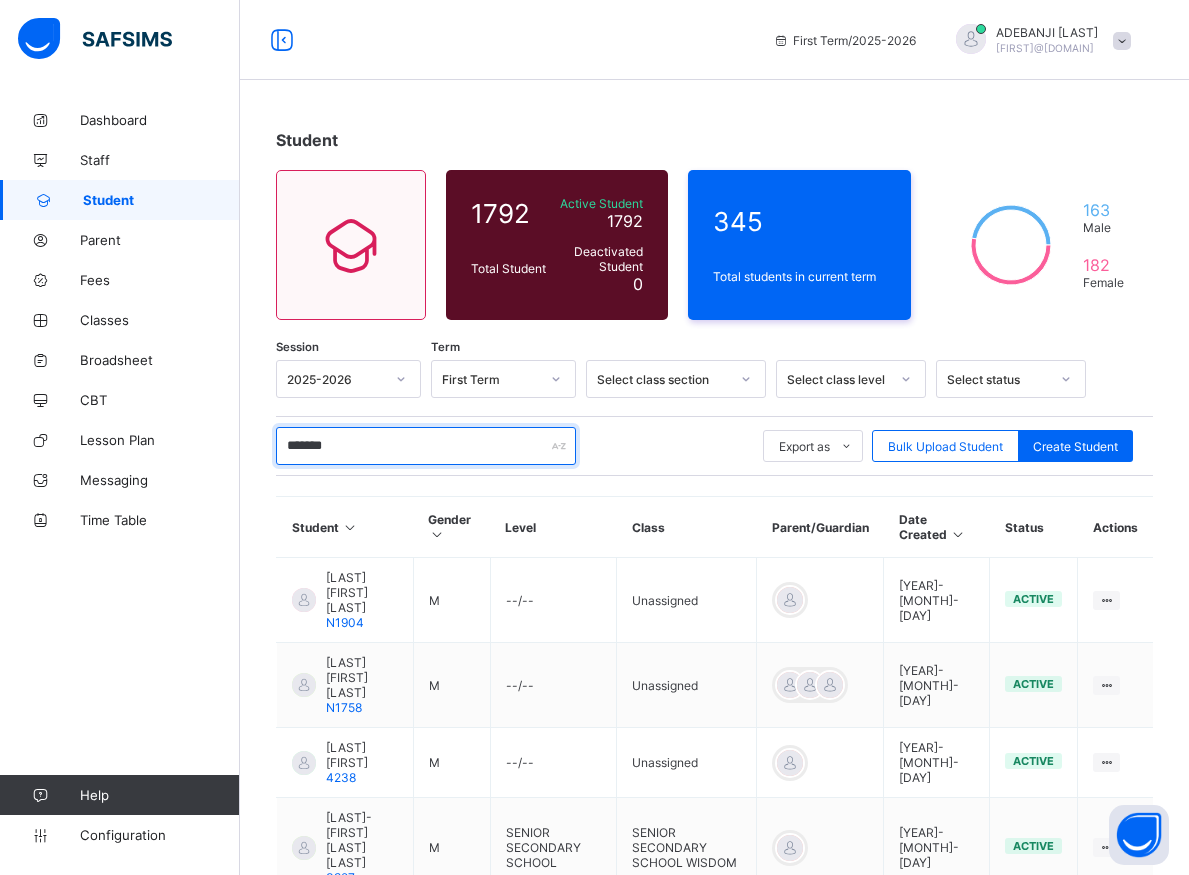 click on "*******" at bounding box center (426, 446) 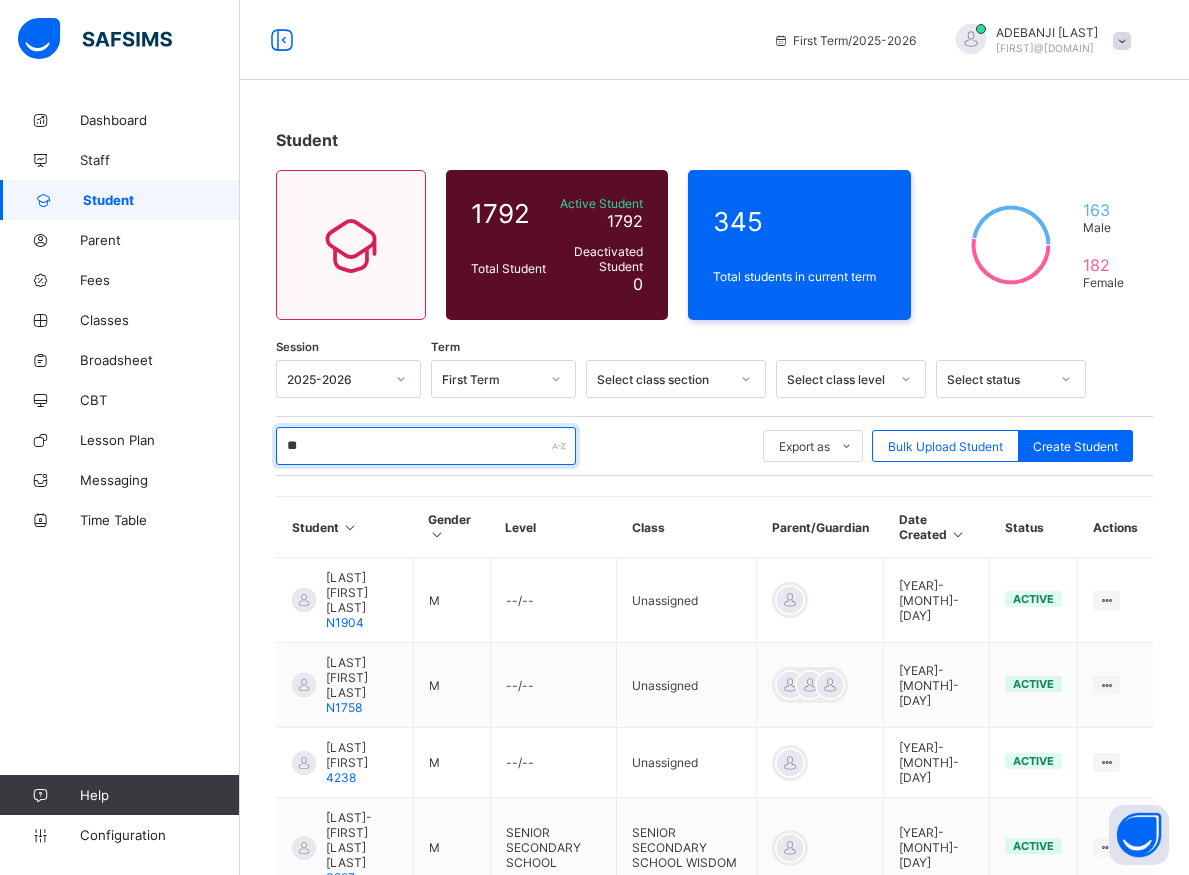 type on "*" 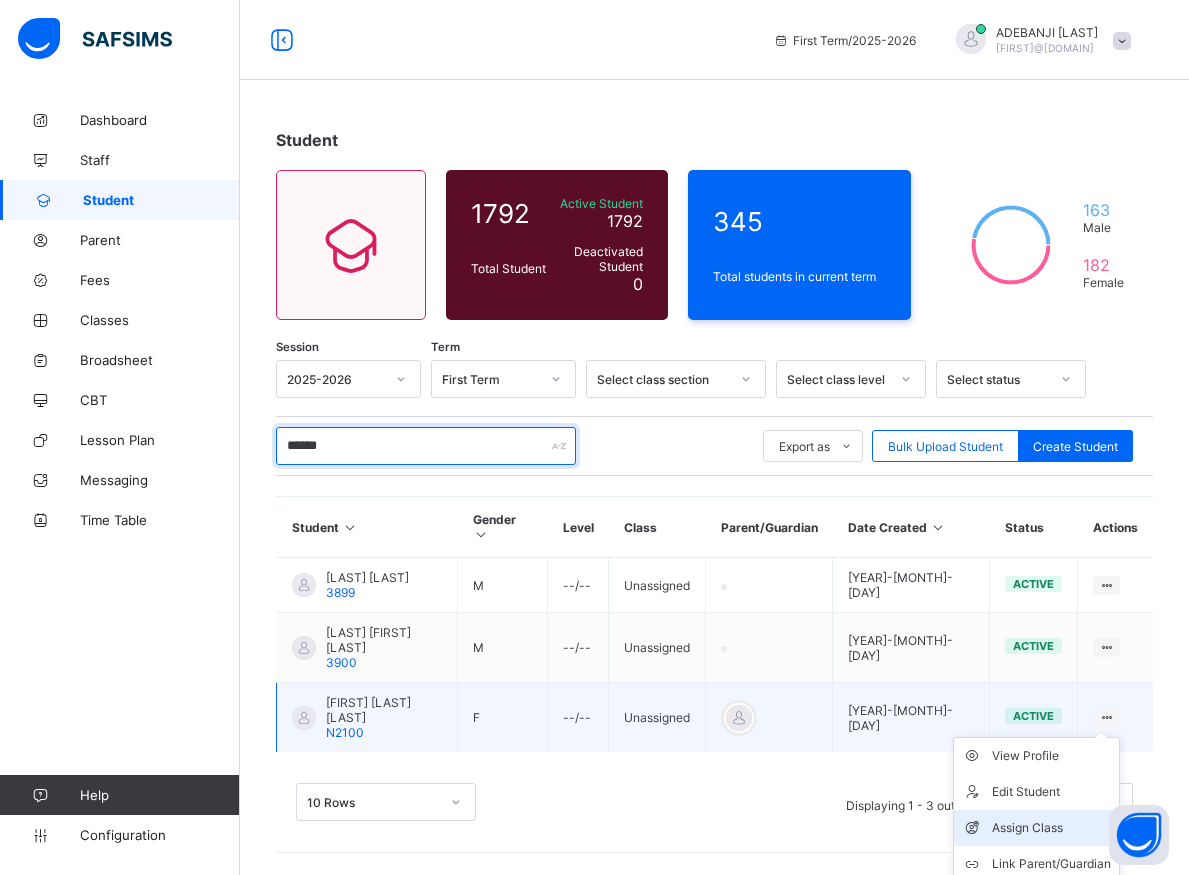 type on "******" 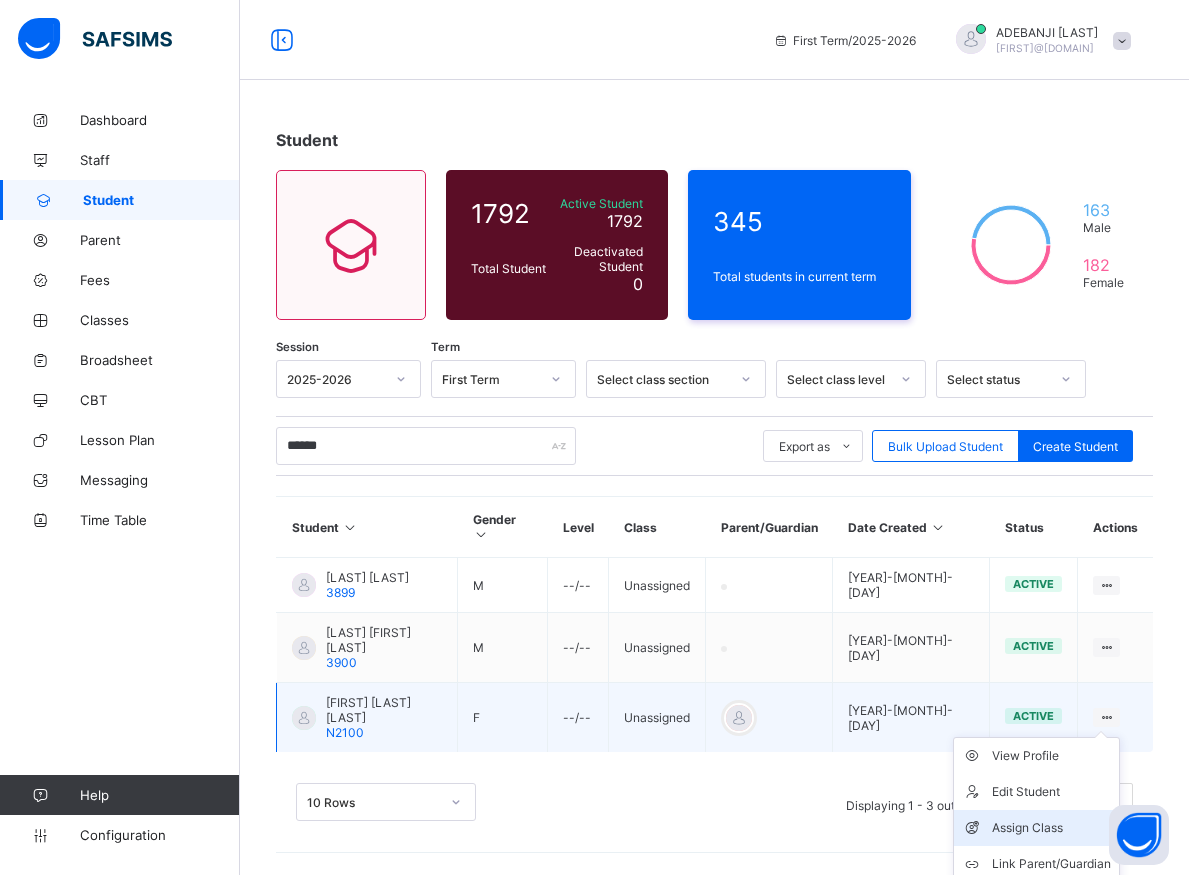 click on "Assign Class" at bounding box center (1051, 828) 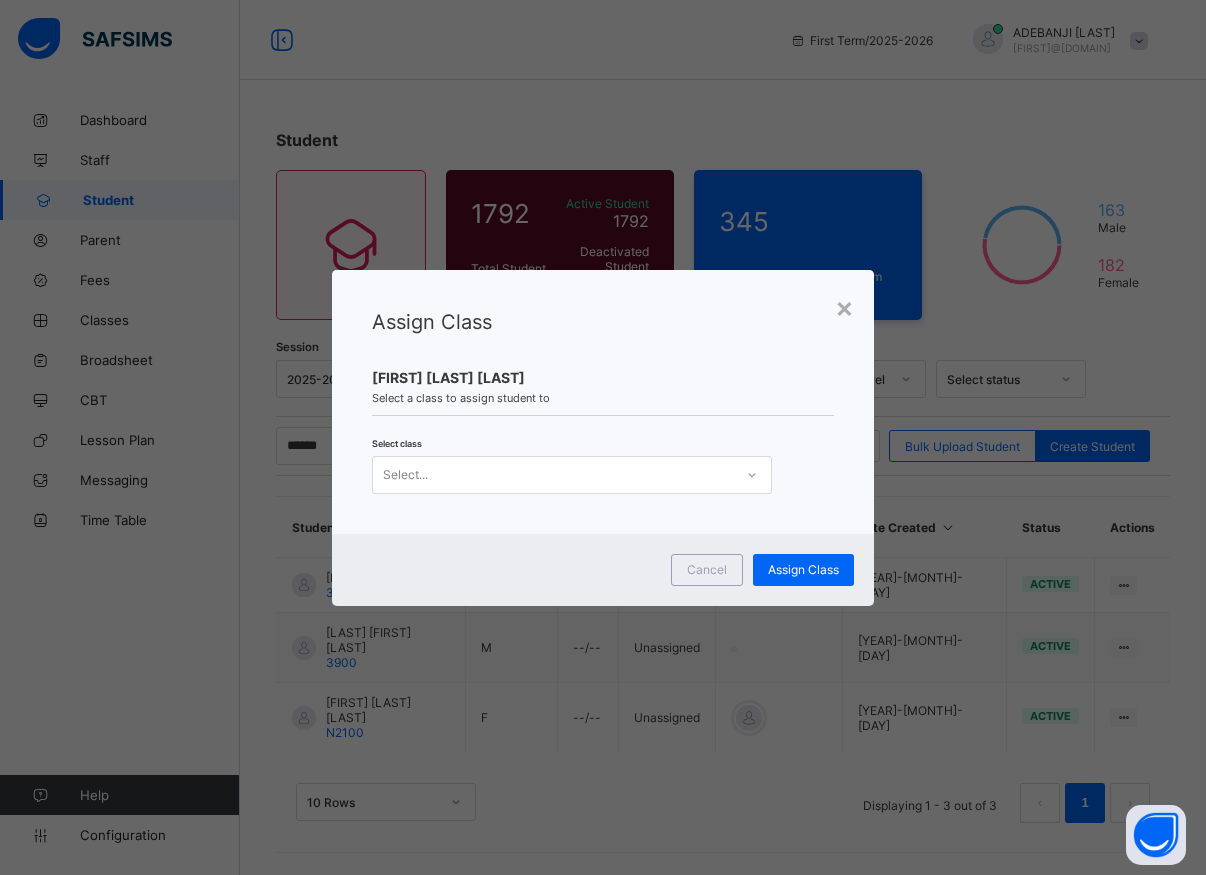 click at bounding box center (752, 475) 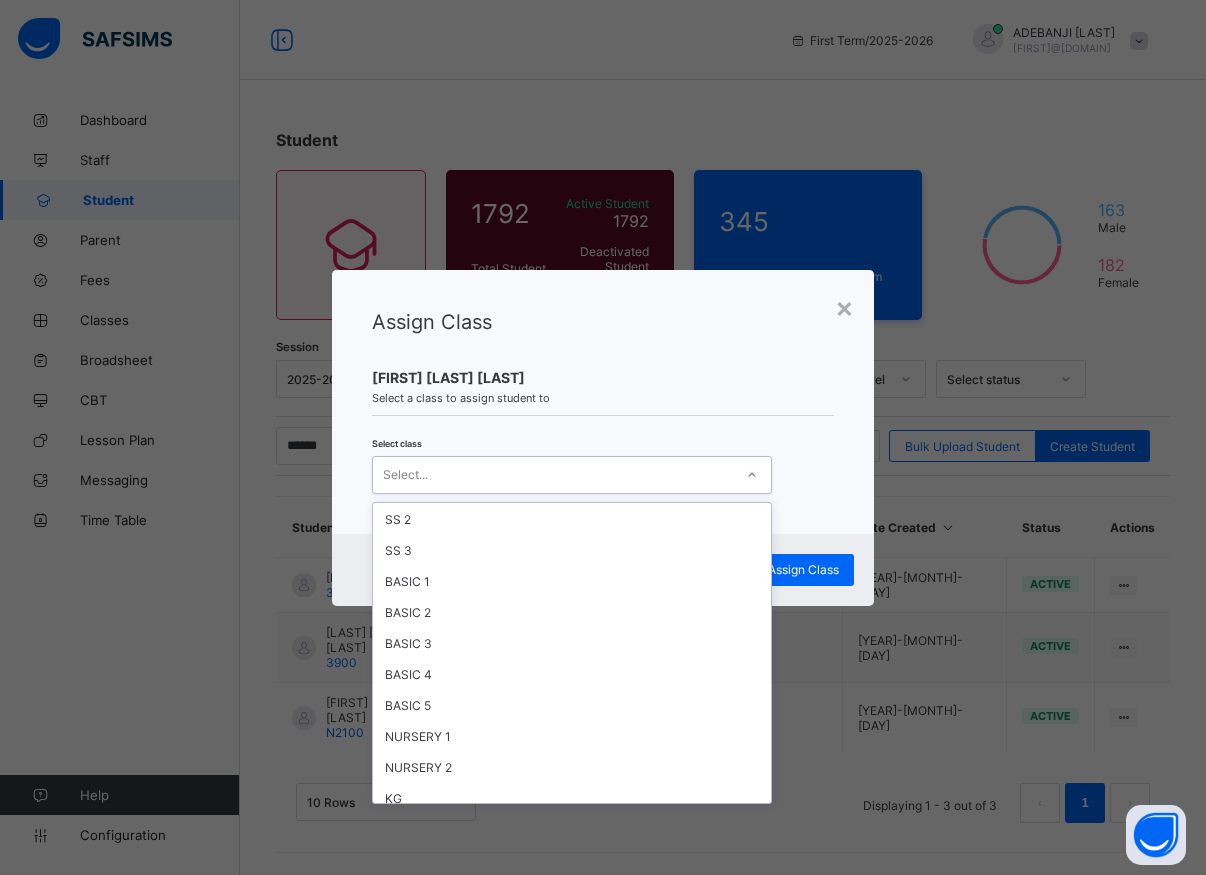 scroll, scrollTop: 1405, scrollLeft: 0, axis: vertical 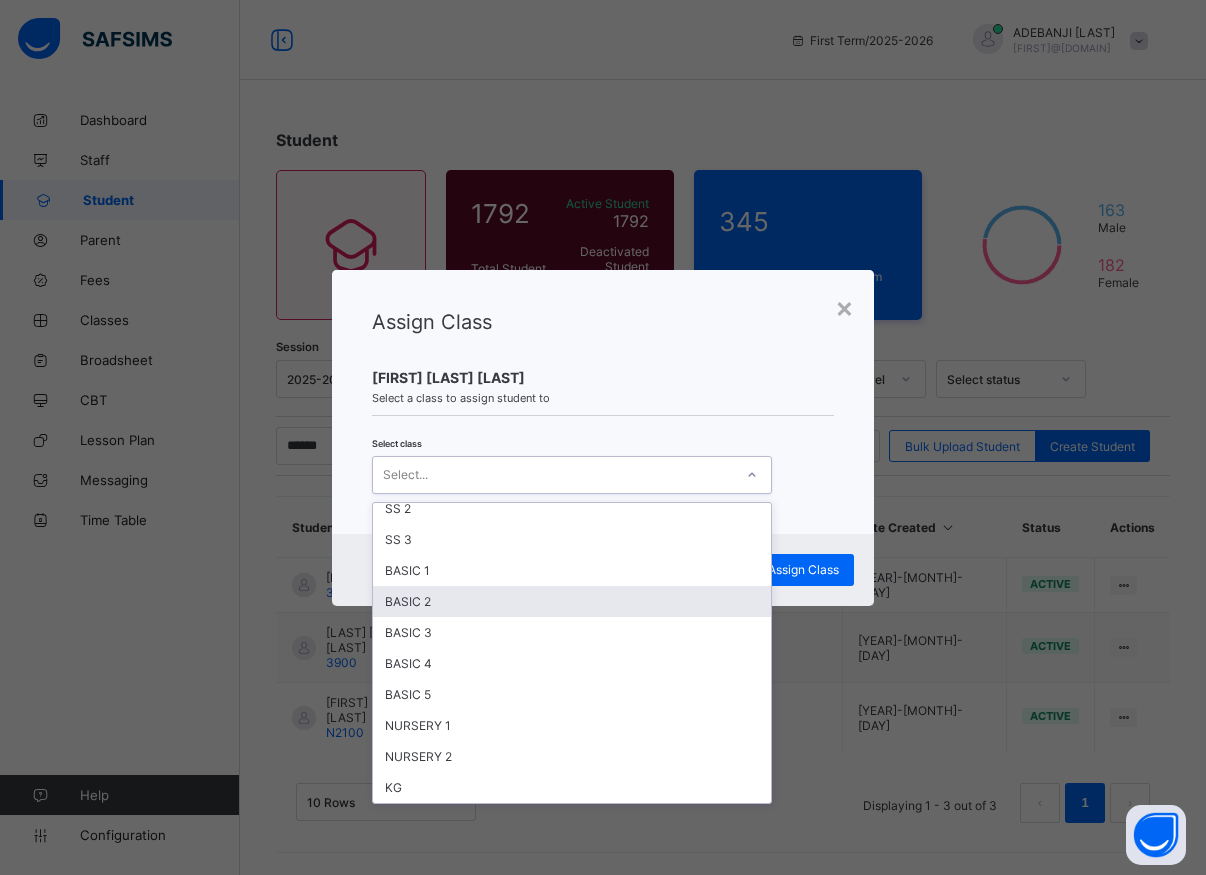 click on "BASIC 2" at bounding box center (572, 601) 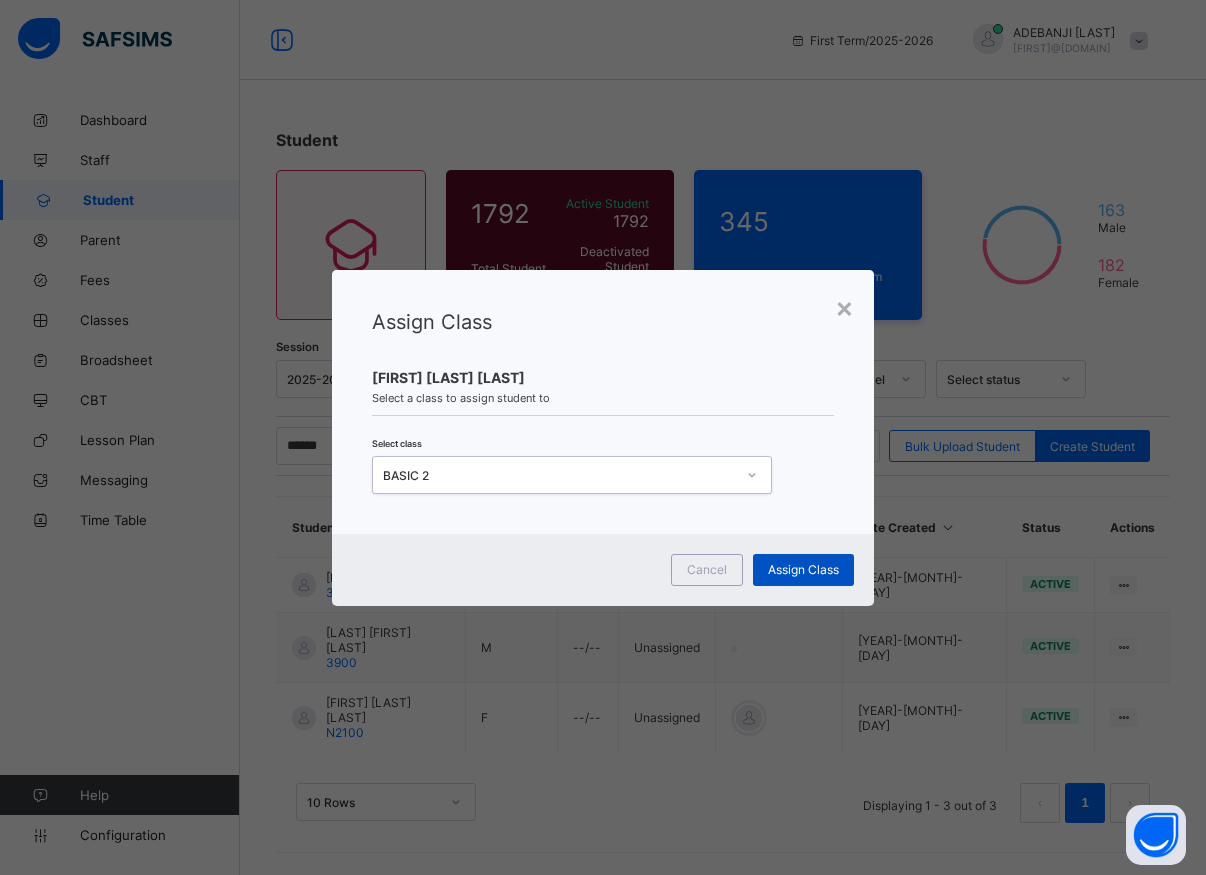 click on "Assign Class" at bounding box center (803, 569) 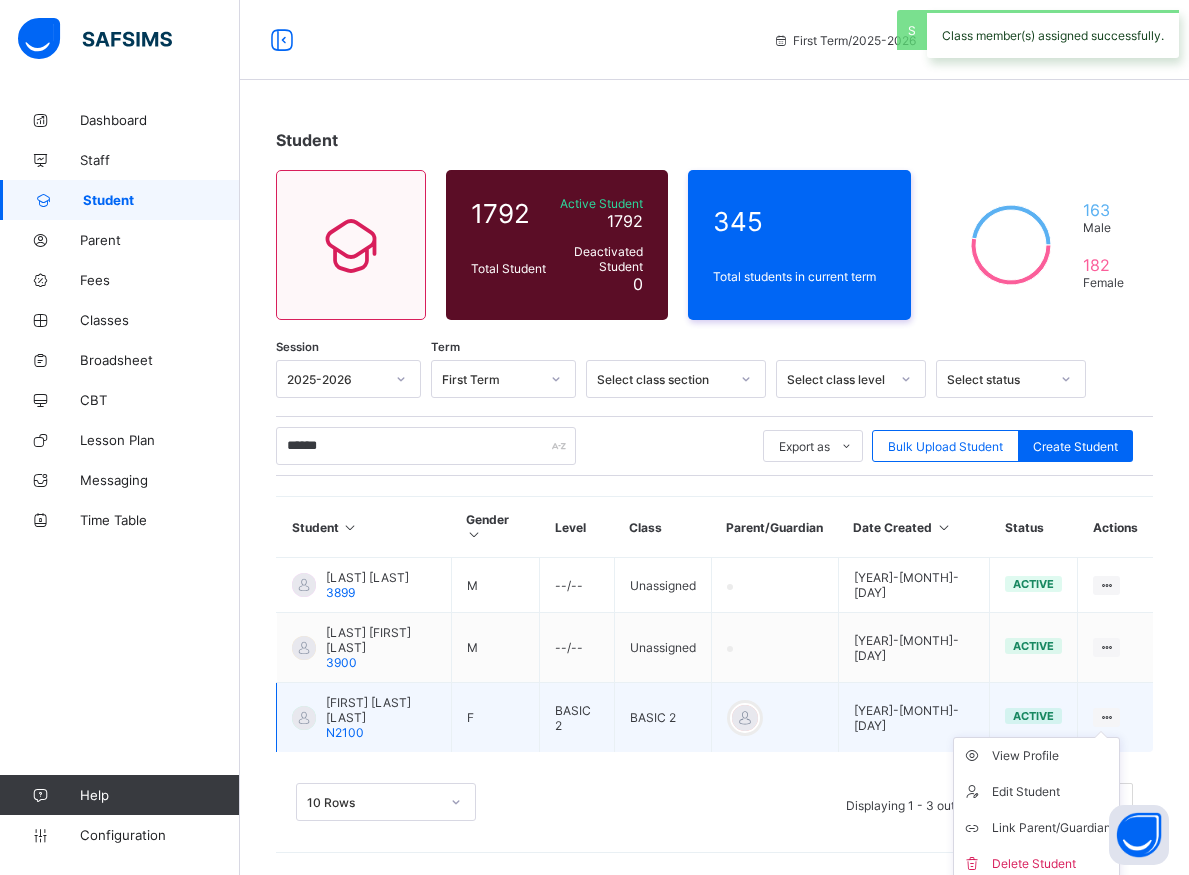 click at bounding box center (1106, 717) 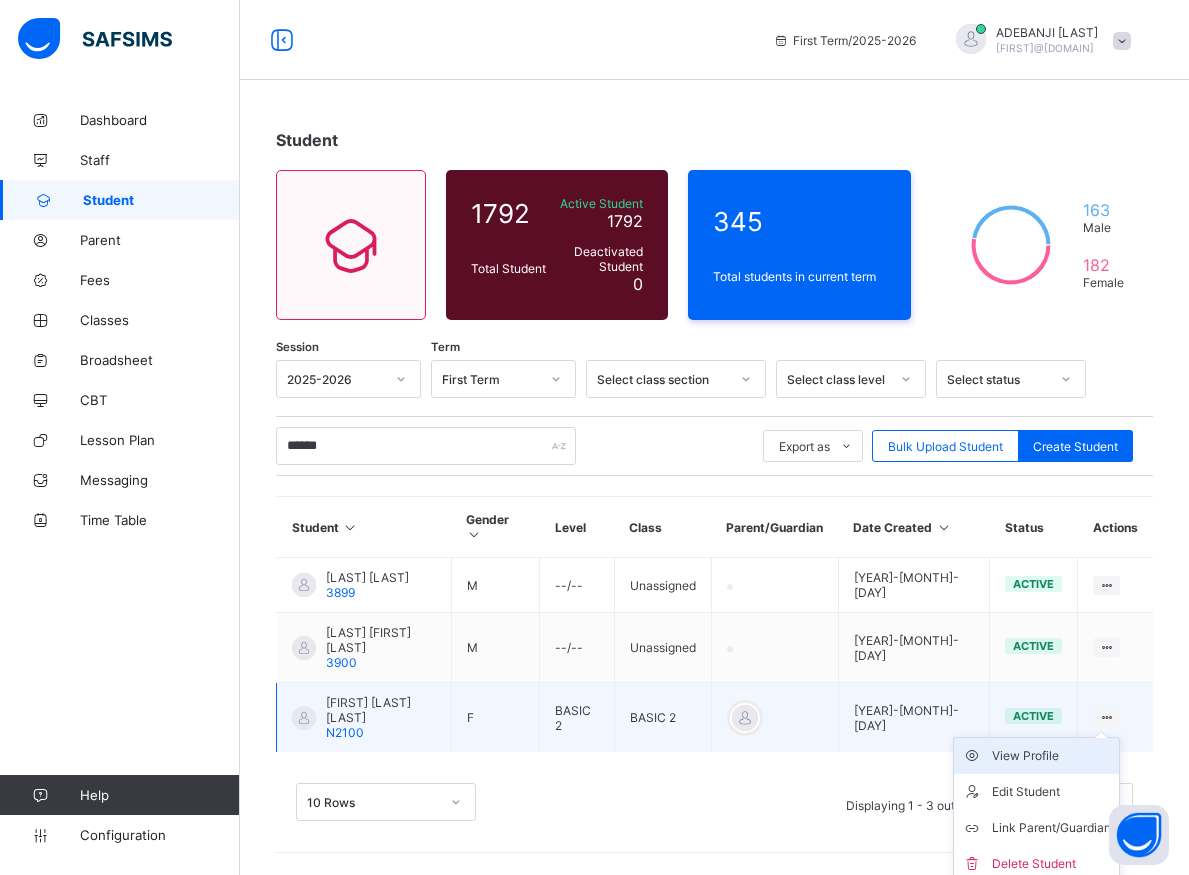 click on "View Profile" at bounding box center (1051, 756) 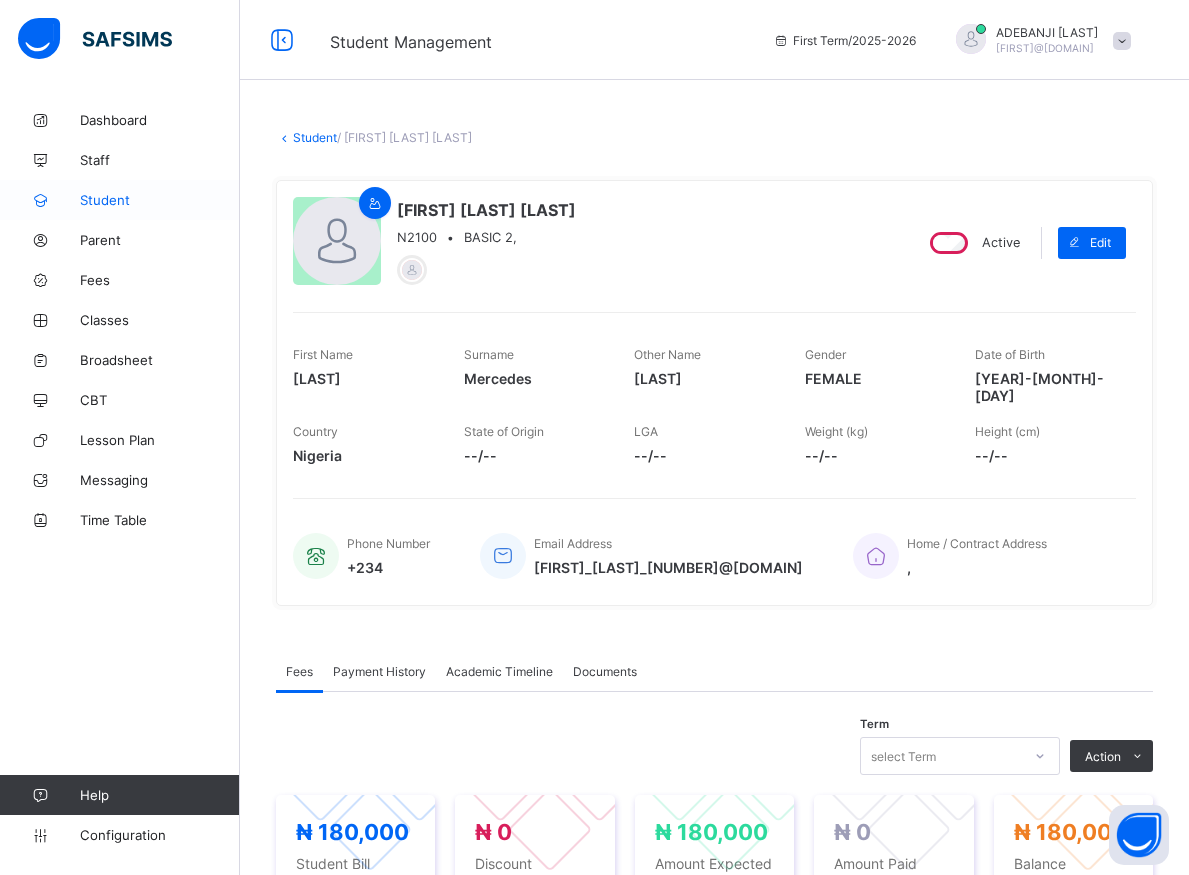 click on "Student" at bounding box center (160, 200) 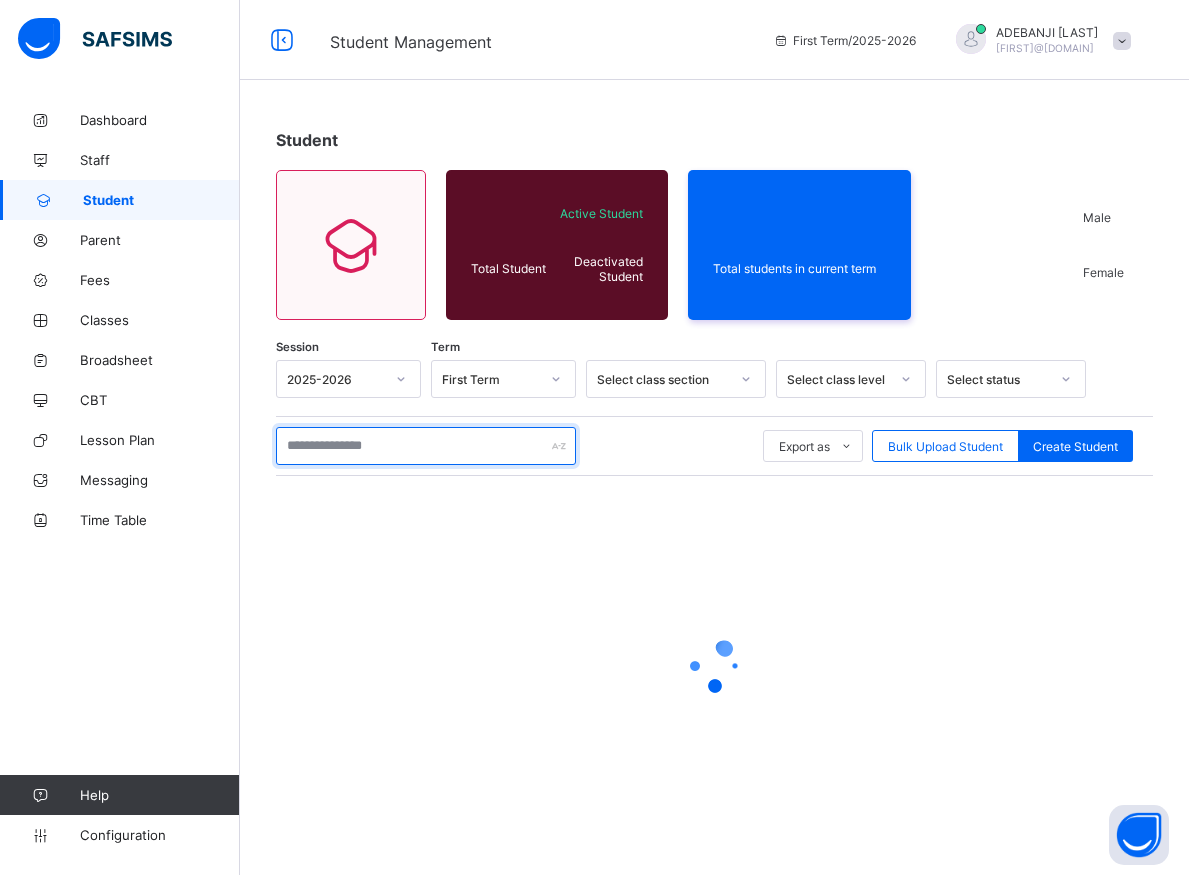 click at bounding box center (426, 446) 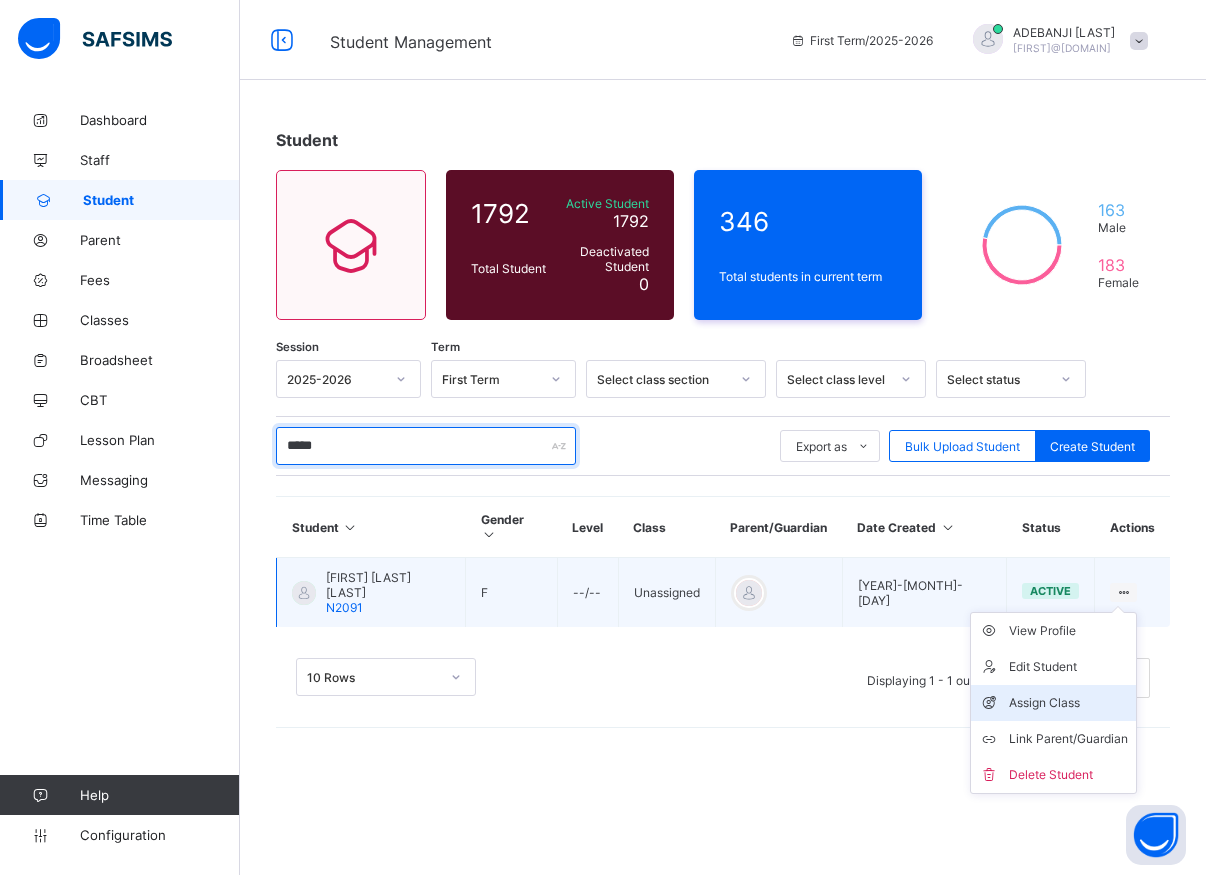 type on "*****" 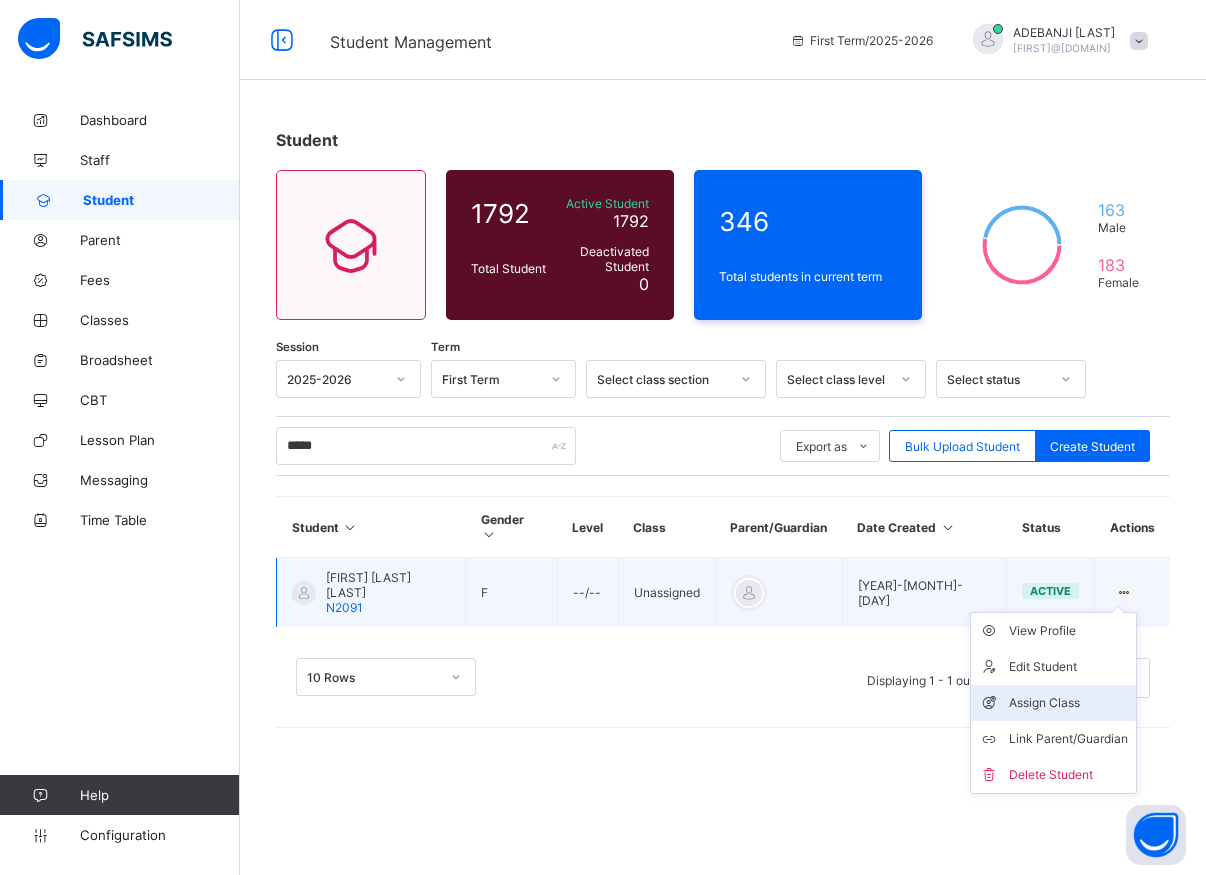 click on "Assign Class" at bounding box center [1068, 703] 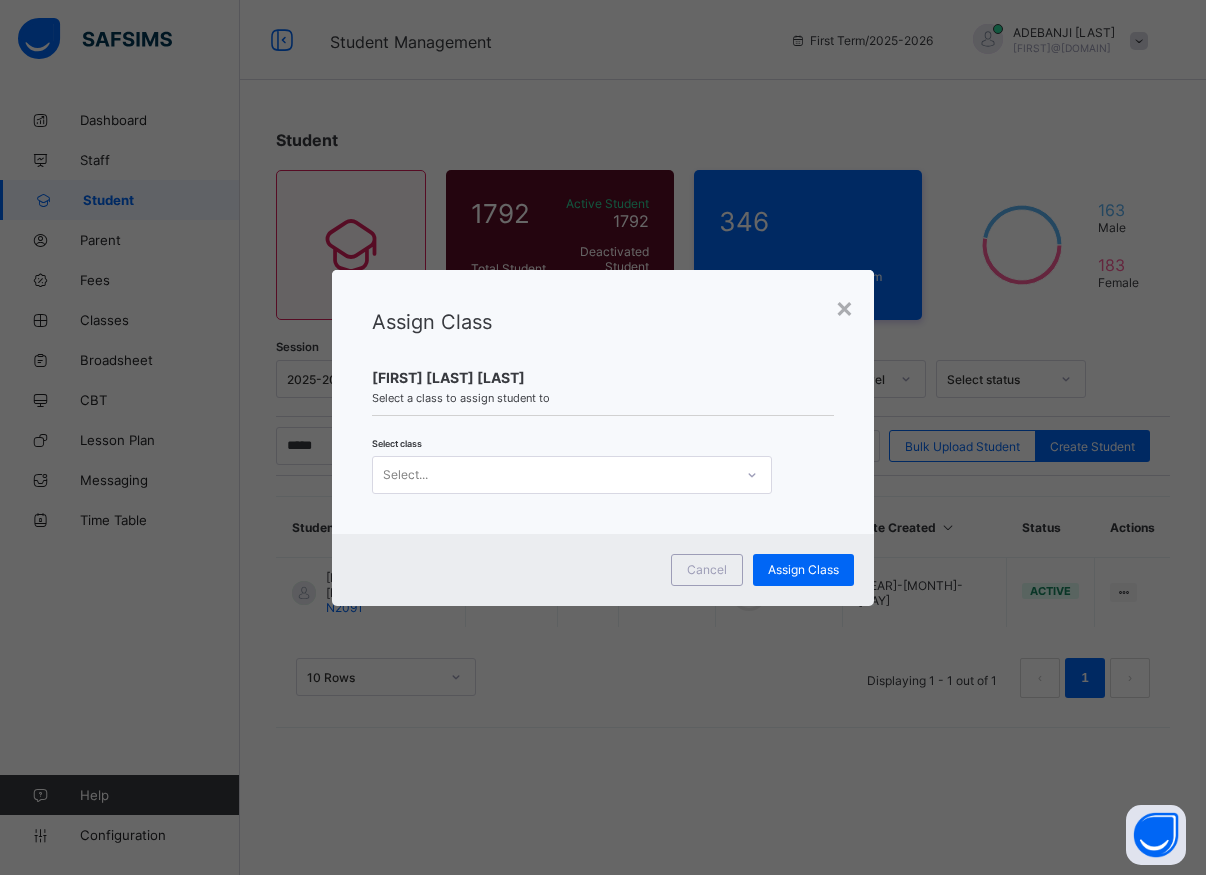 click 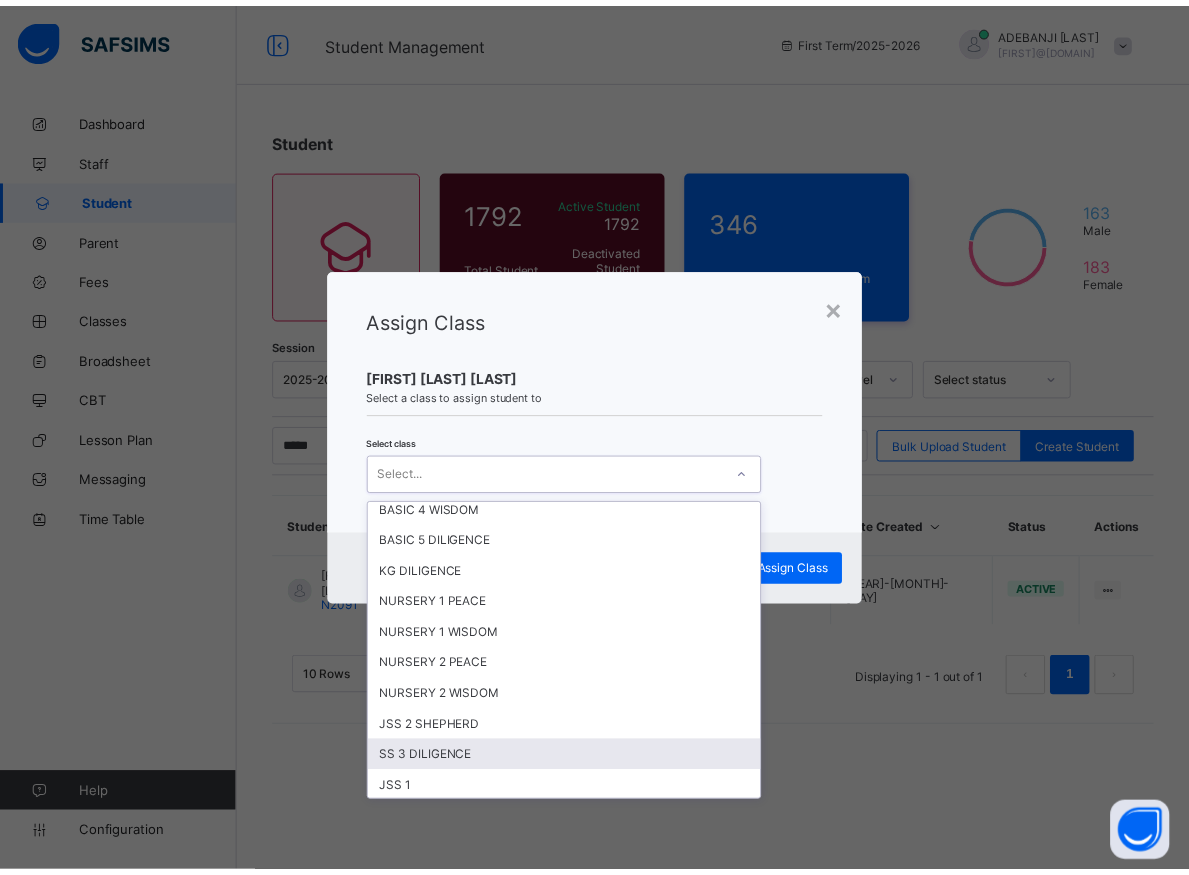 scroll, scrollTop: 900, scrollLeft: 0, axis: vertical 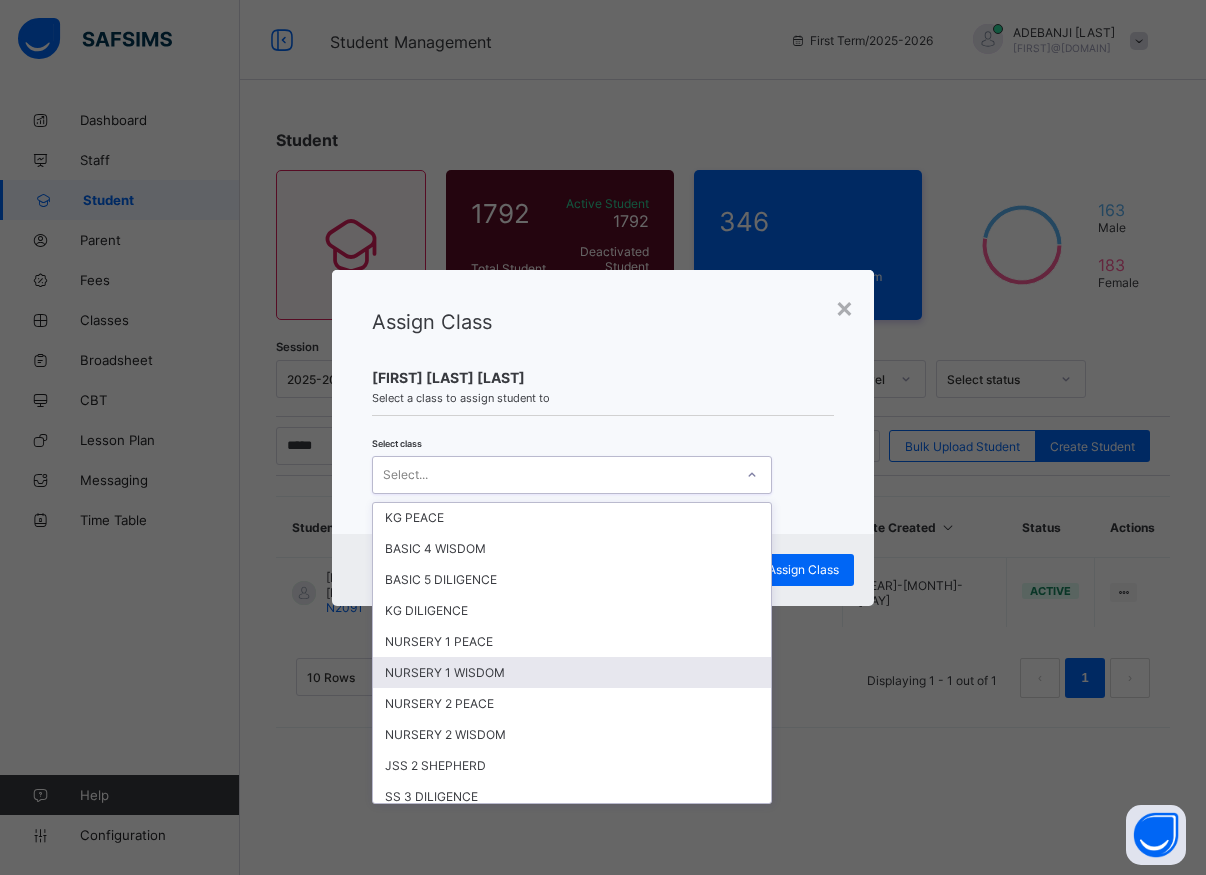 click on "NURSERY 1 WISDOM" at bounding box center (572, 672) 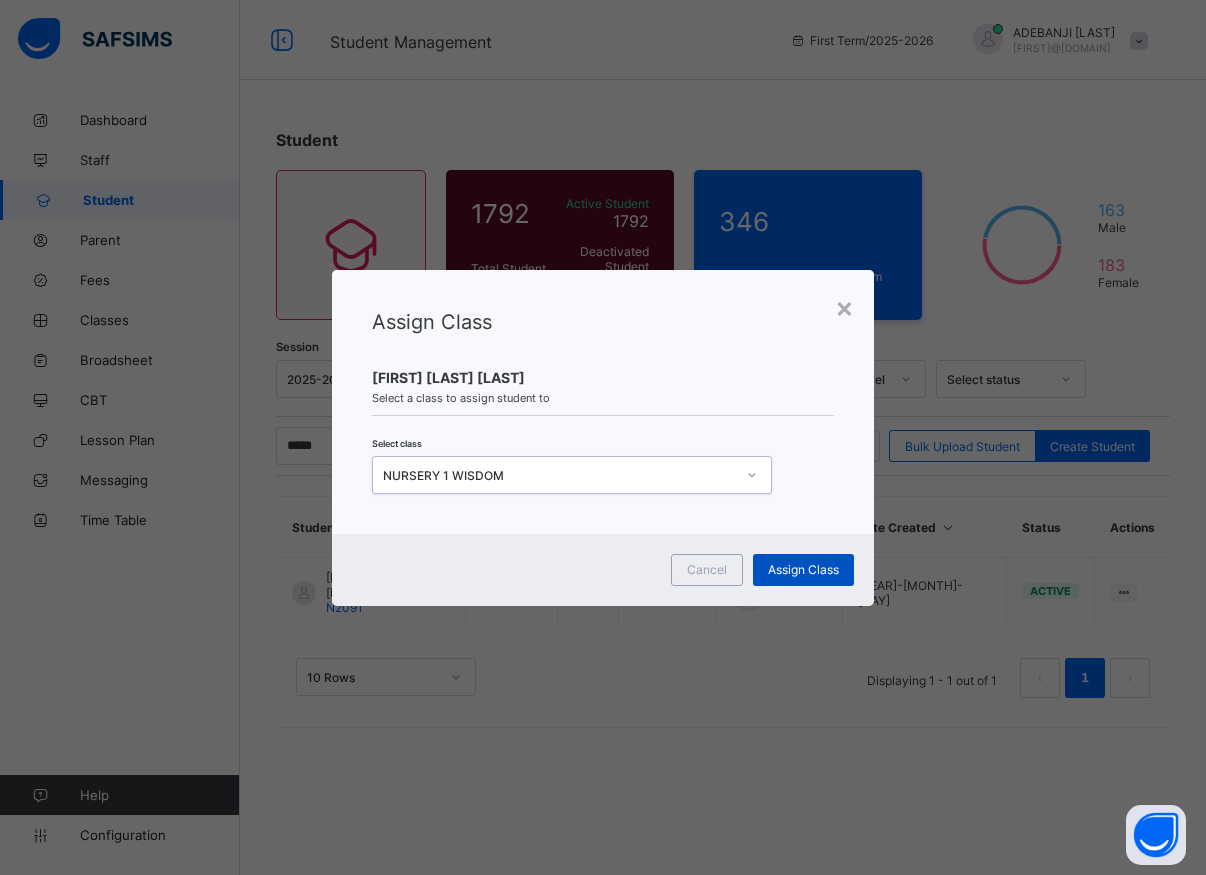 click on "Assign Class" at bounding box center (803, 569) 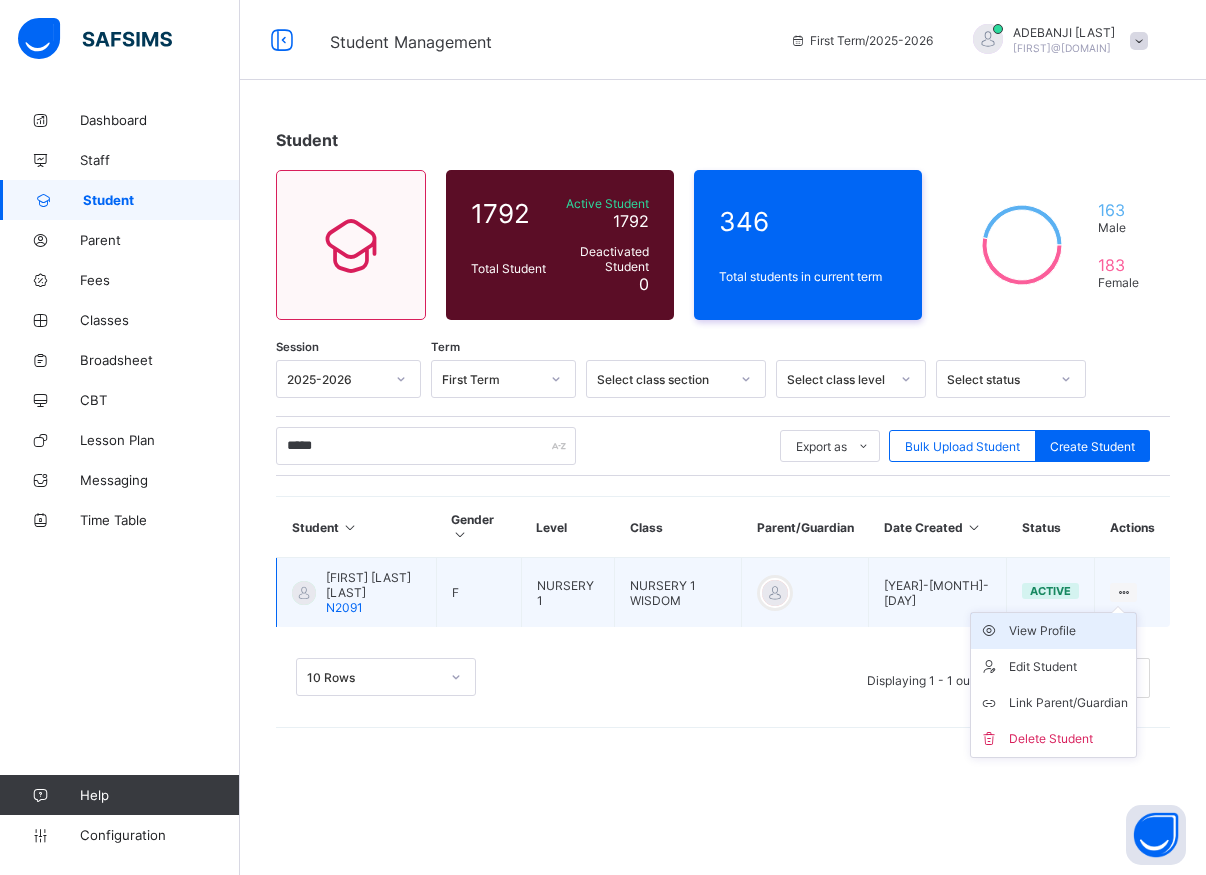 click on "View Profile" at bounding box center (1068, 631) 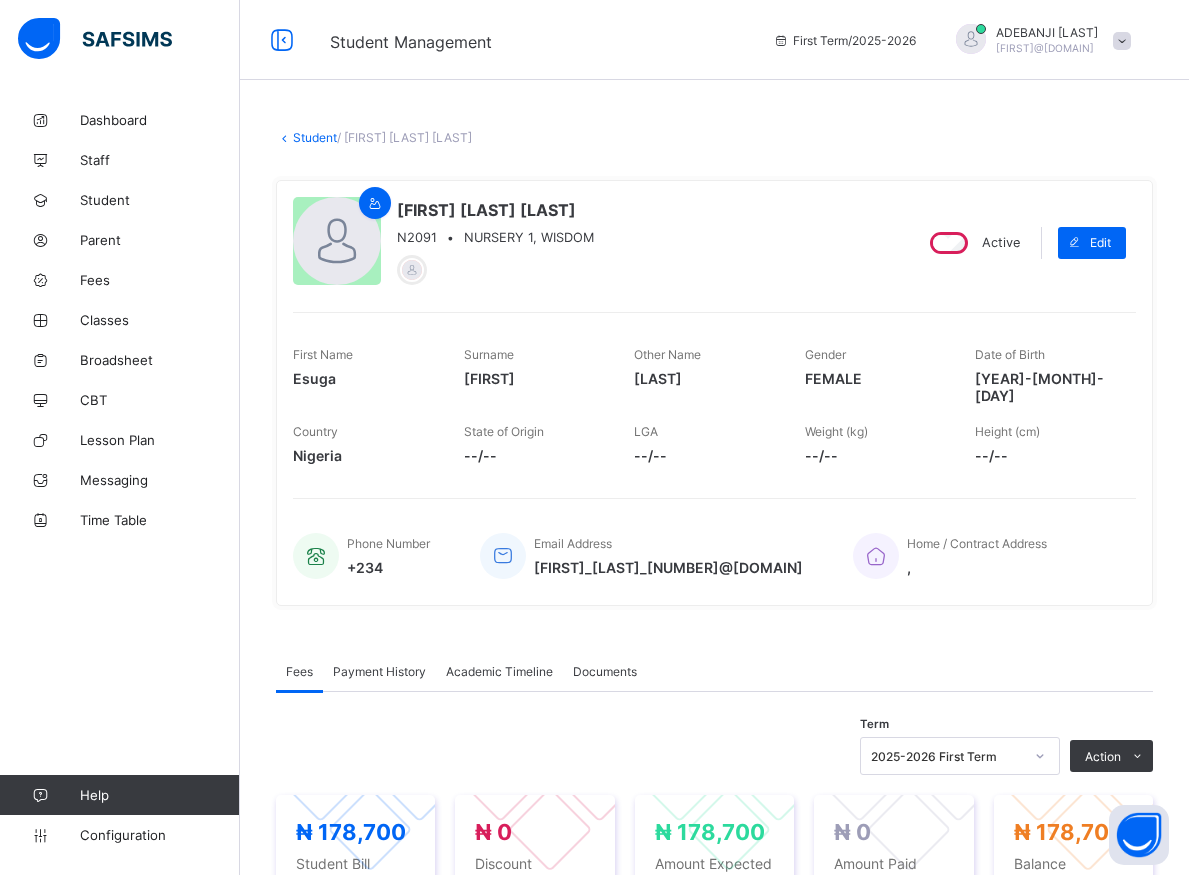 scroll, scrollTop: 204, scrollLeft: 0, axis: vertical 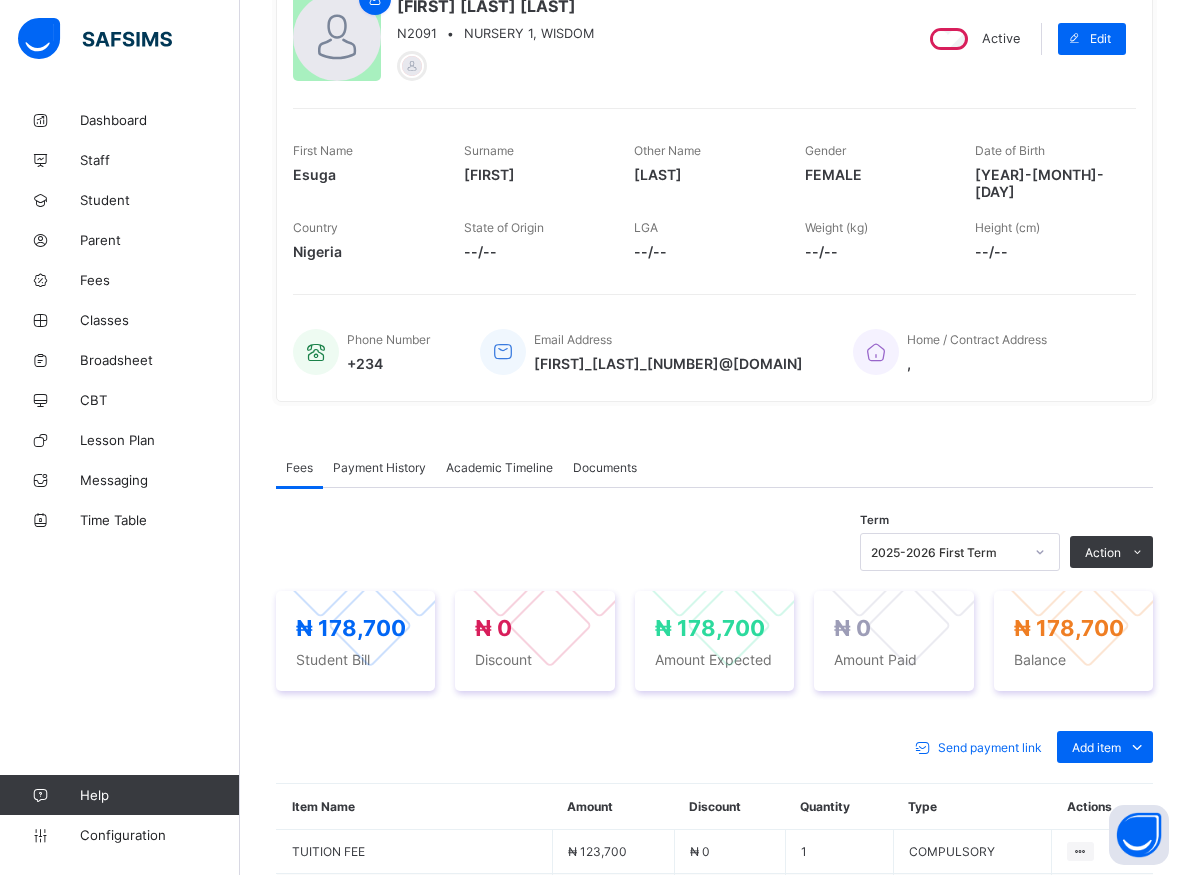 click 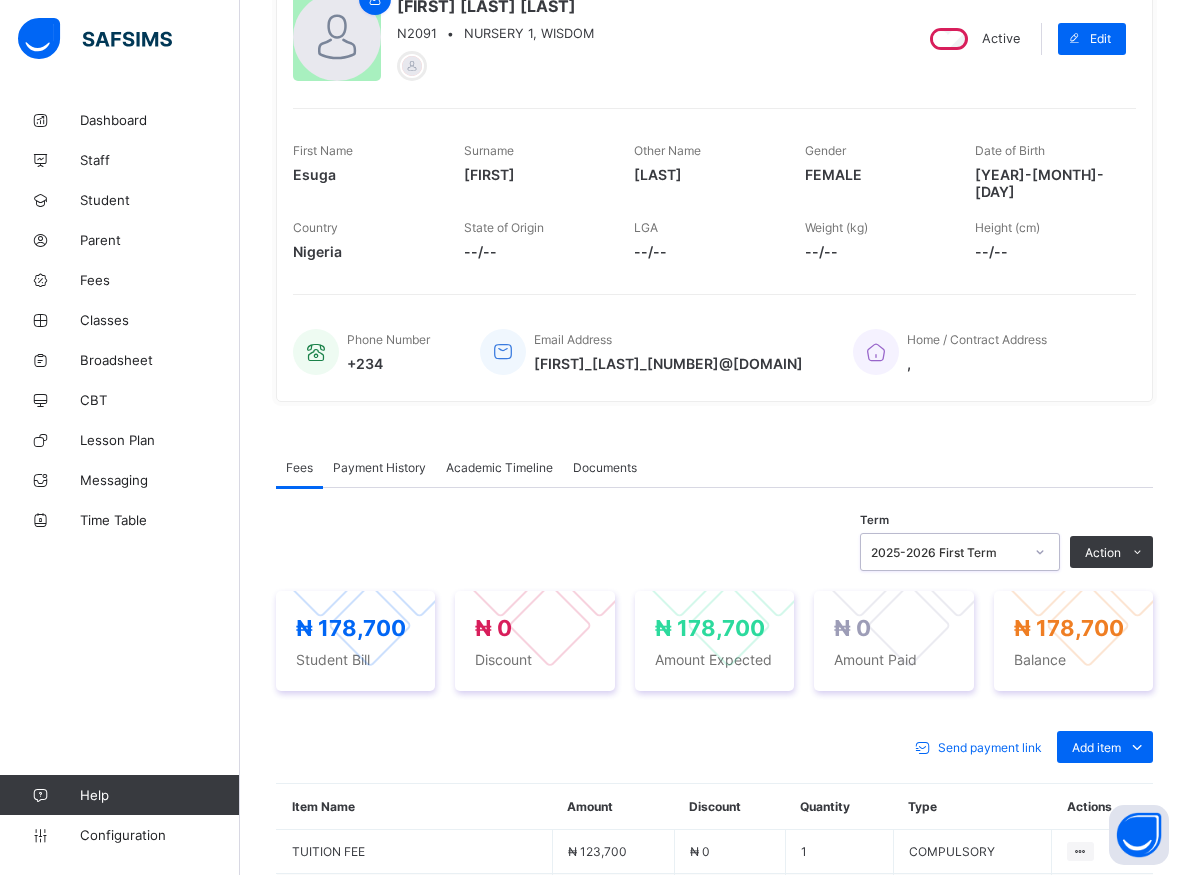 click 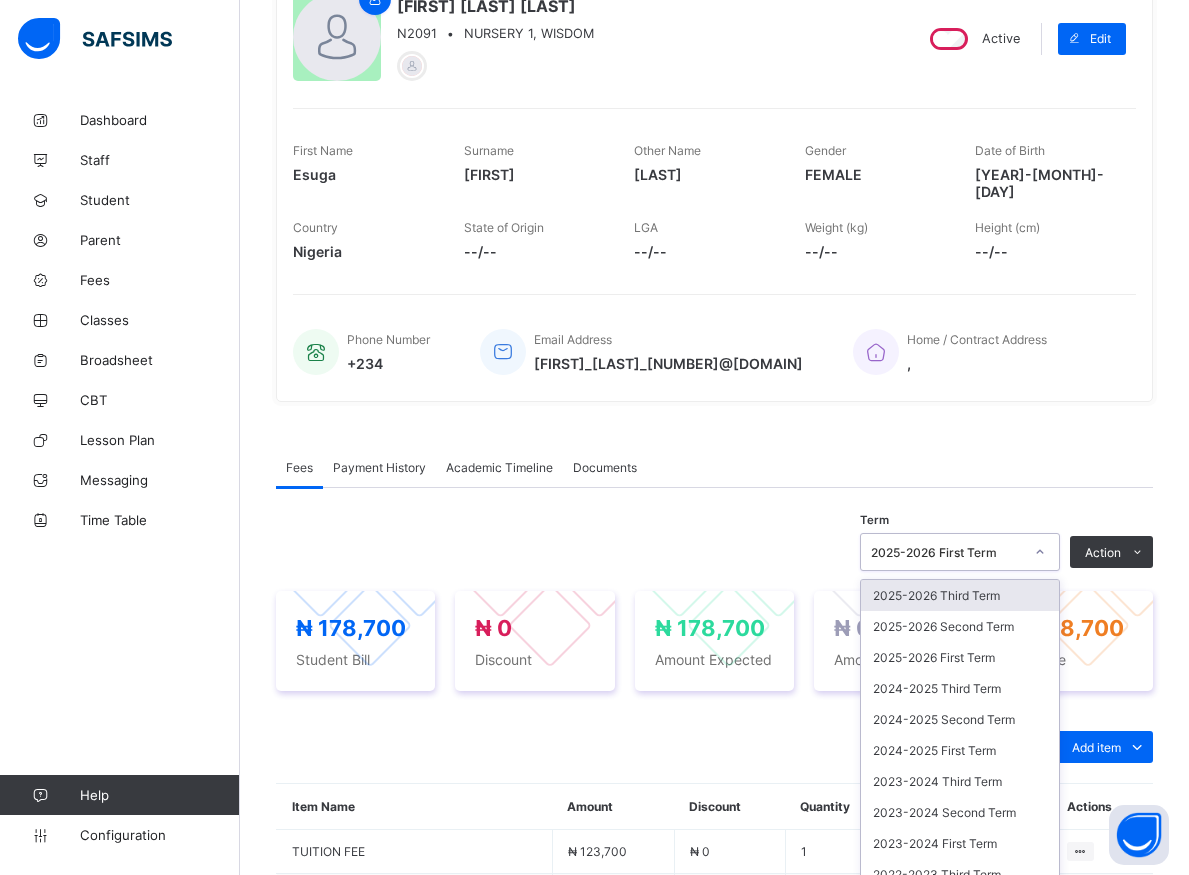 click 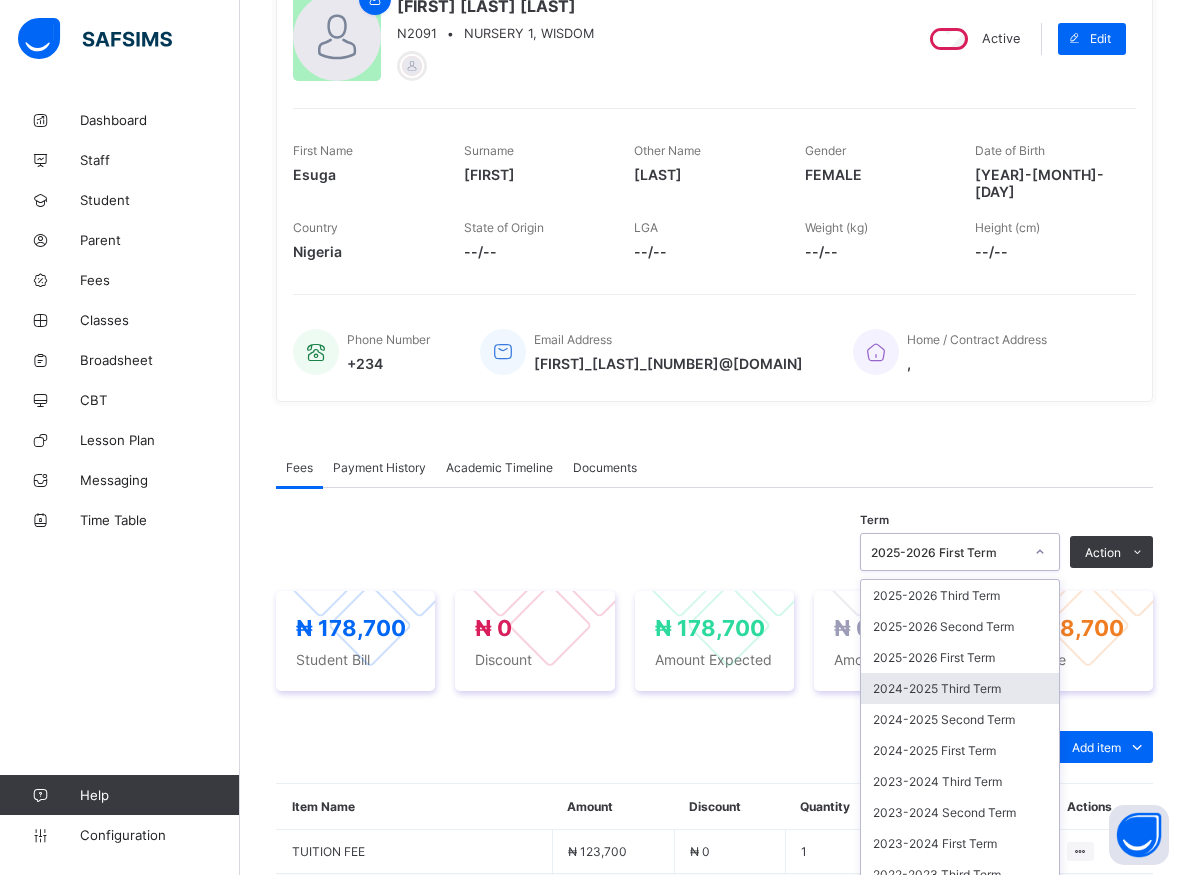 click on "2024-2025 Third Term" at bounding box center [960, 688] 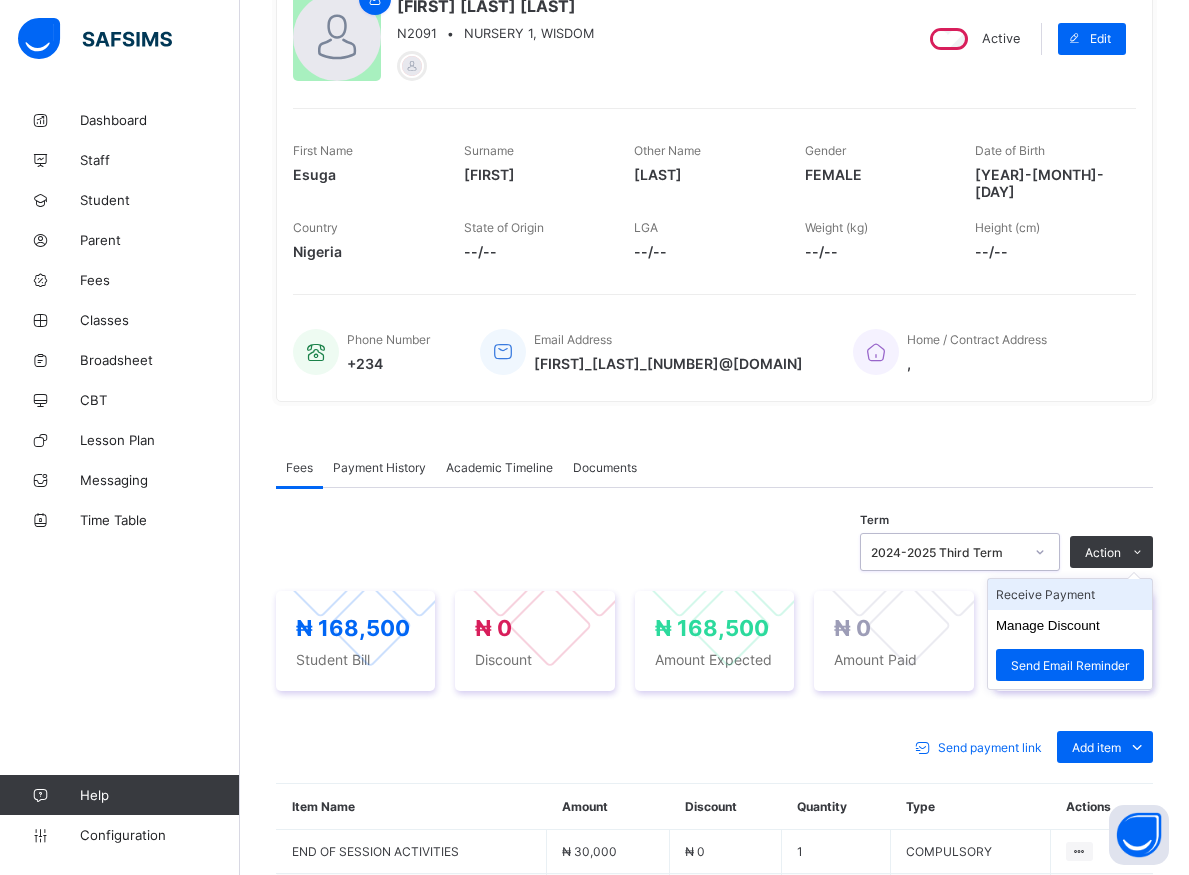click on "Receive Payment" at bounding box center (1070, 594) 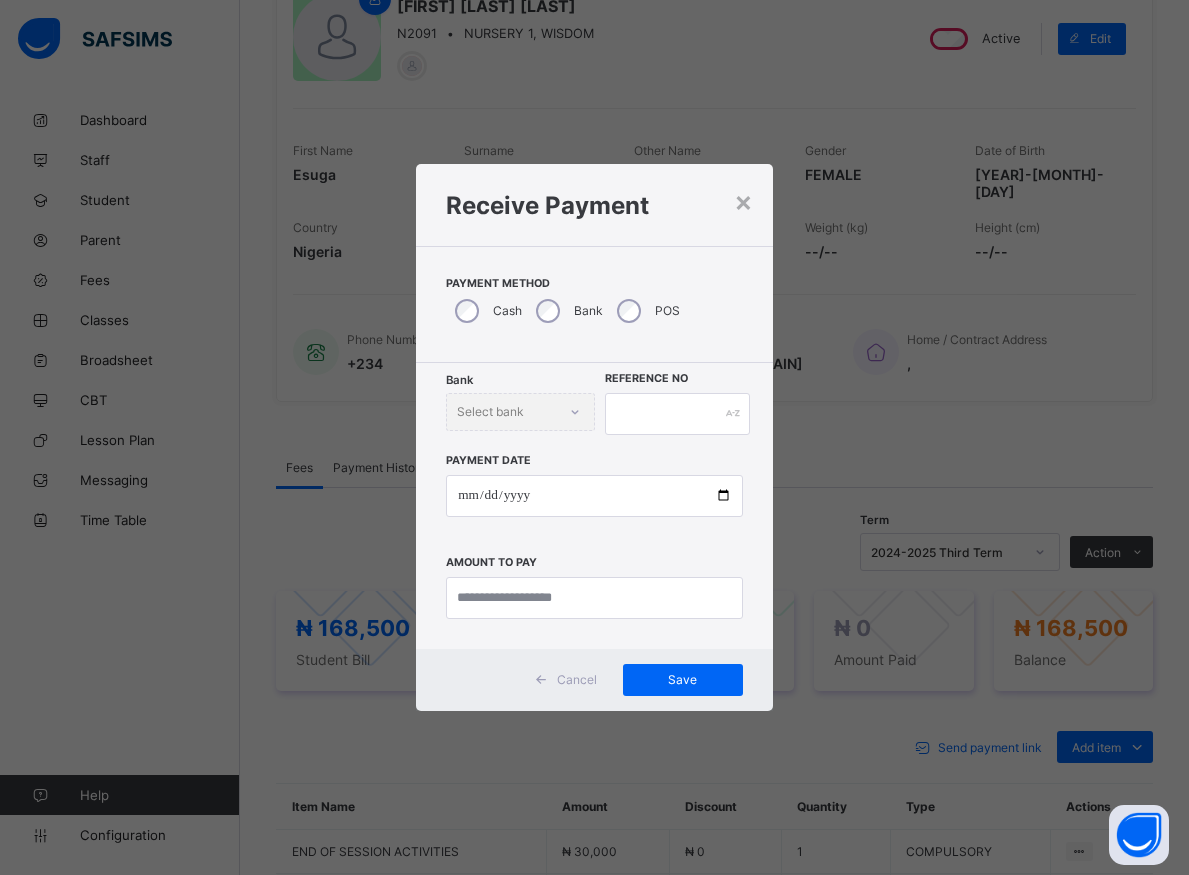 click on "Bank Select bank" at bounding box center (520, 412) 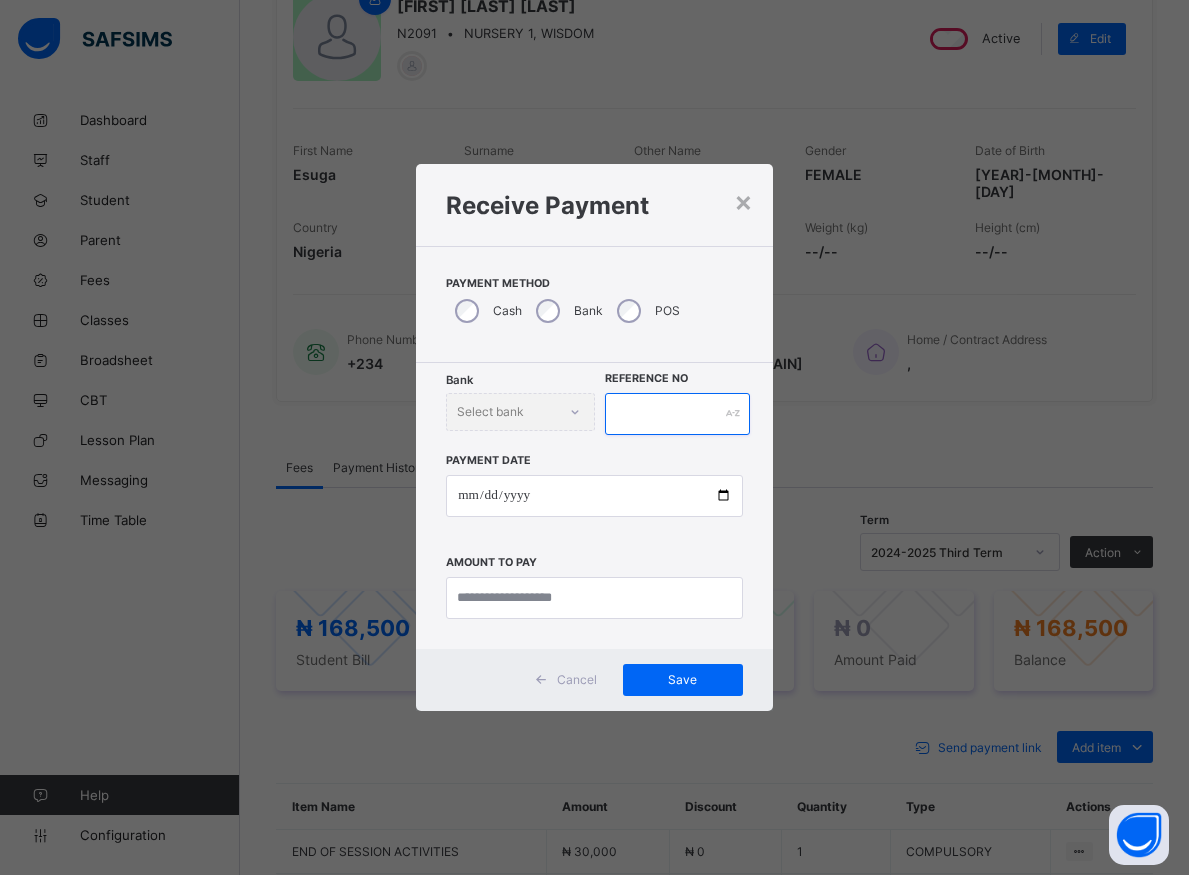 click at bounding box center (677, 414) 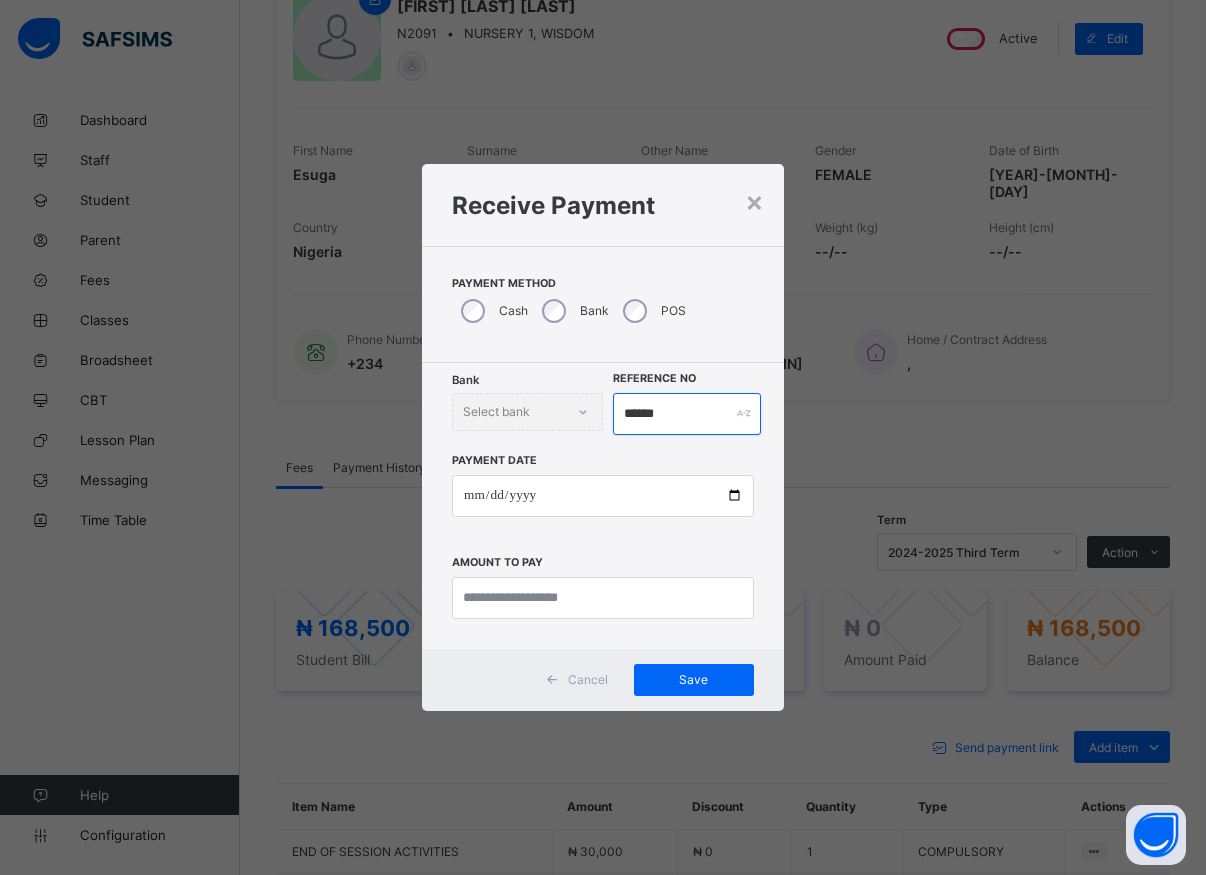 type on "******" 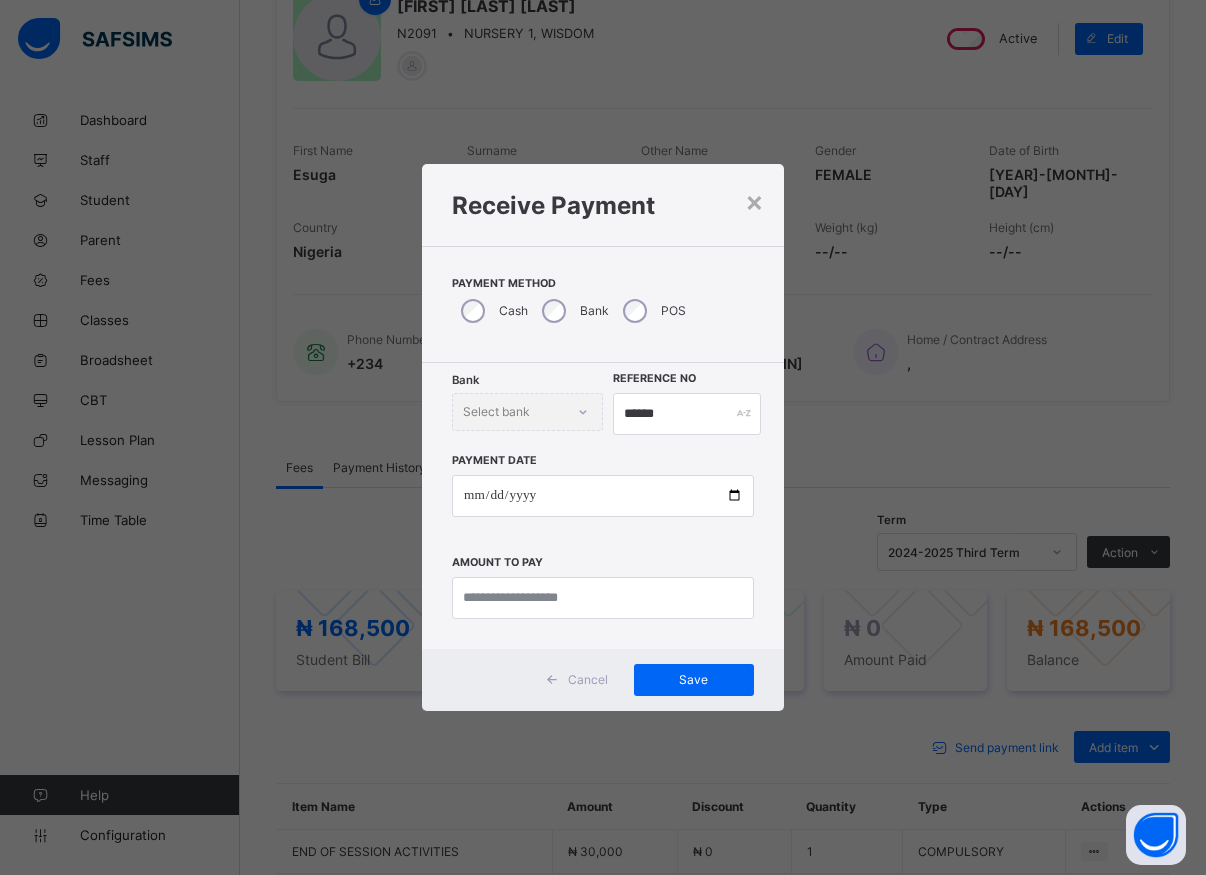click on "Bank Select bank" at bounding box center [527, 412] 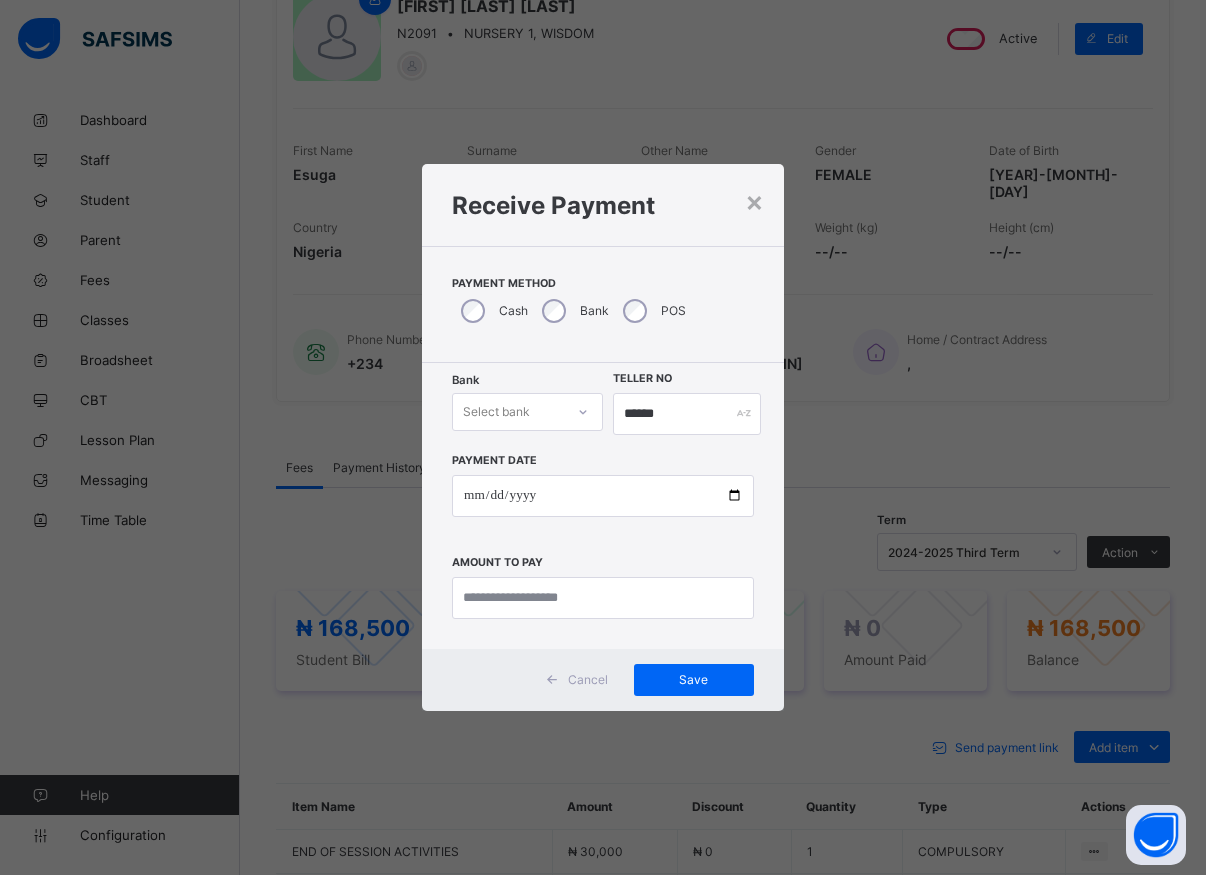 click 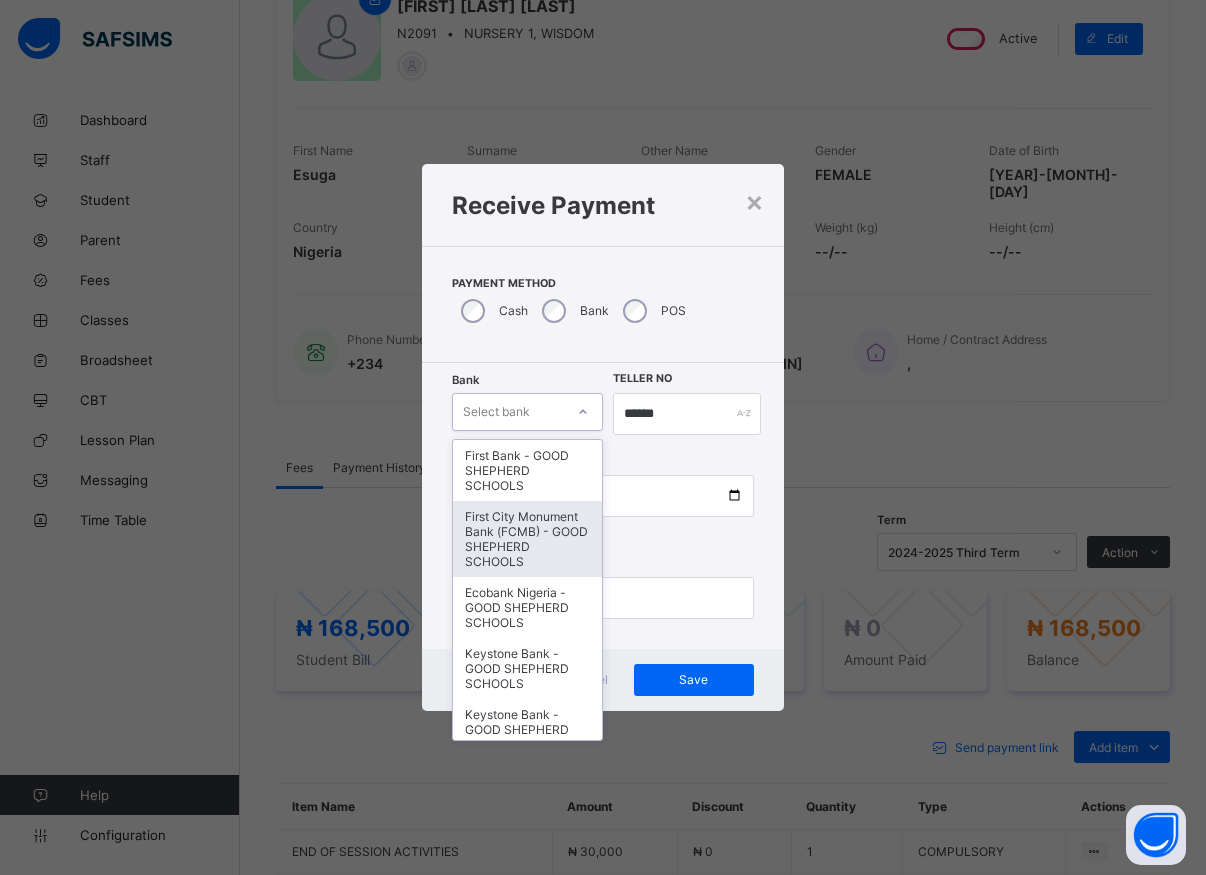 click on "First City Monument Bank (FCMB) - GOOD SHEPHERD SCHOOLS" at bounding box center (527, 539) 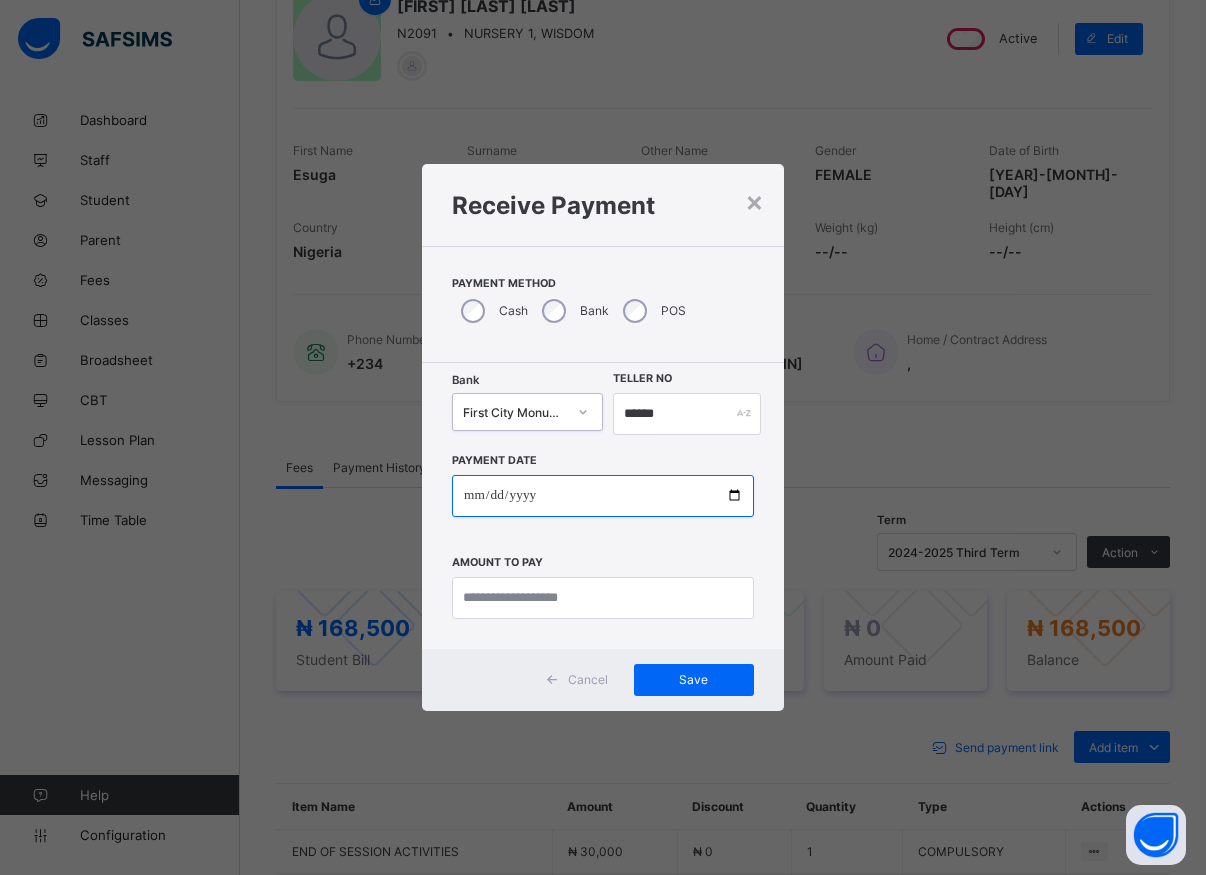click at bounding box center [603, 496] 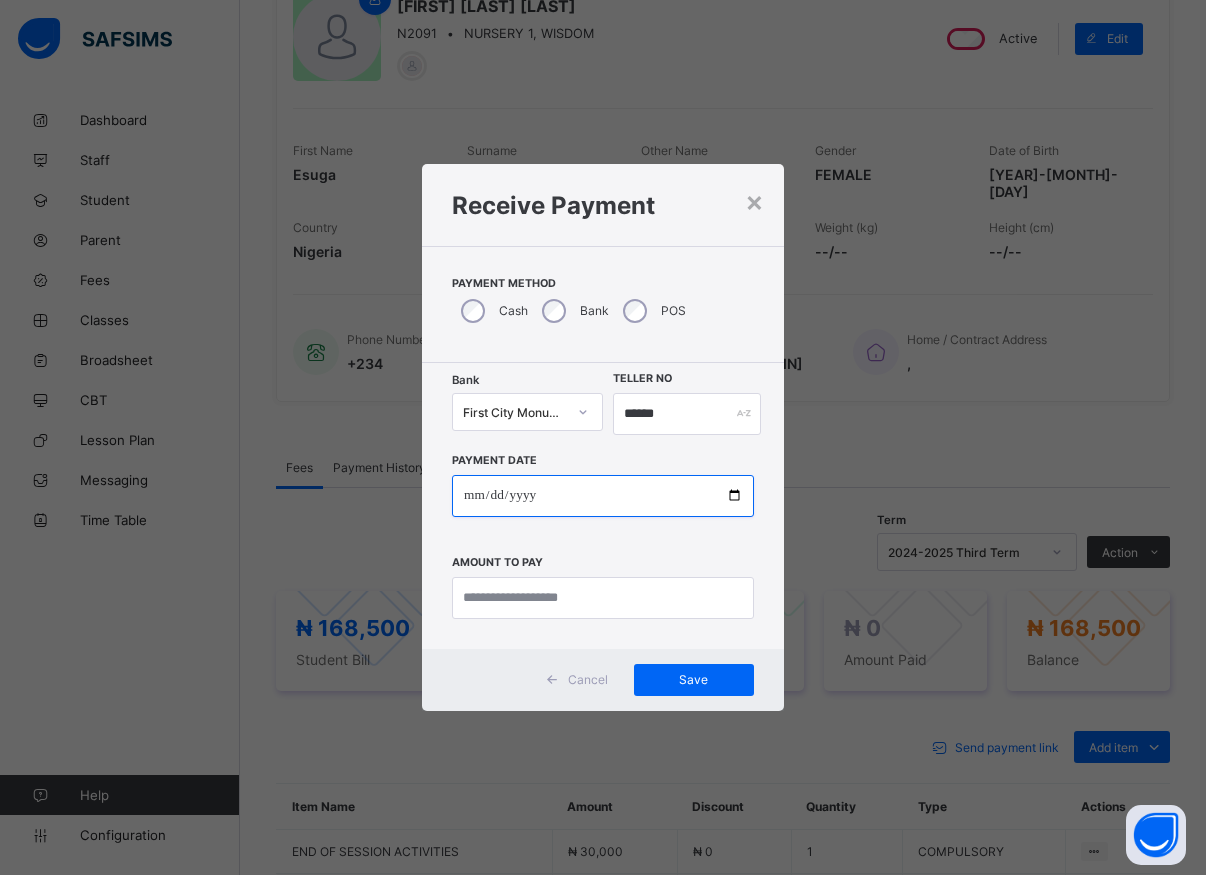 type on "**********" 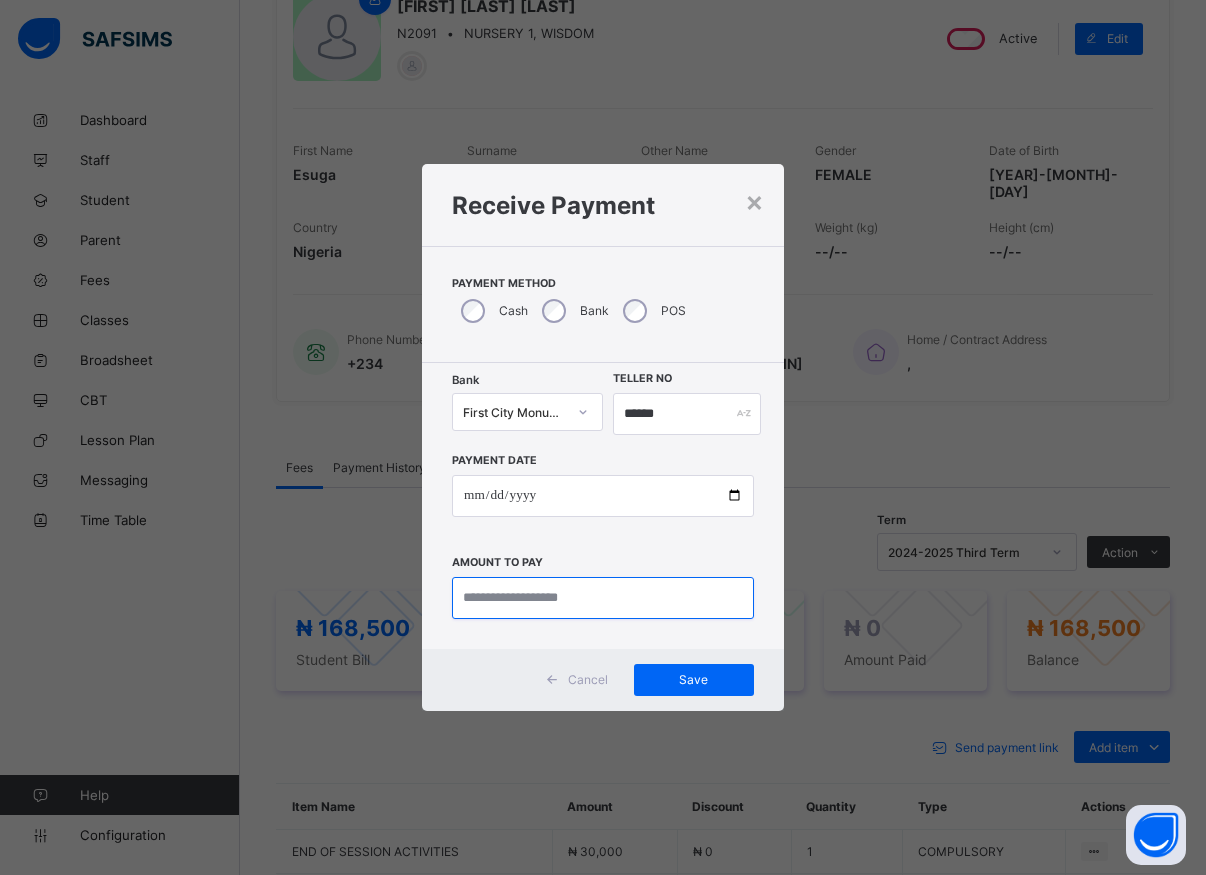 click at bounding box center [603, 598] 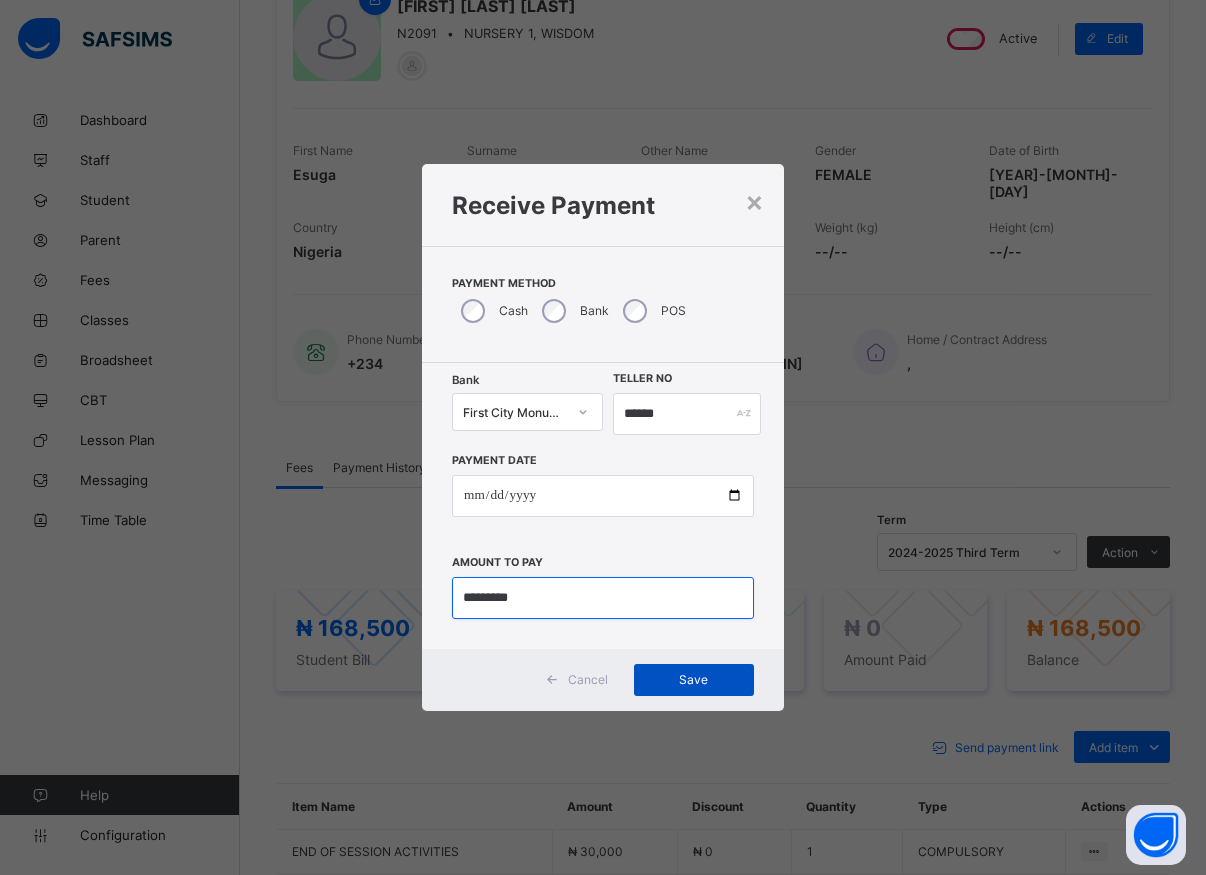 type on "*********" 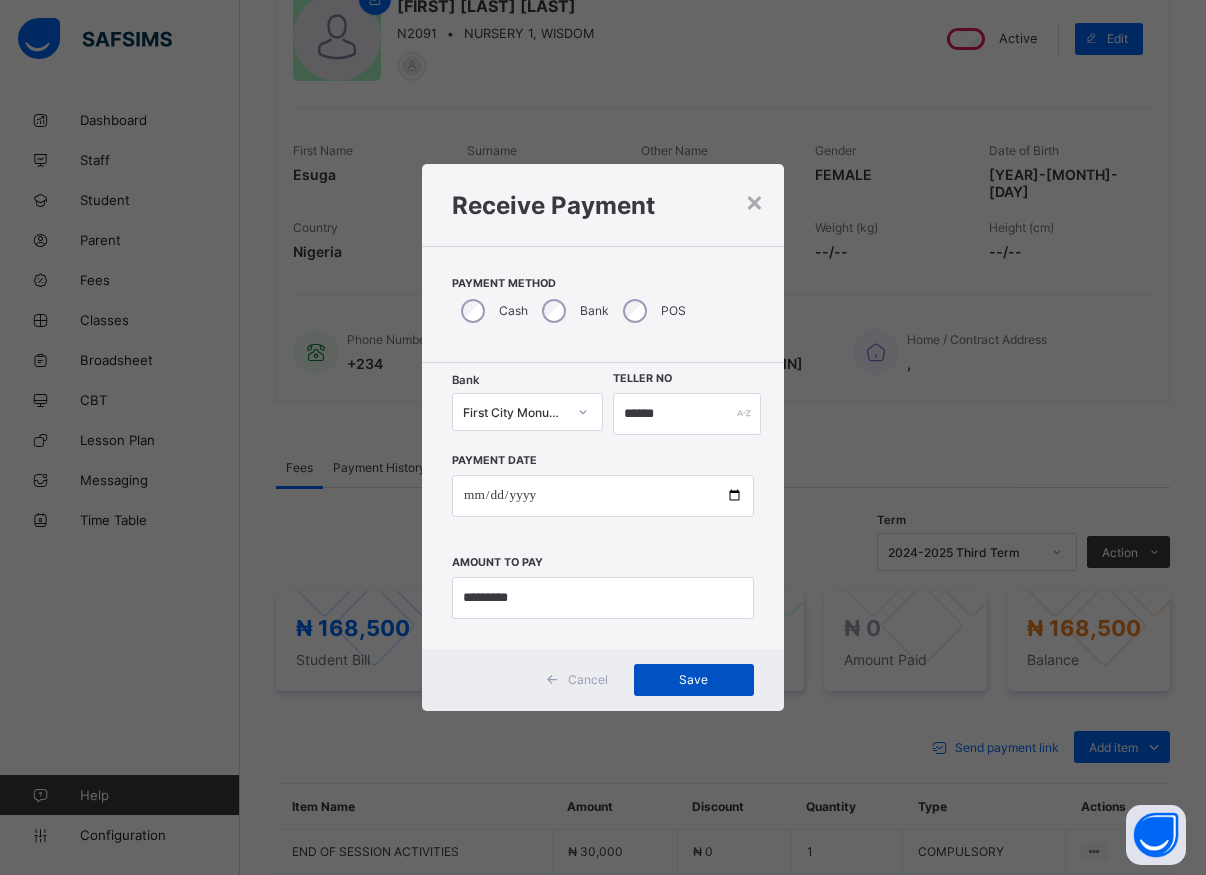 click on "Save" at bounding box center (694, 679) 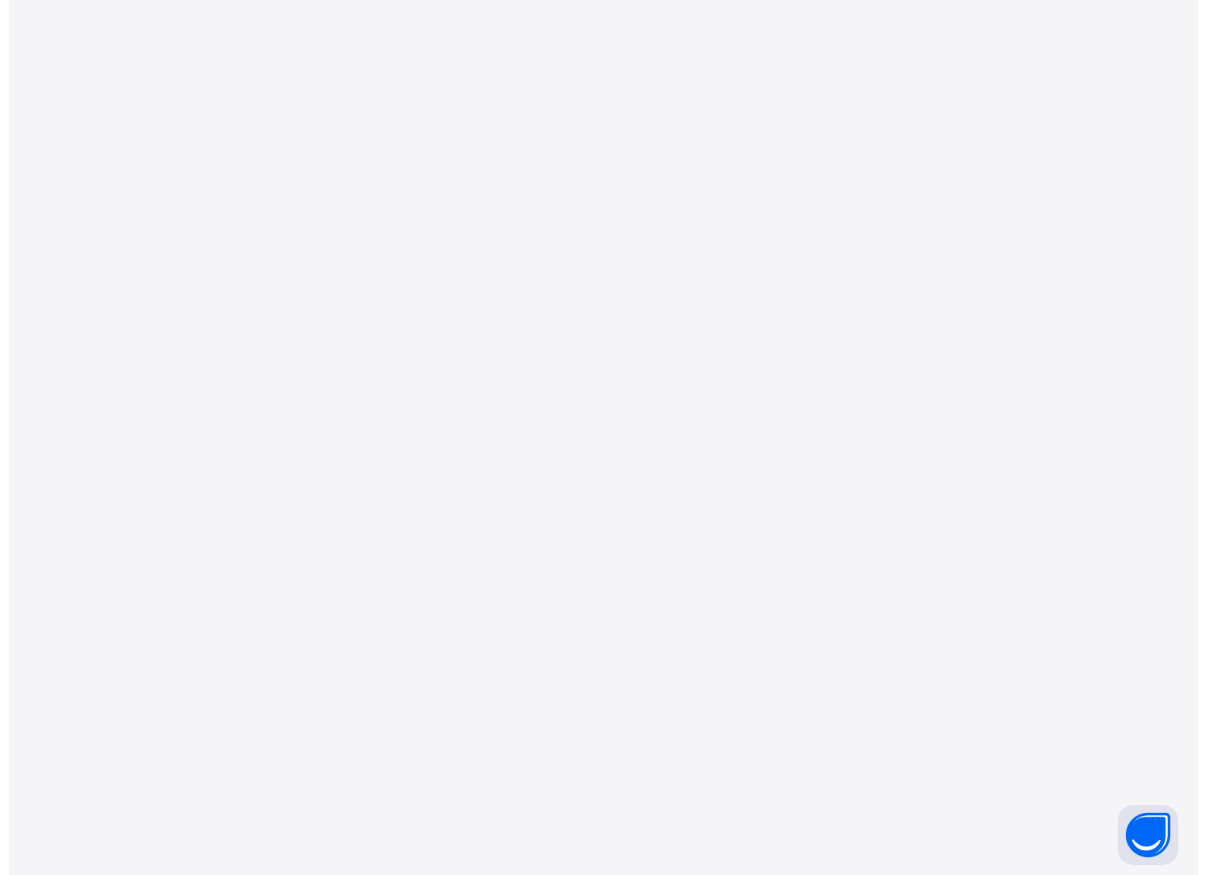 scroll, scrollTop: 0, scrollLeft: 0, axis: both 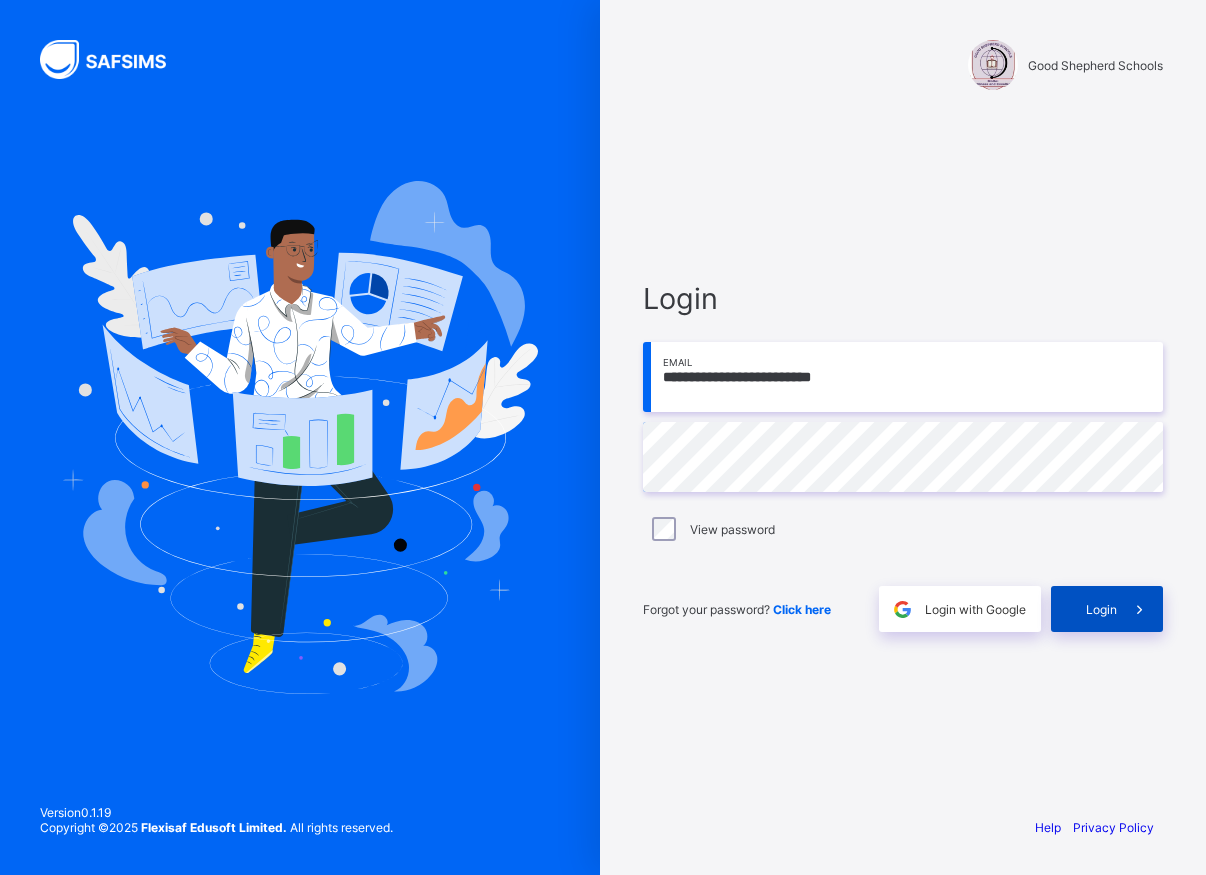click on "Login" at bounding box center (1101, 609) 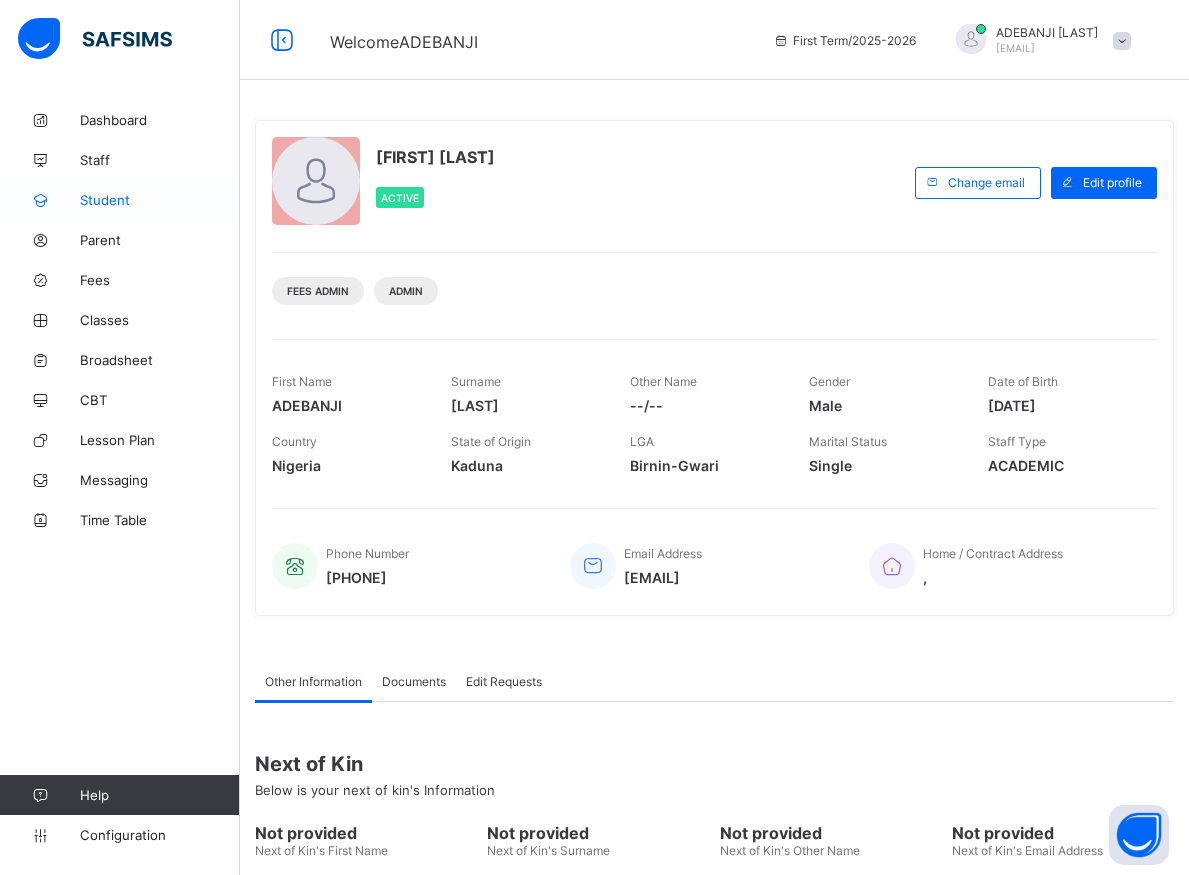 click on "Student" at bounding box center (160, 200) 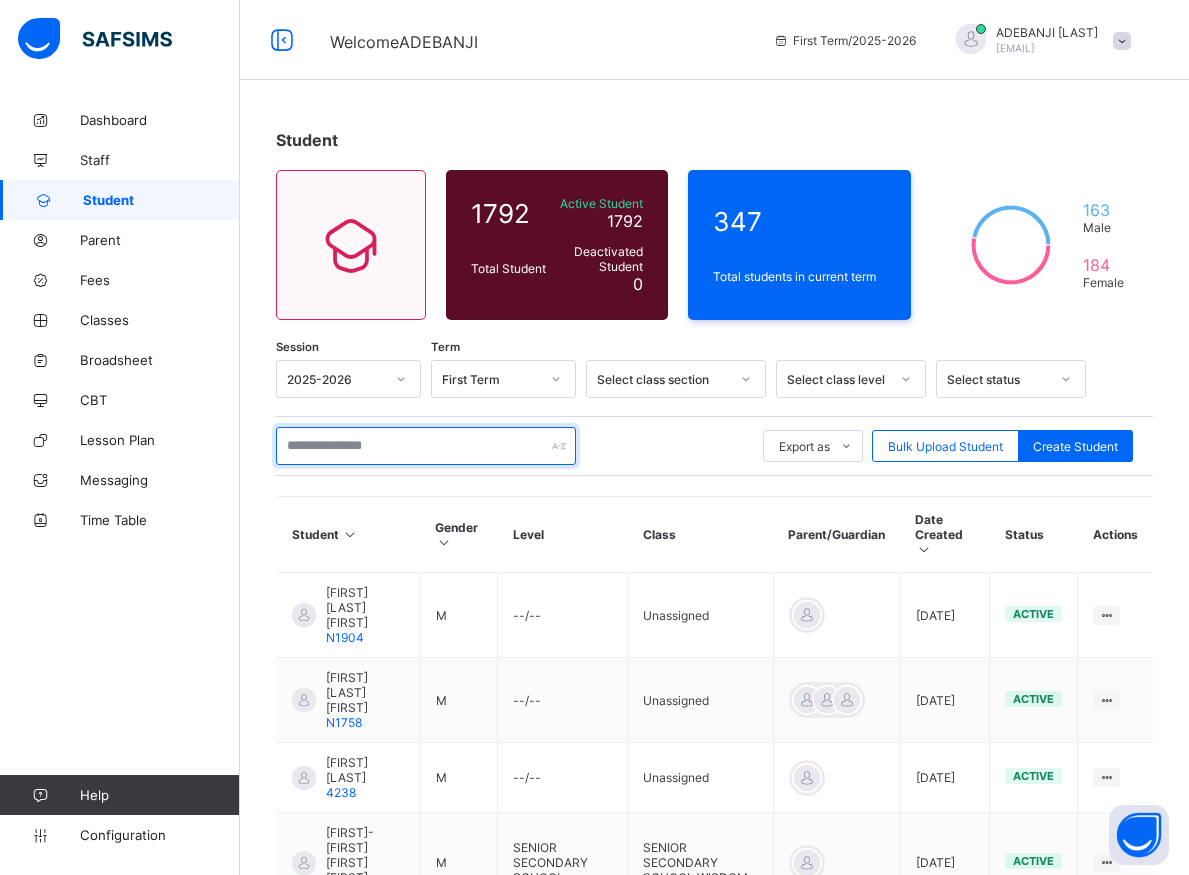 click at bounding box center [426, 446] 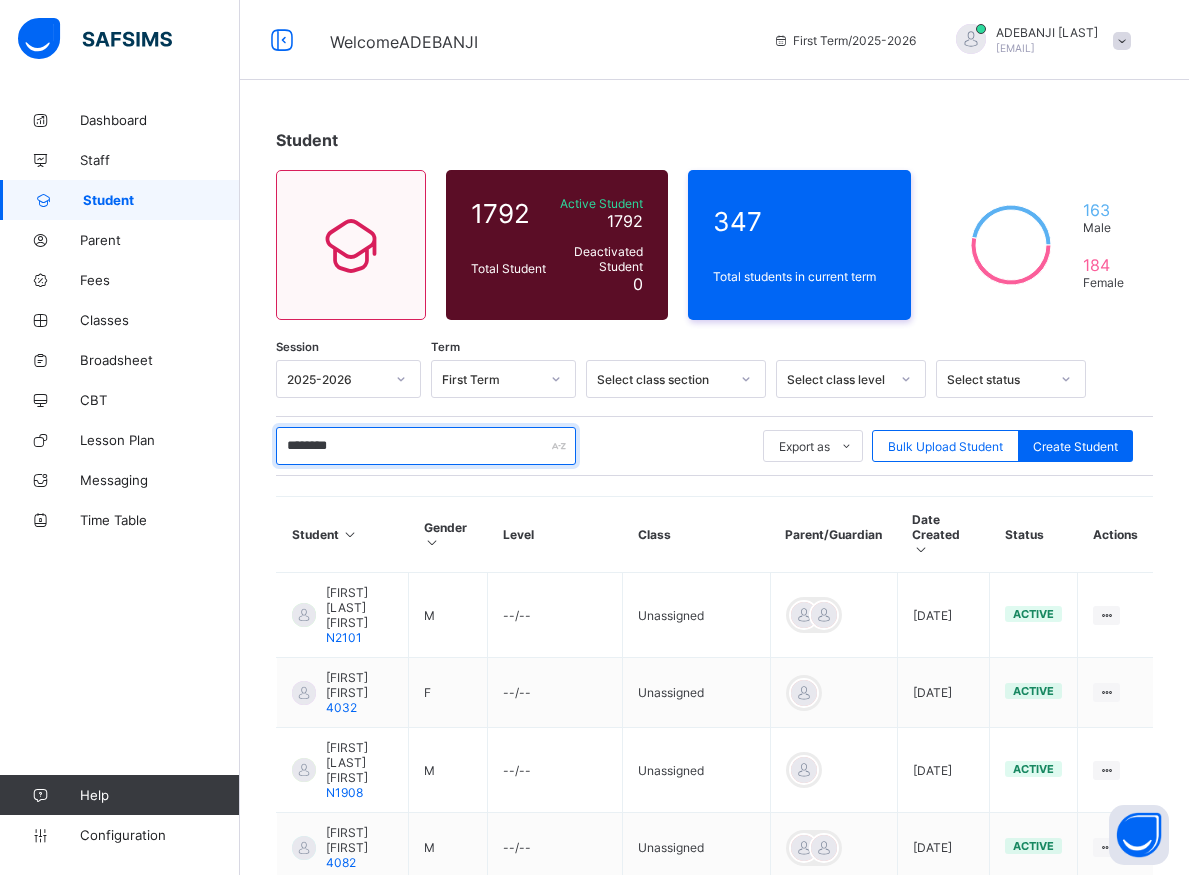 type on "*********" 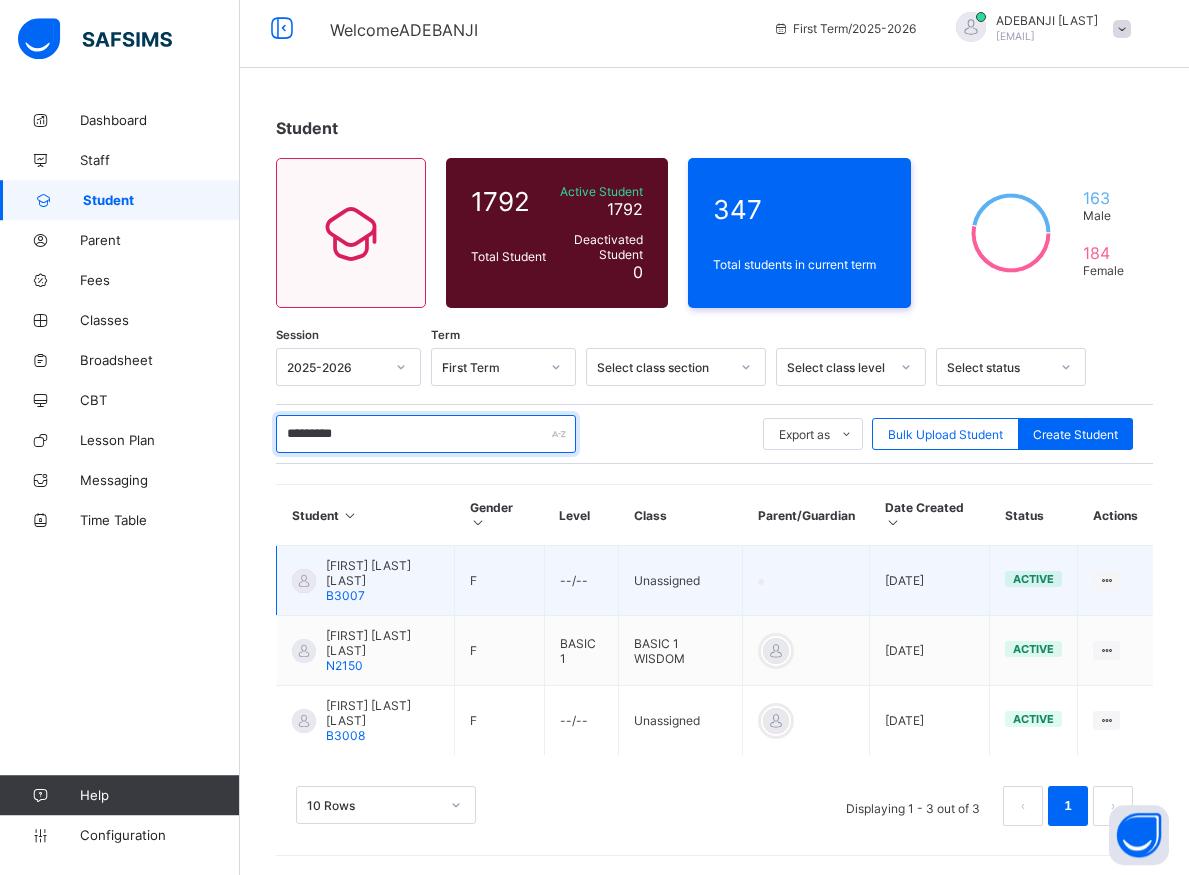 scroll, scrollTop: 13, scrollLeft: 0, axis: vertical 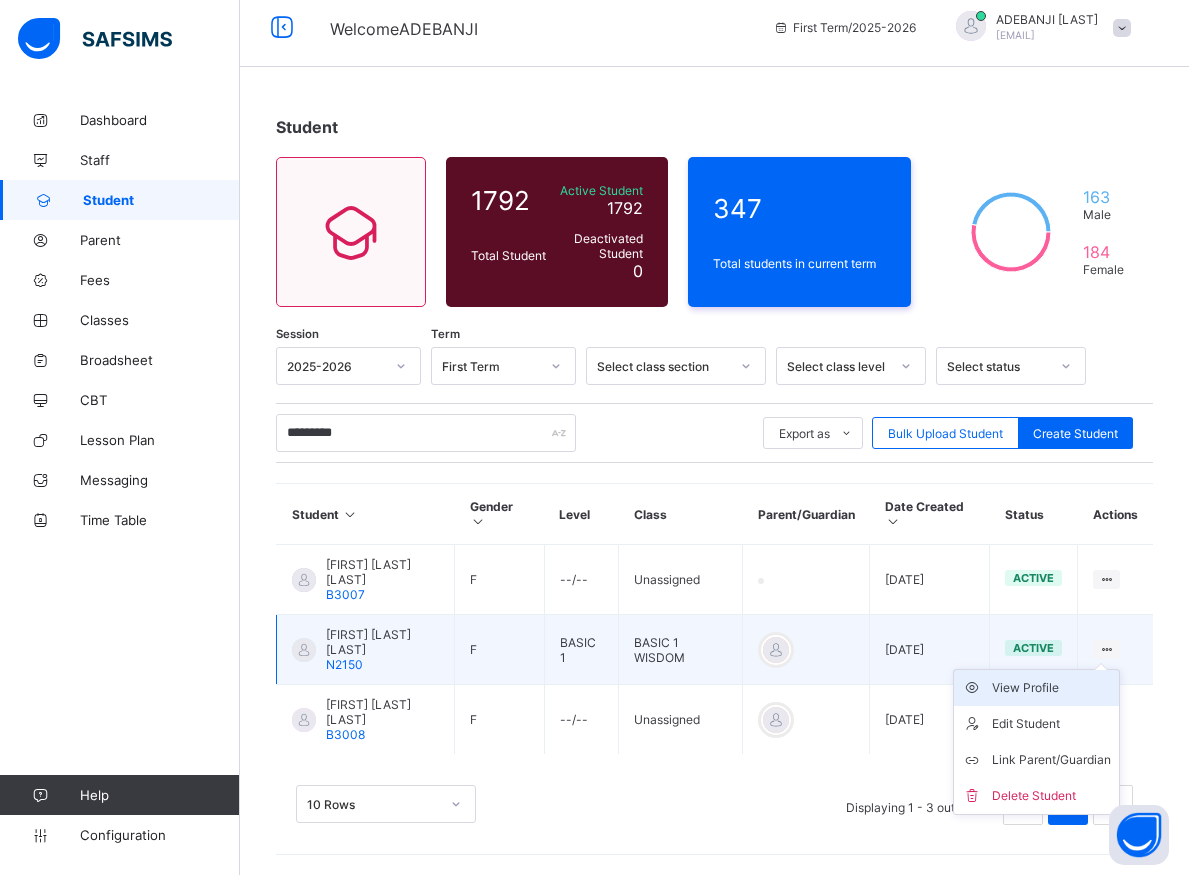 click on "View Profile" at bounding box center (1051, 688) 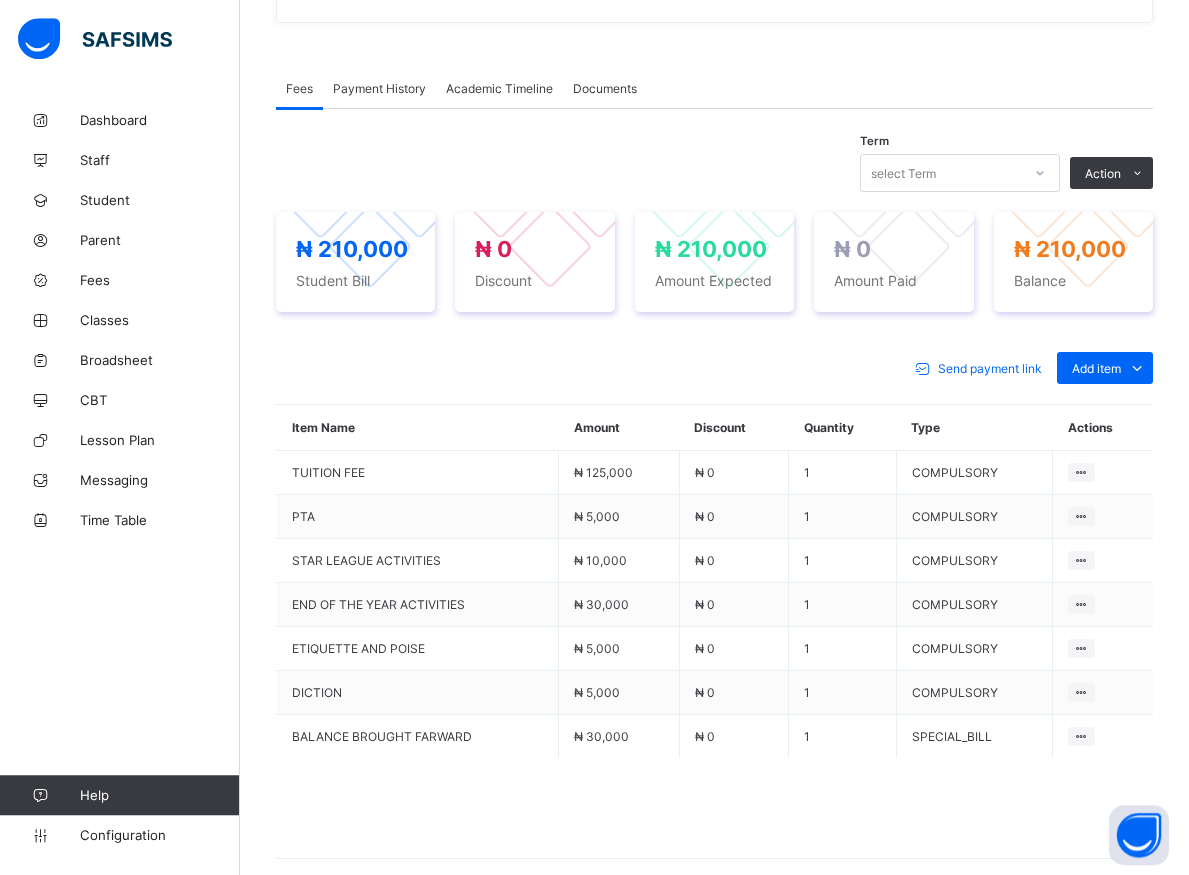scroll, scrollTop: 408, scrollLeft: 0, axis: vertical 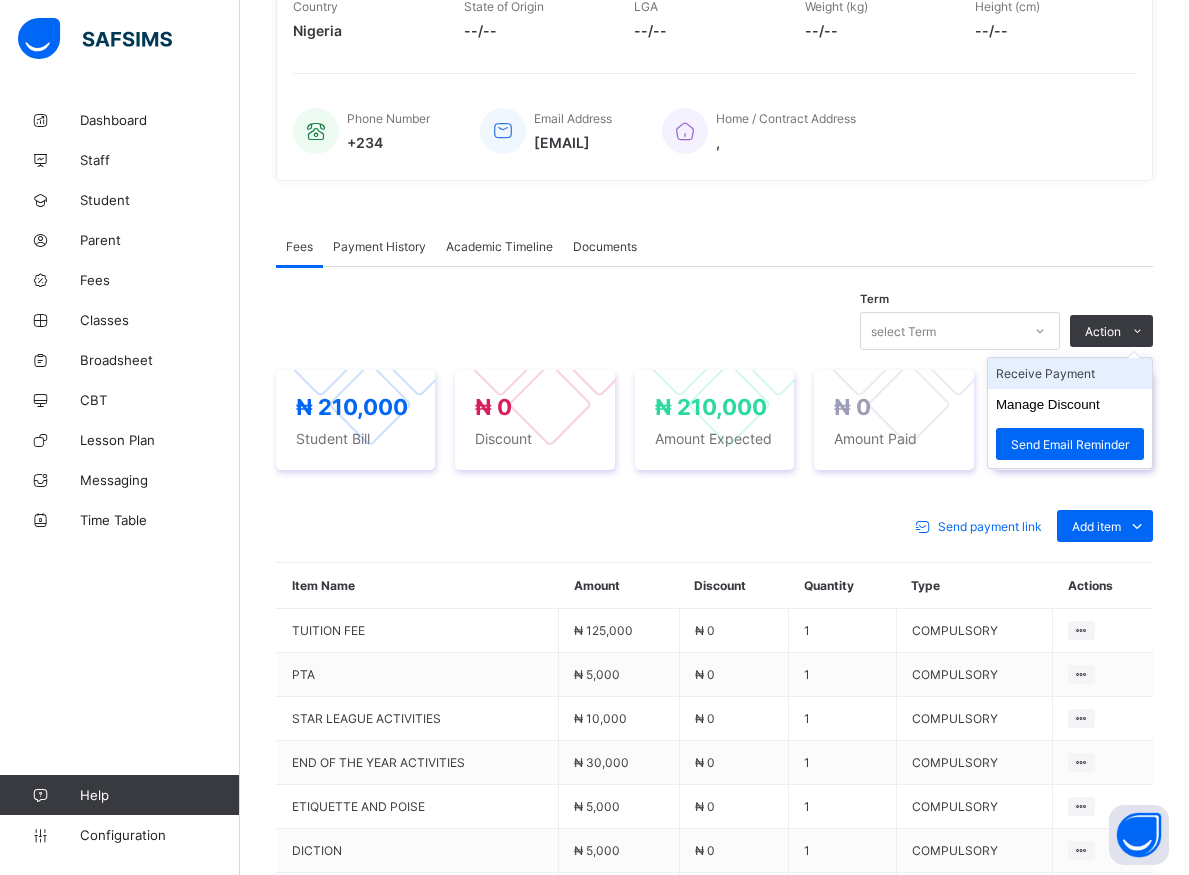 click on "Receive Payment" at bounding box center [1070, 373] 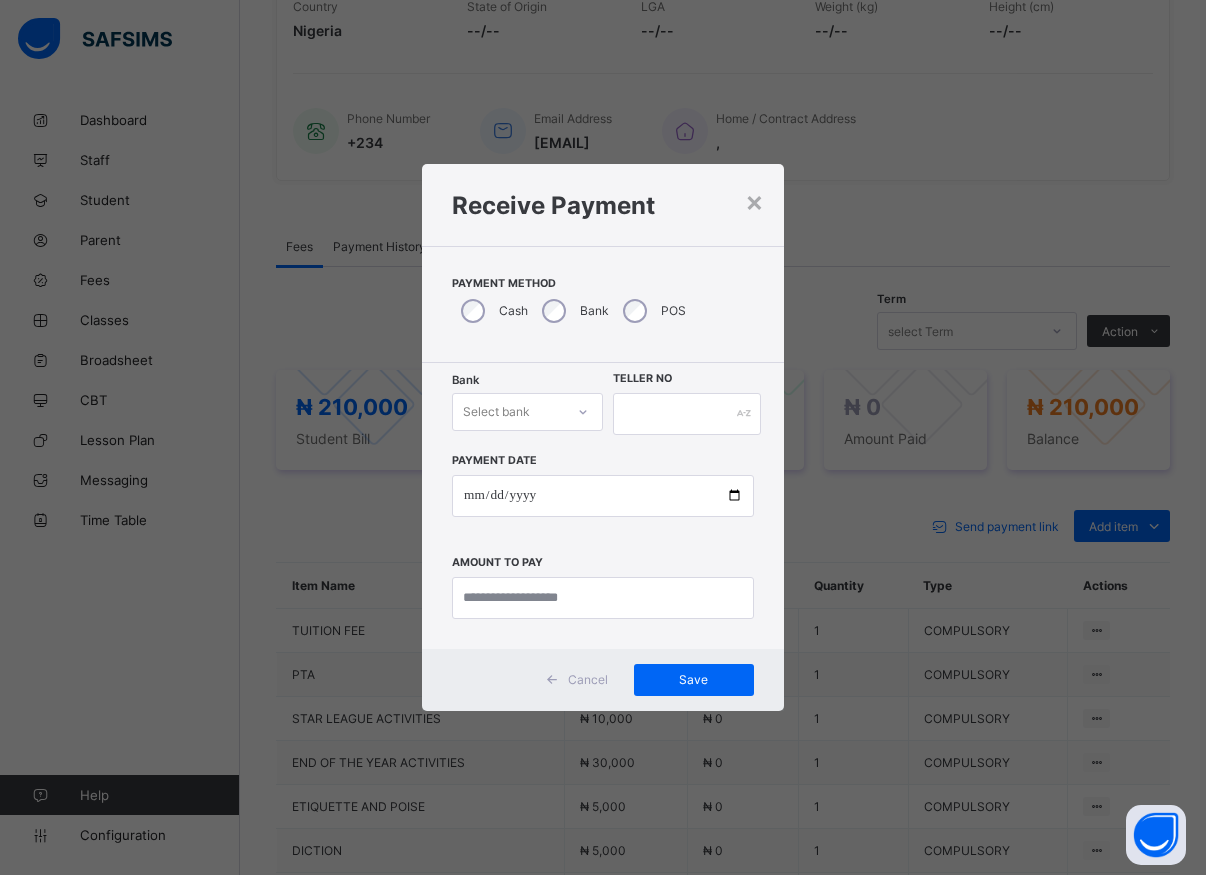 click 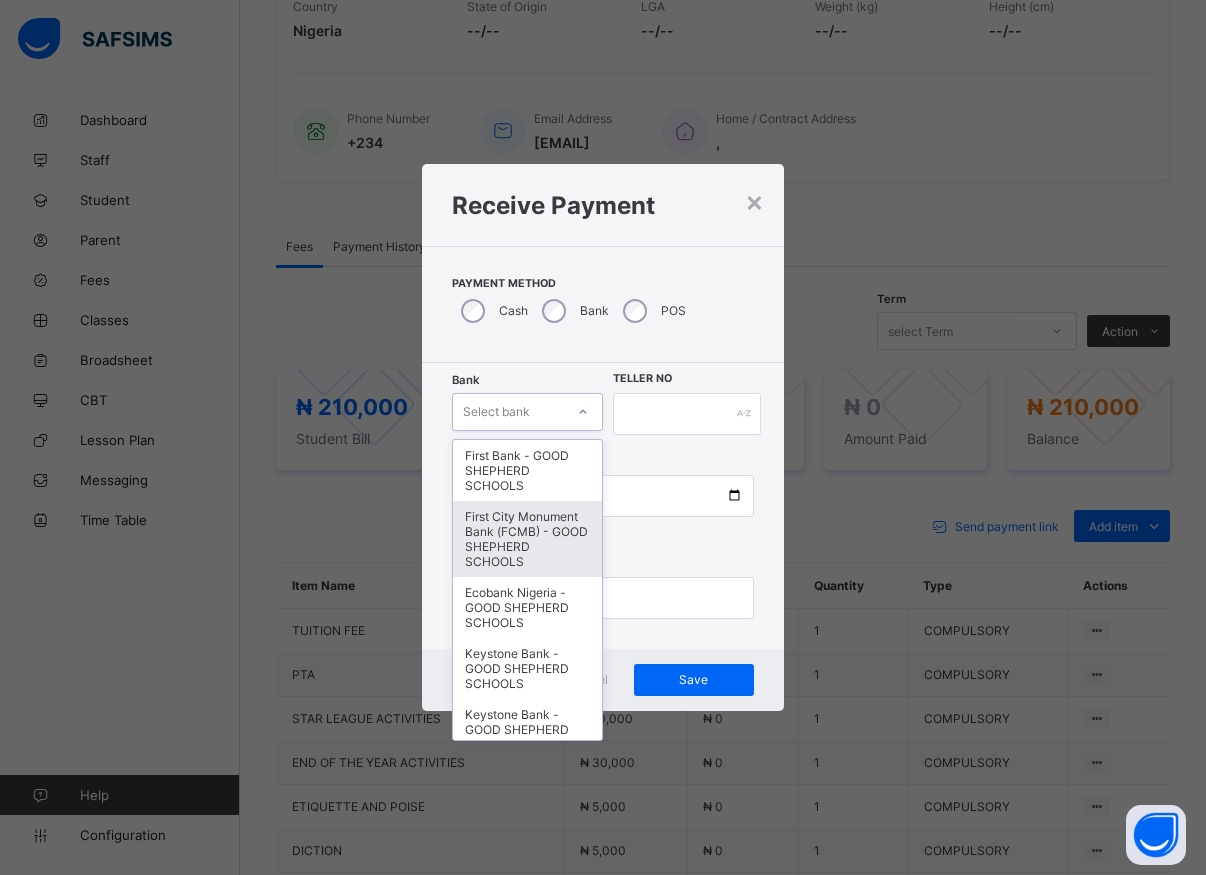 click on "First City Monument Bank (FCMB) - GOOD SHEPHERD SCHOOLS" at bounding box center (527, 539) 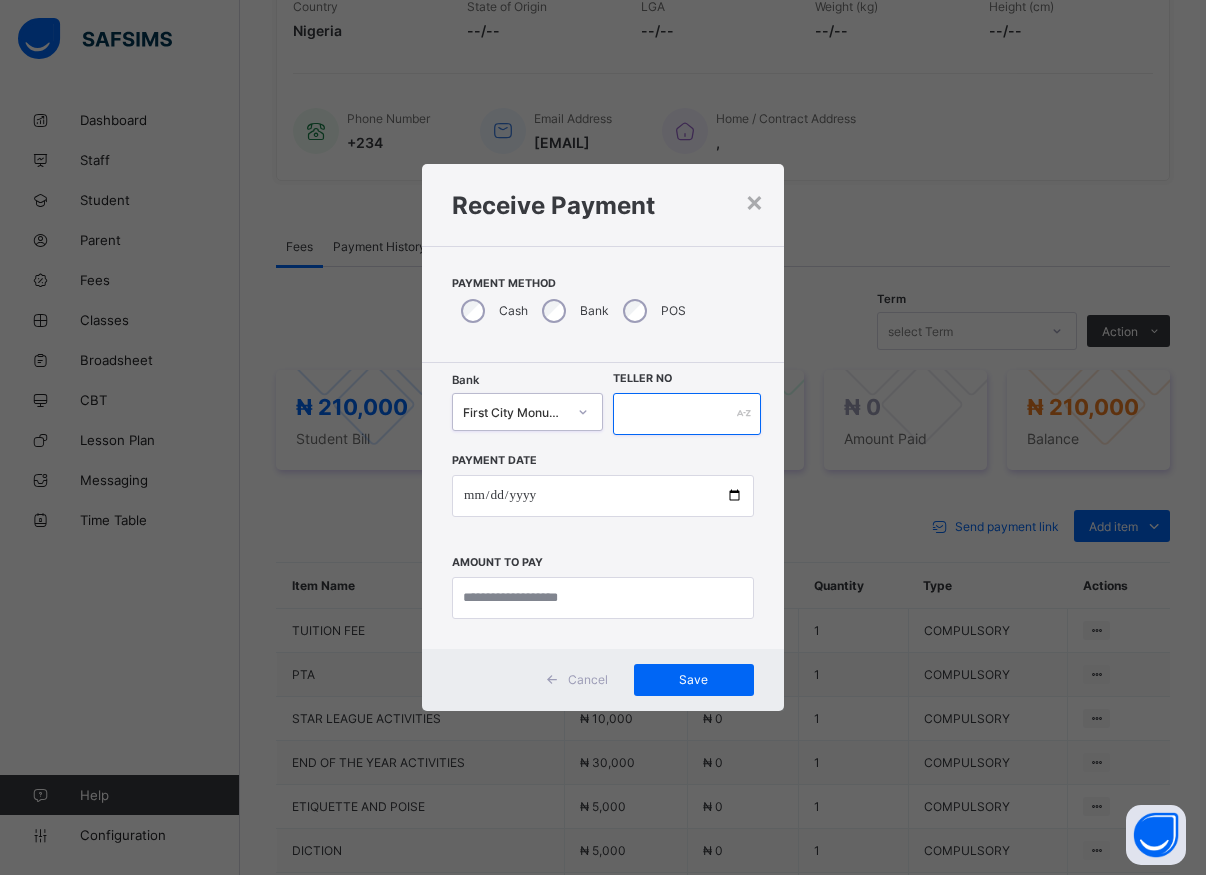 click at bounding box center [687, 414] 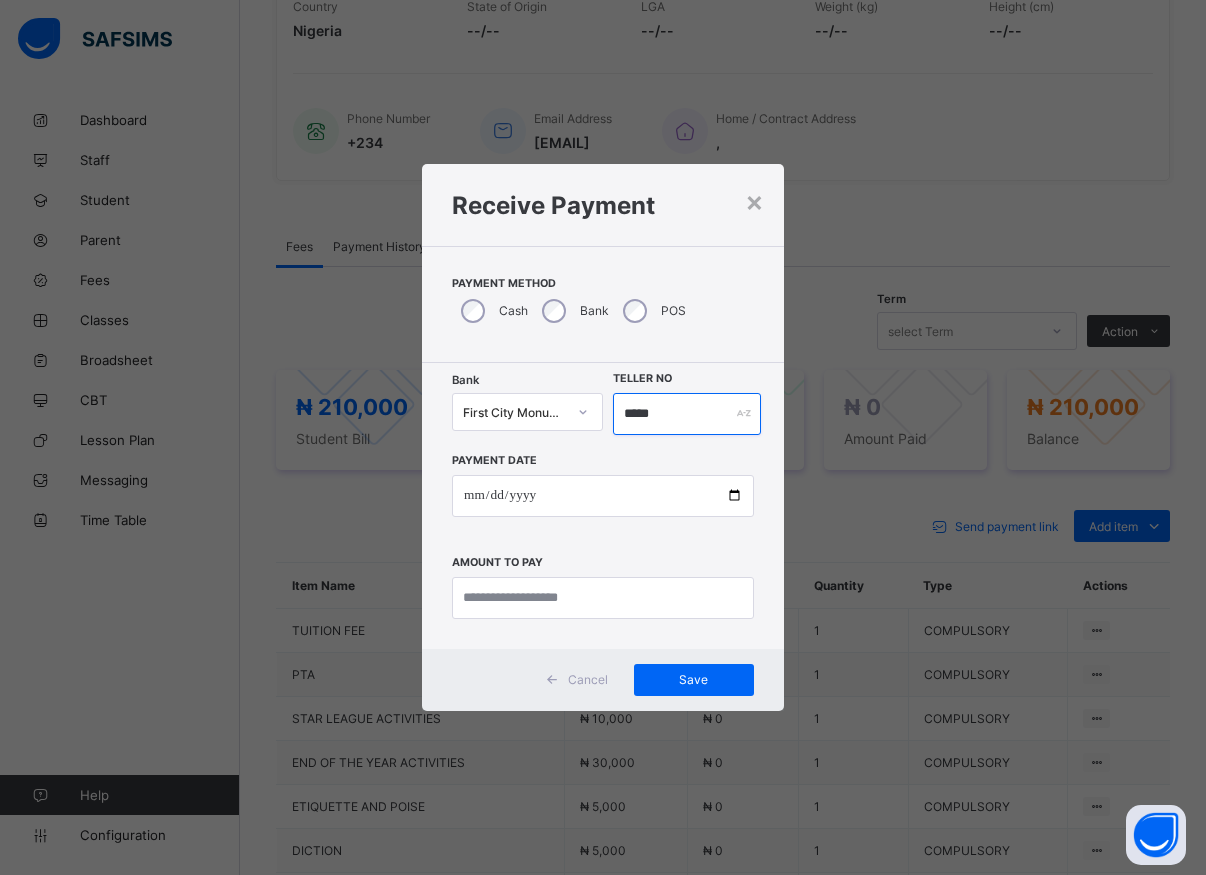 type on "*****" 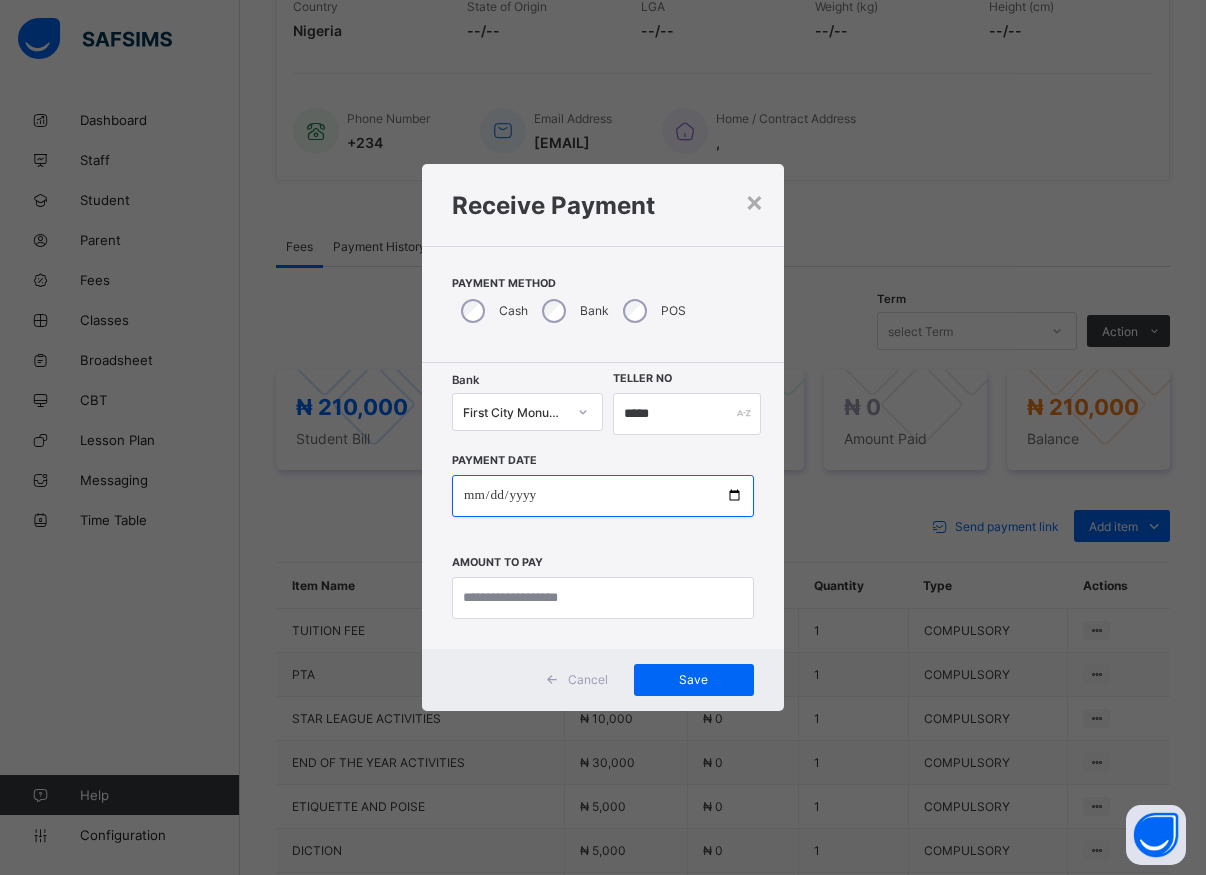 click at bounding box center (603, 496) 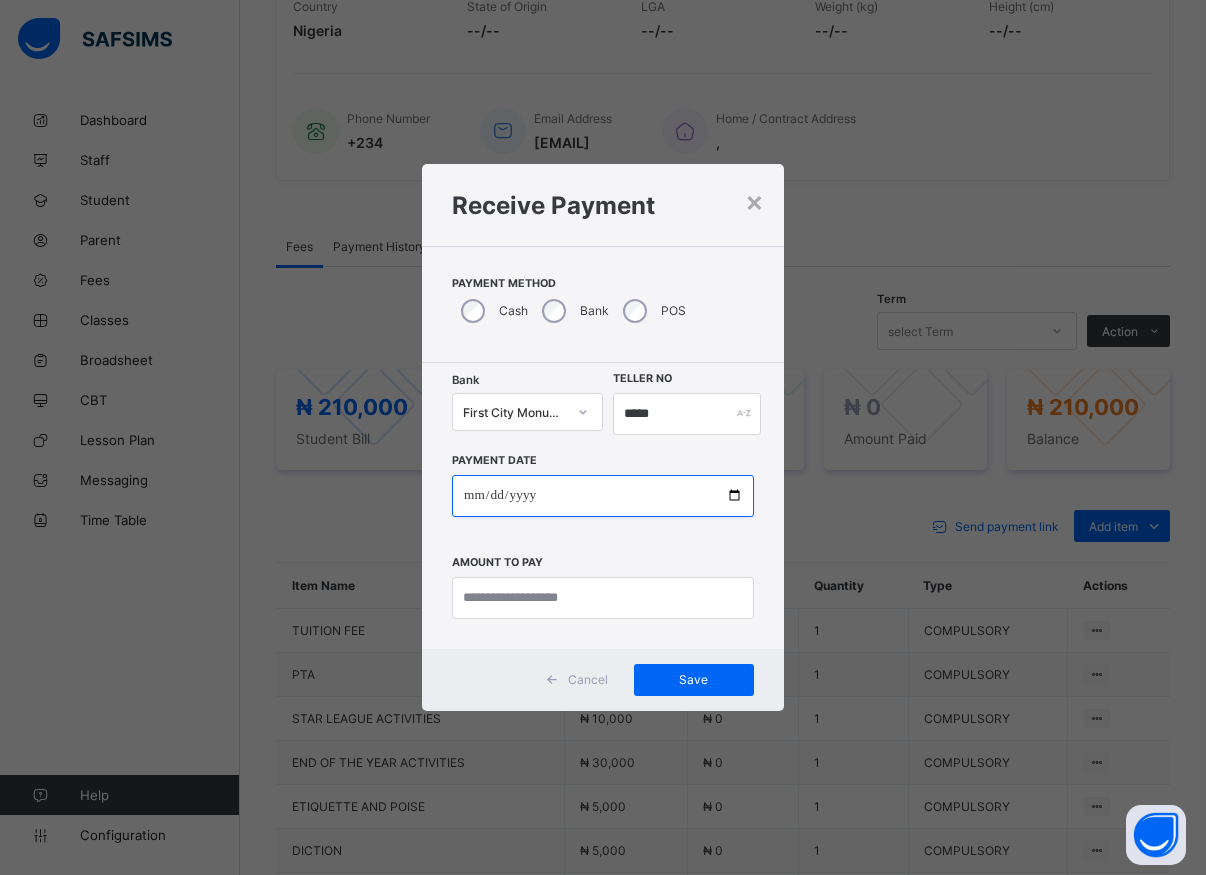 type on "**********" 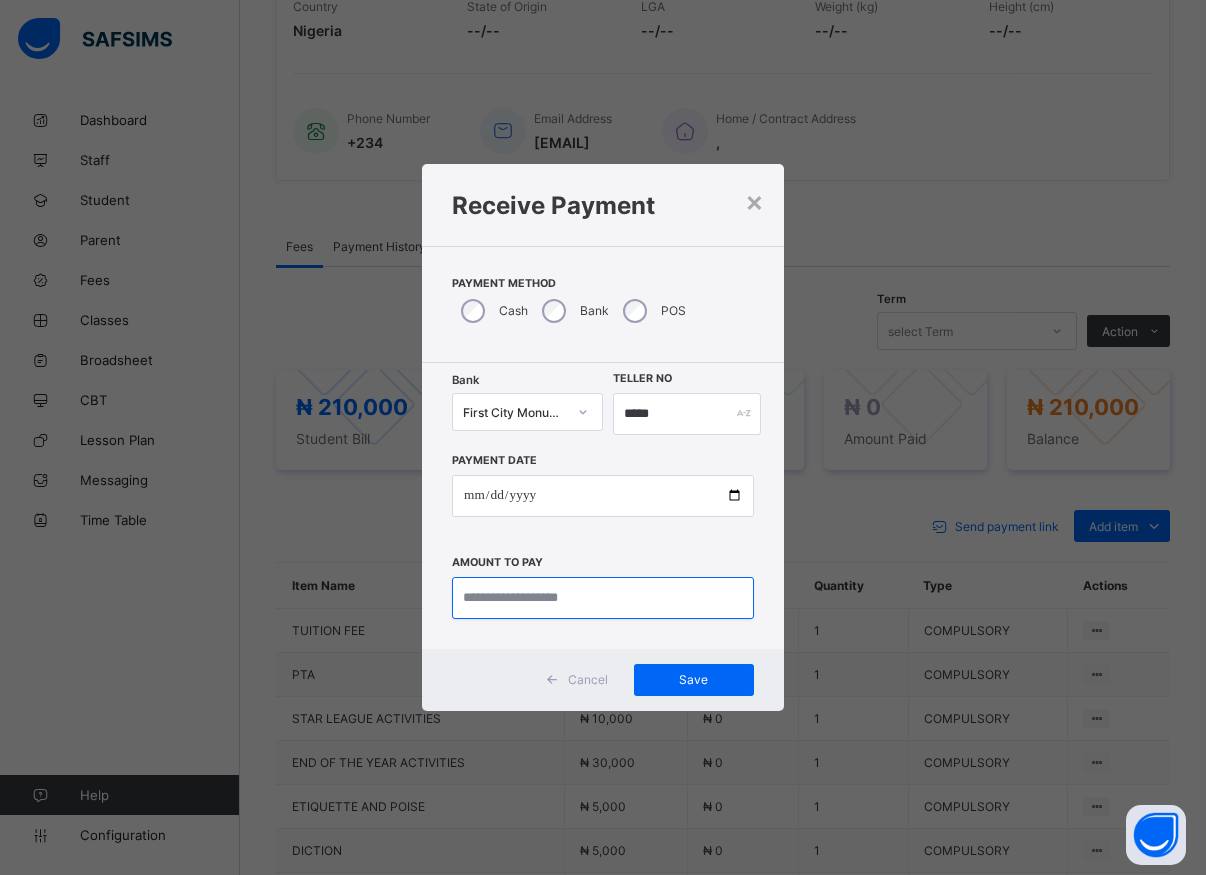 click at bounding box center (603, 598) 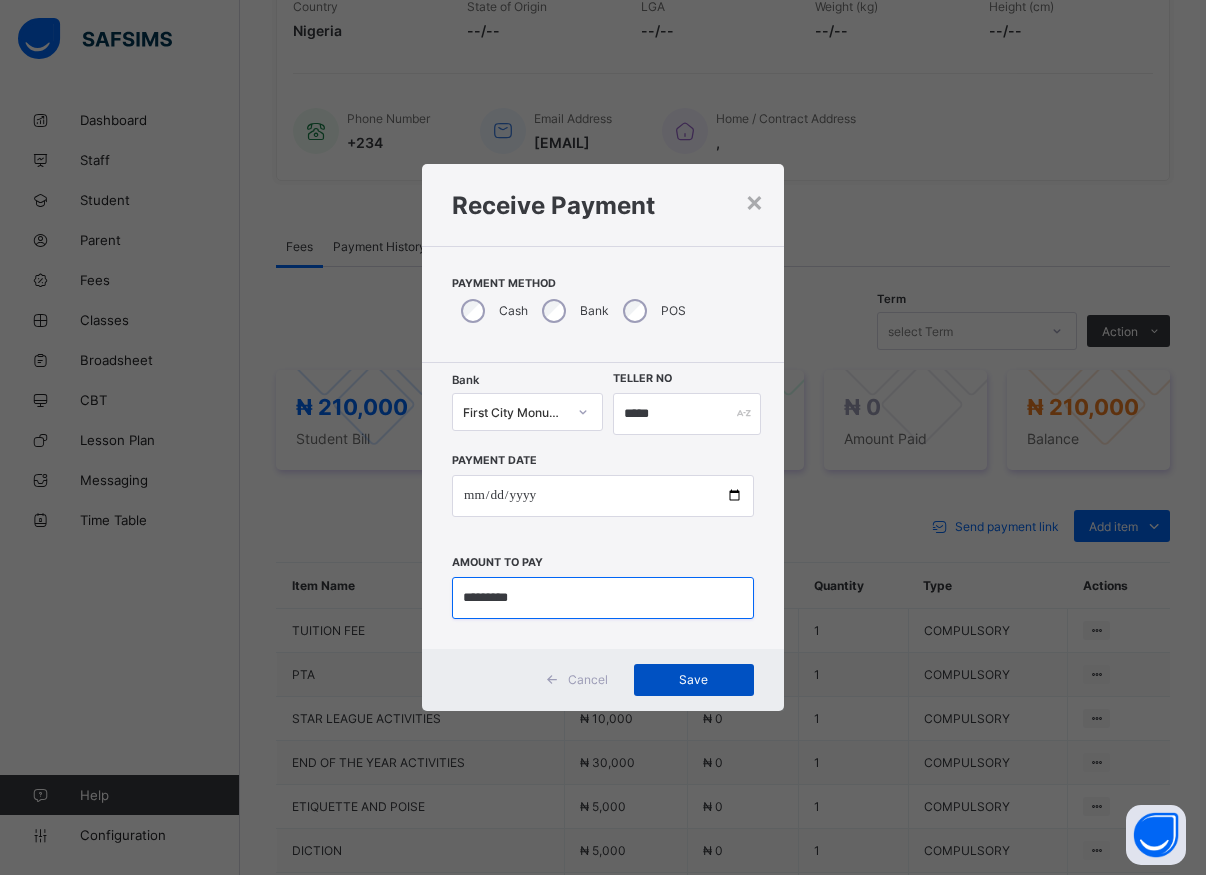 type on "*********" 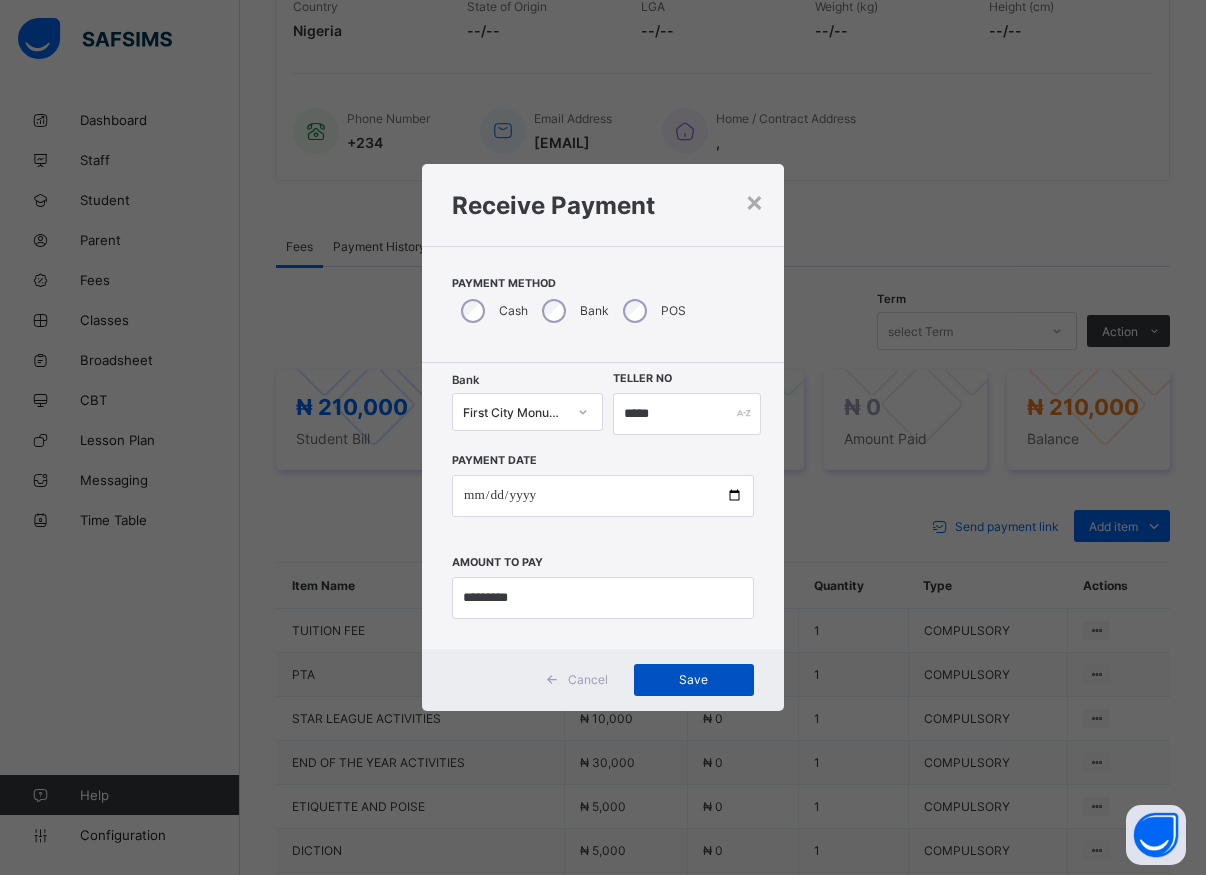 click on "Save" at bounding box center [694, 679] 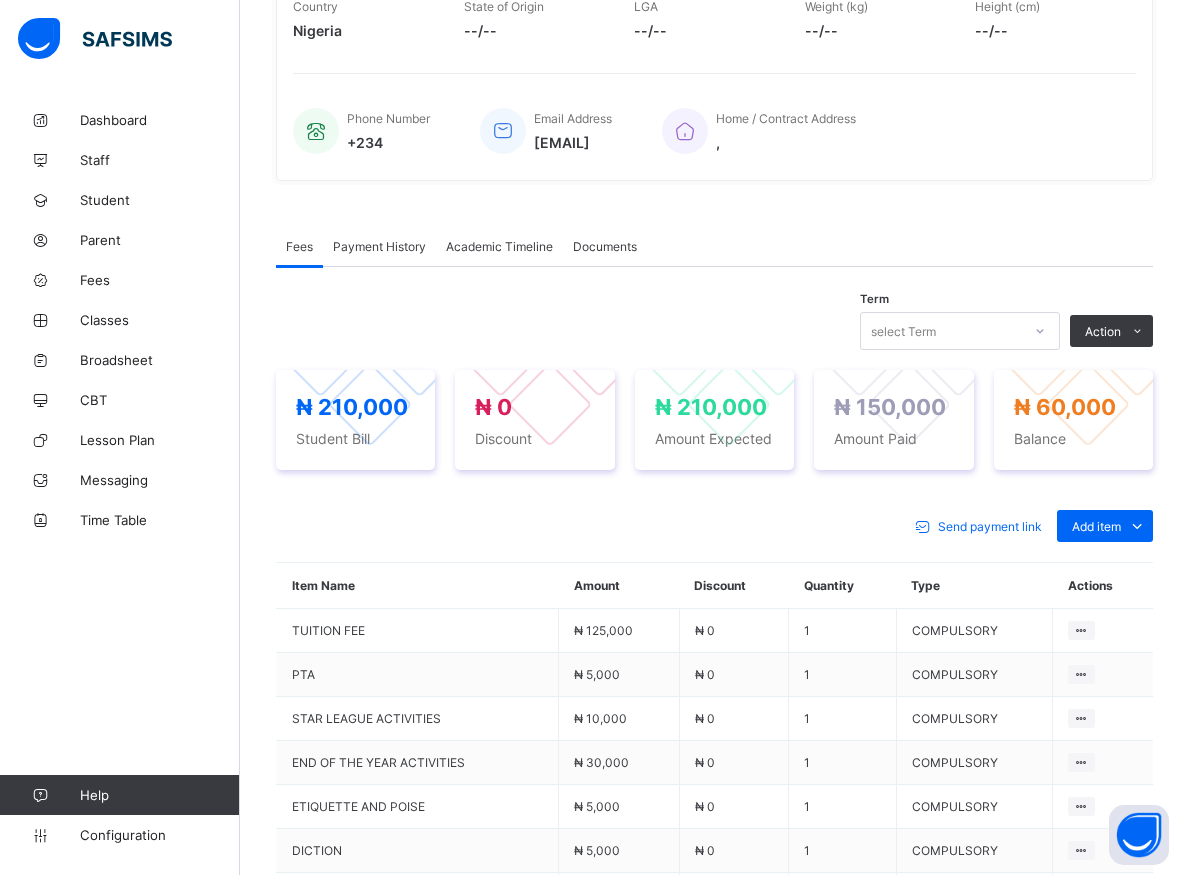 scroll, scrollTop: 306, scrollLeft: 0, axis: vertical 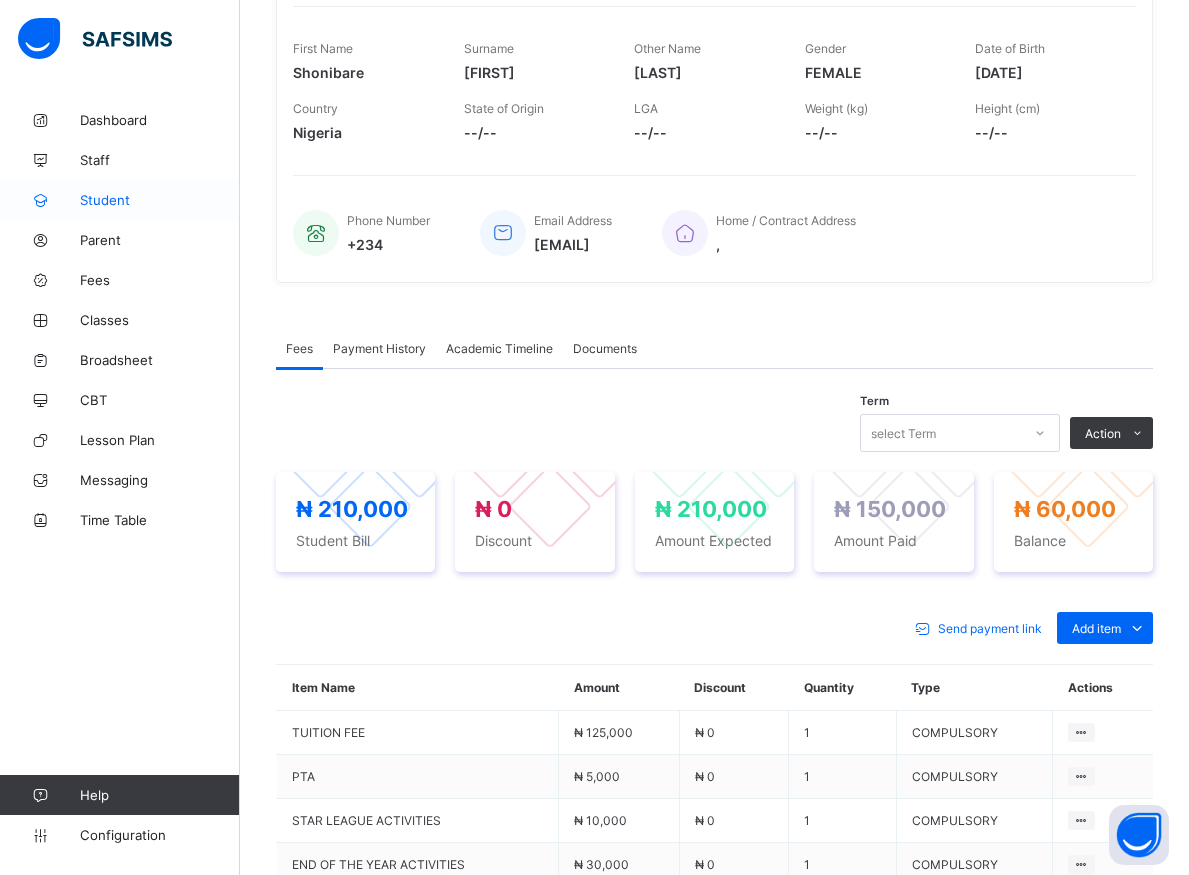 click on "Student" at bounding box center [160, 200] 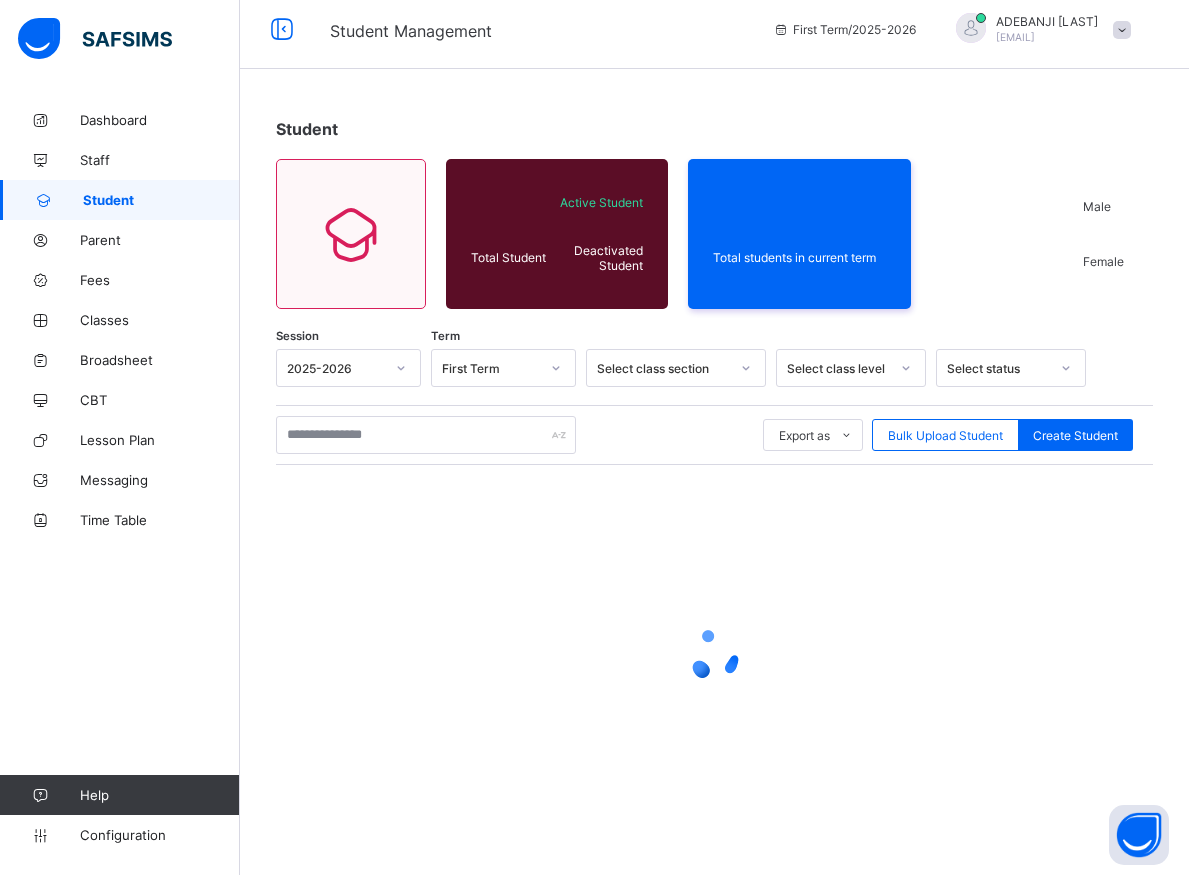 scroll, scrollTop: 11, scrollLeft: 0, axis: vertical 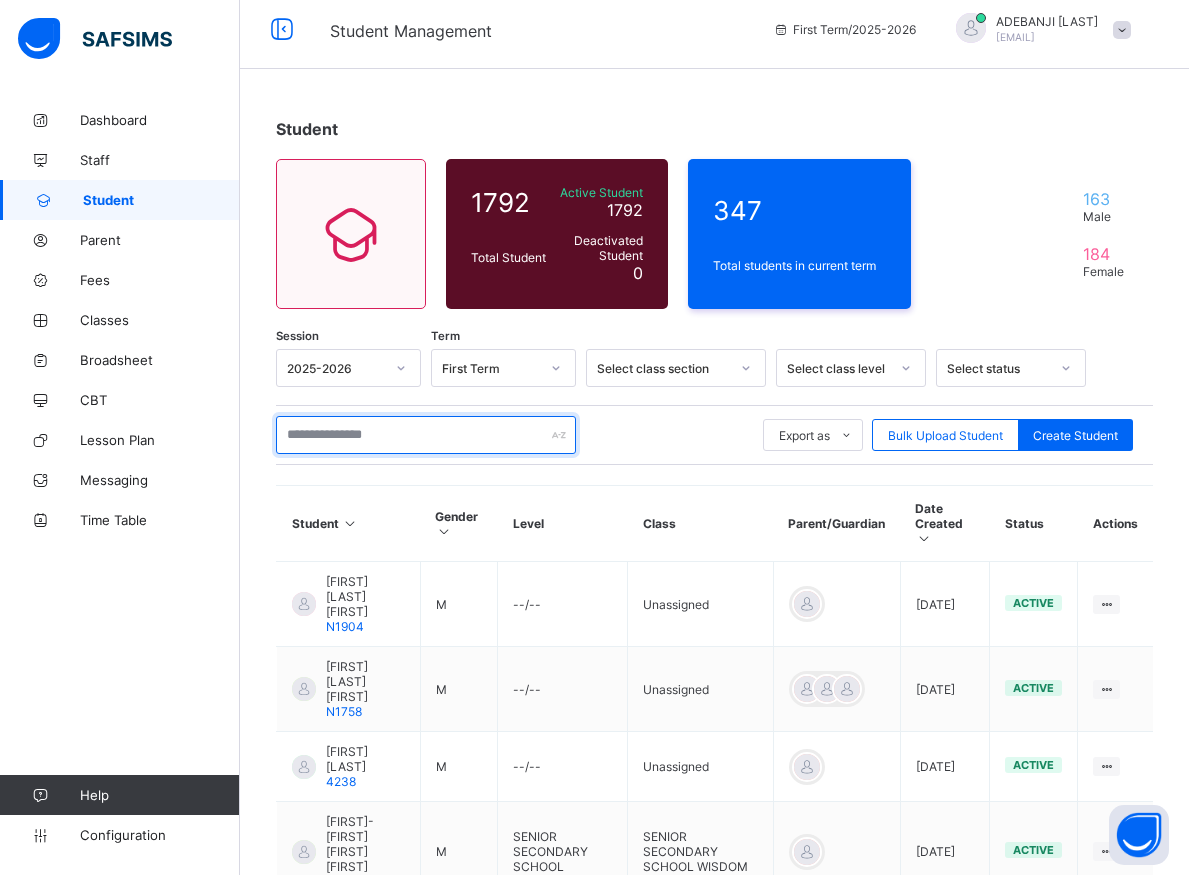 click at bounding box center (426, 435) 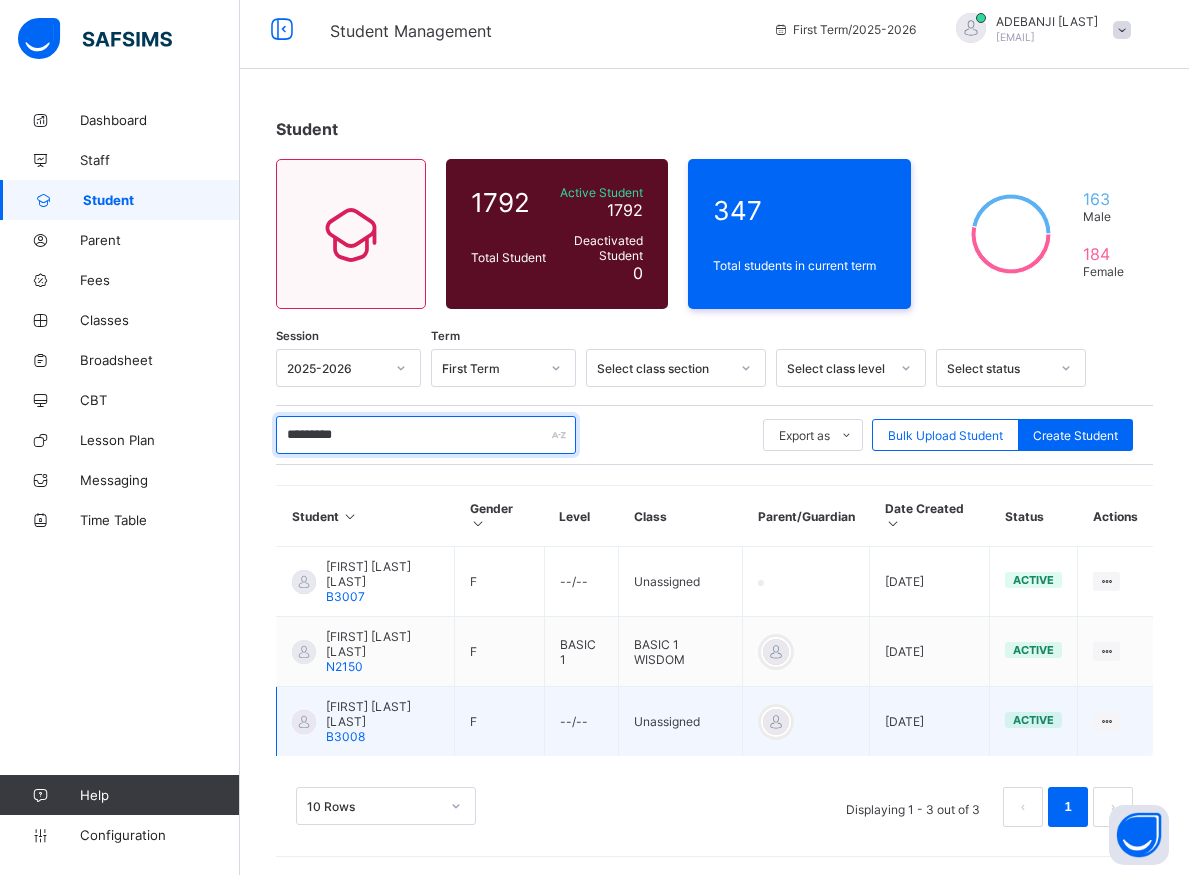 scroll, scrollTop: 13, scrollLeft: 0, axis: vertical 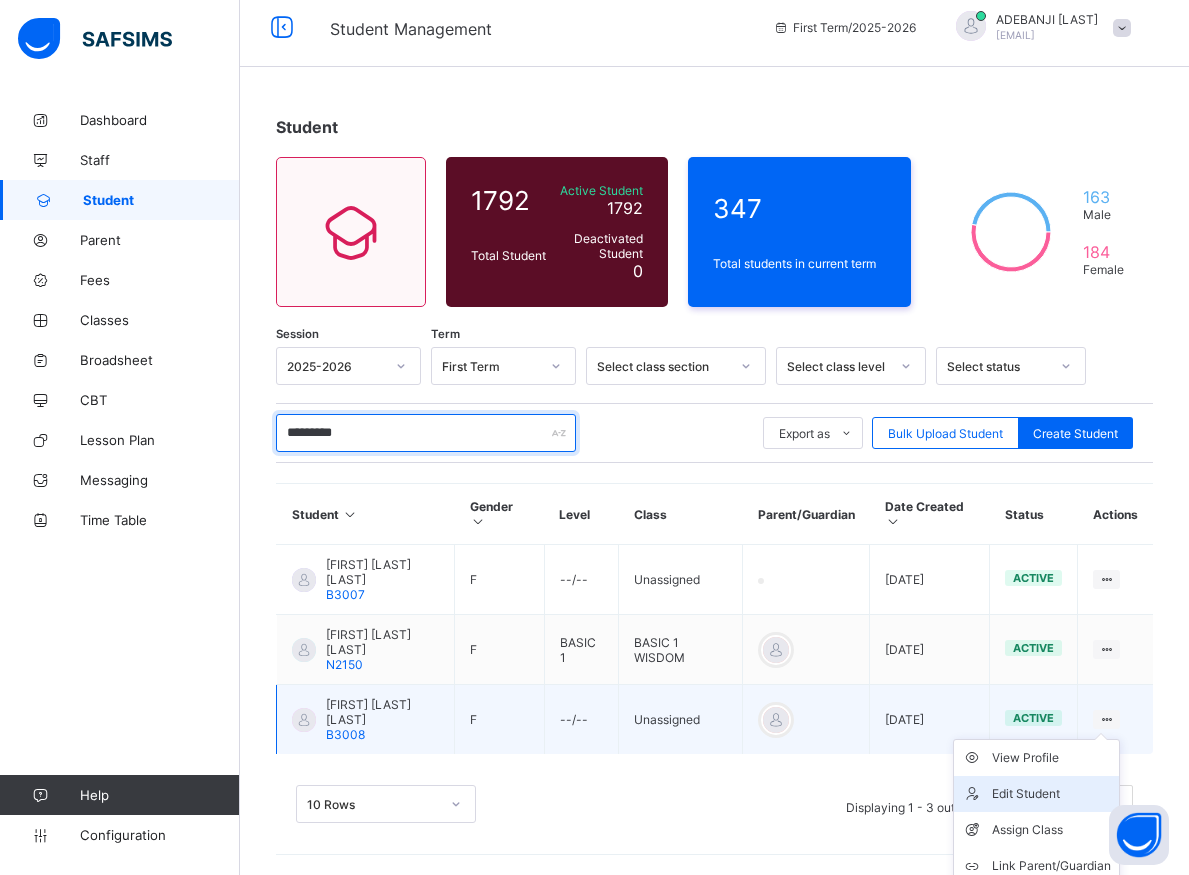 type on "*********" 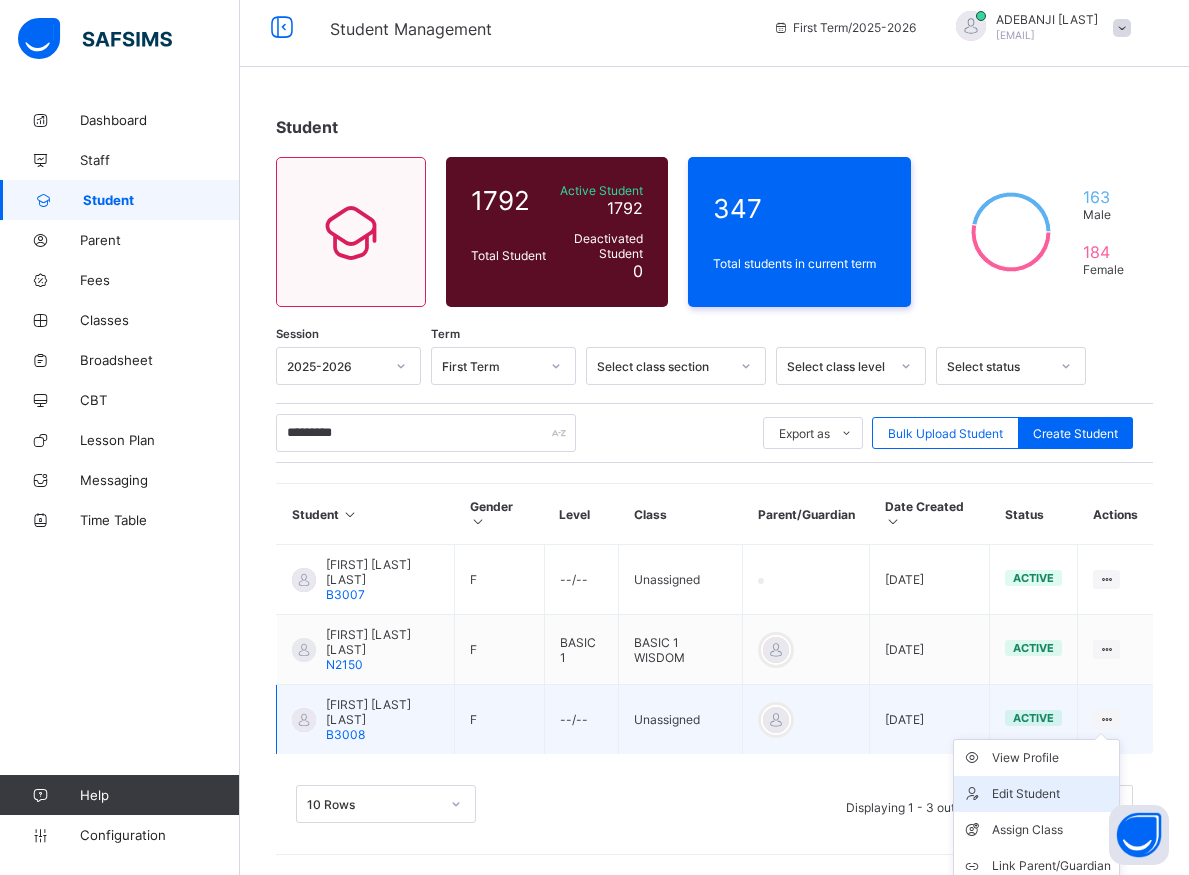 click on "Edit Student" at bounding box center (1051, 794) 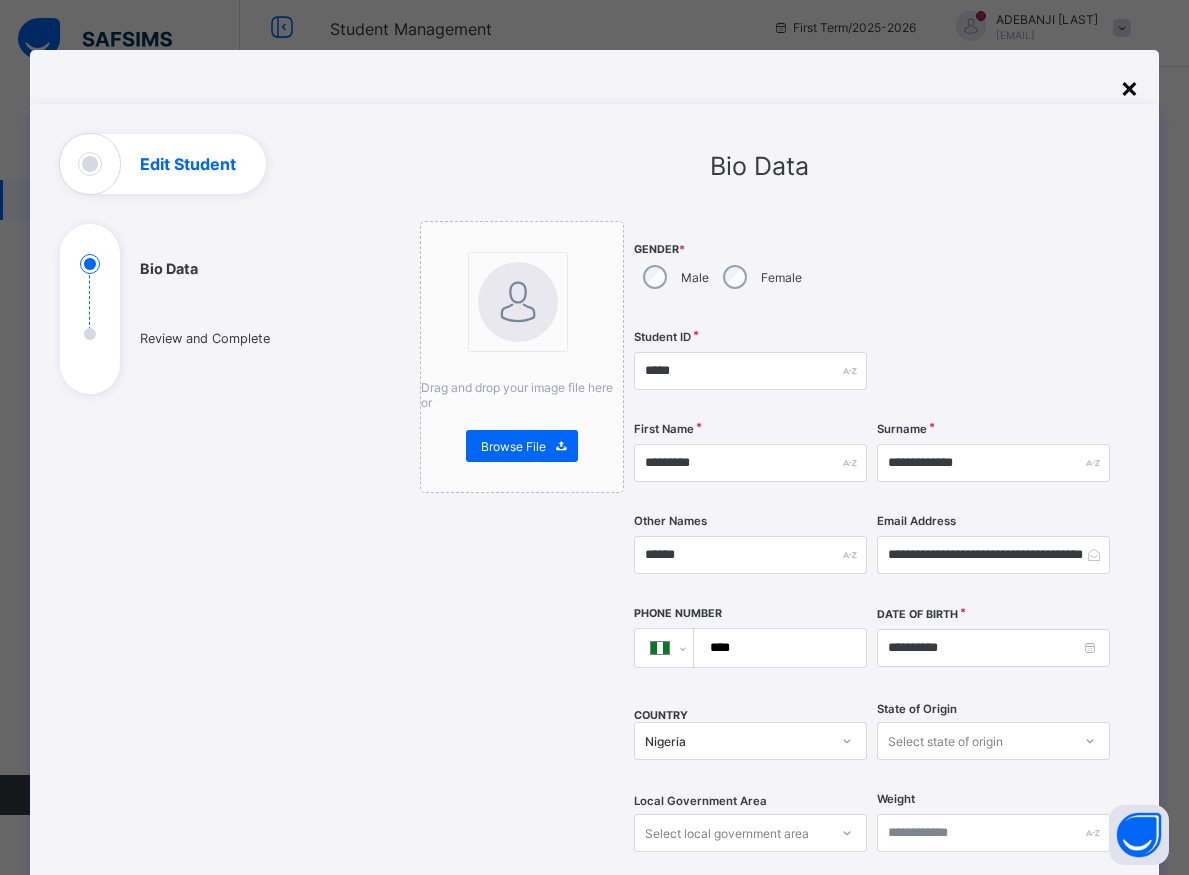 click on "×" at bounding box center (1129, 87) 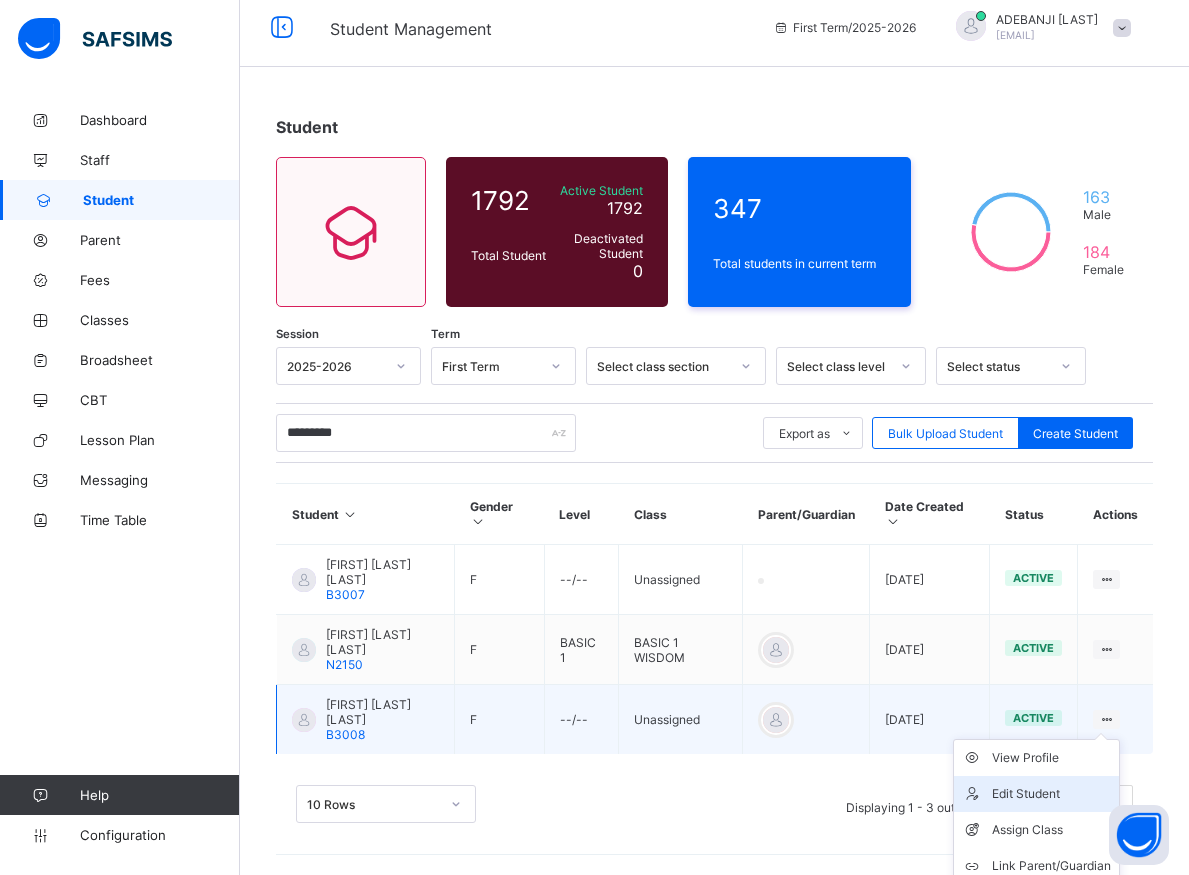 click on "Edit Student" at bounding box center (1051, 794) 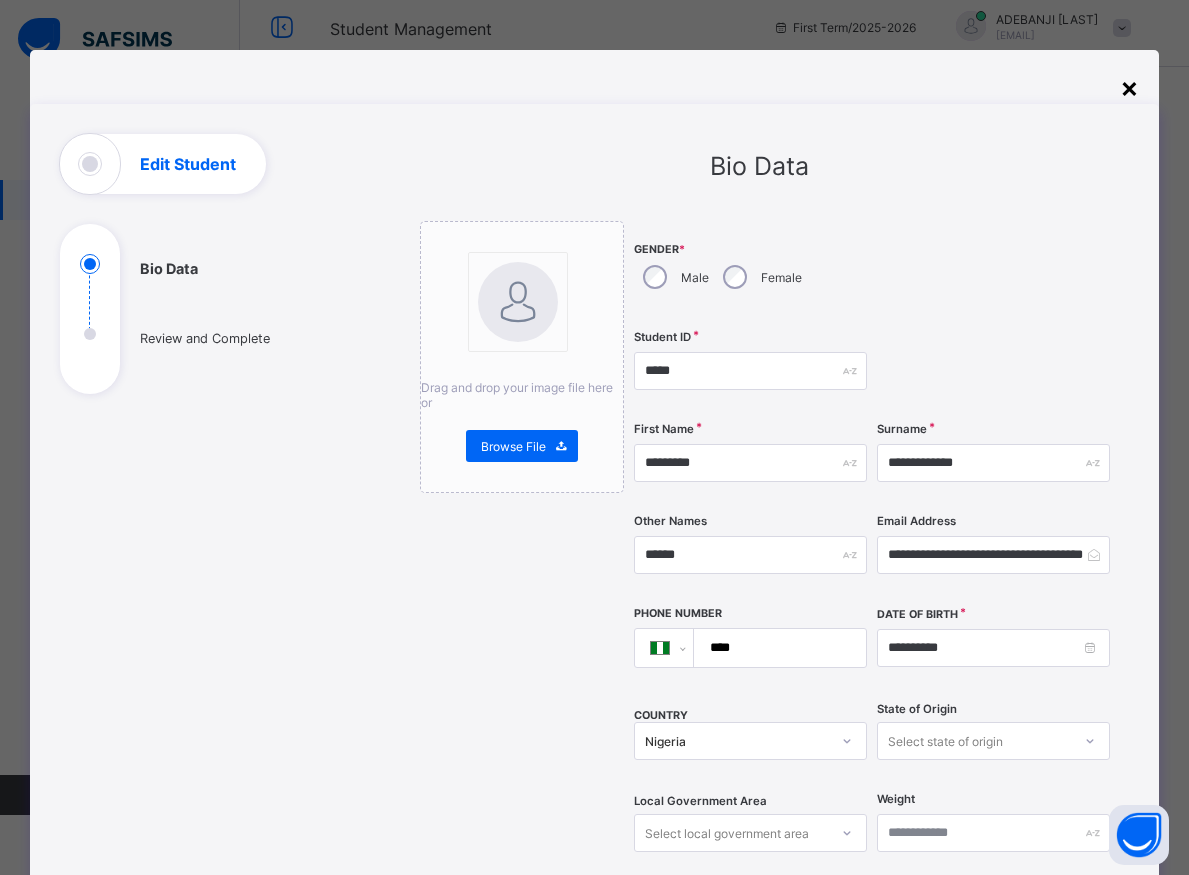 click on "×" at bounding box center [1129, 87] 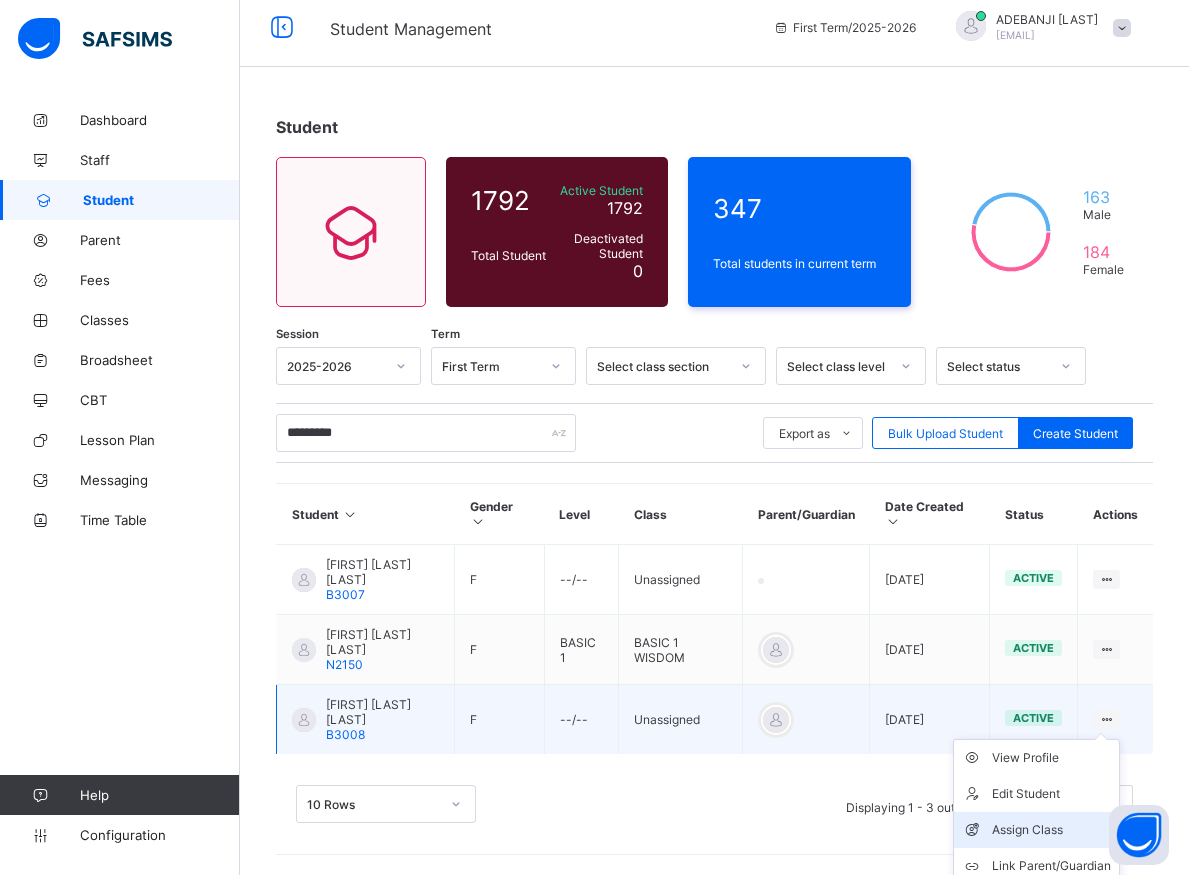 click on "Assign Class" at bounding box center [1051, 830] 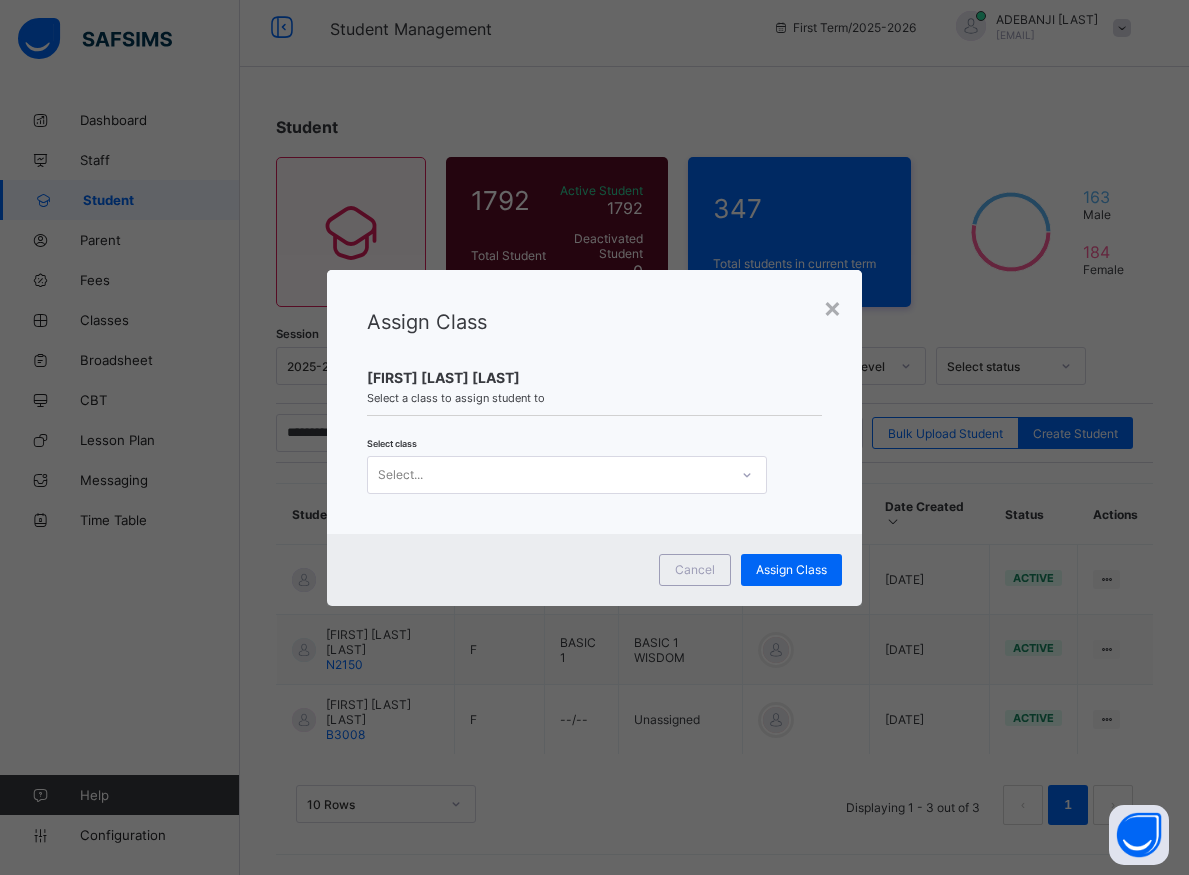 click 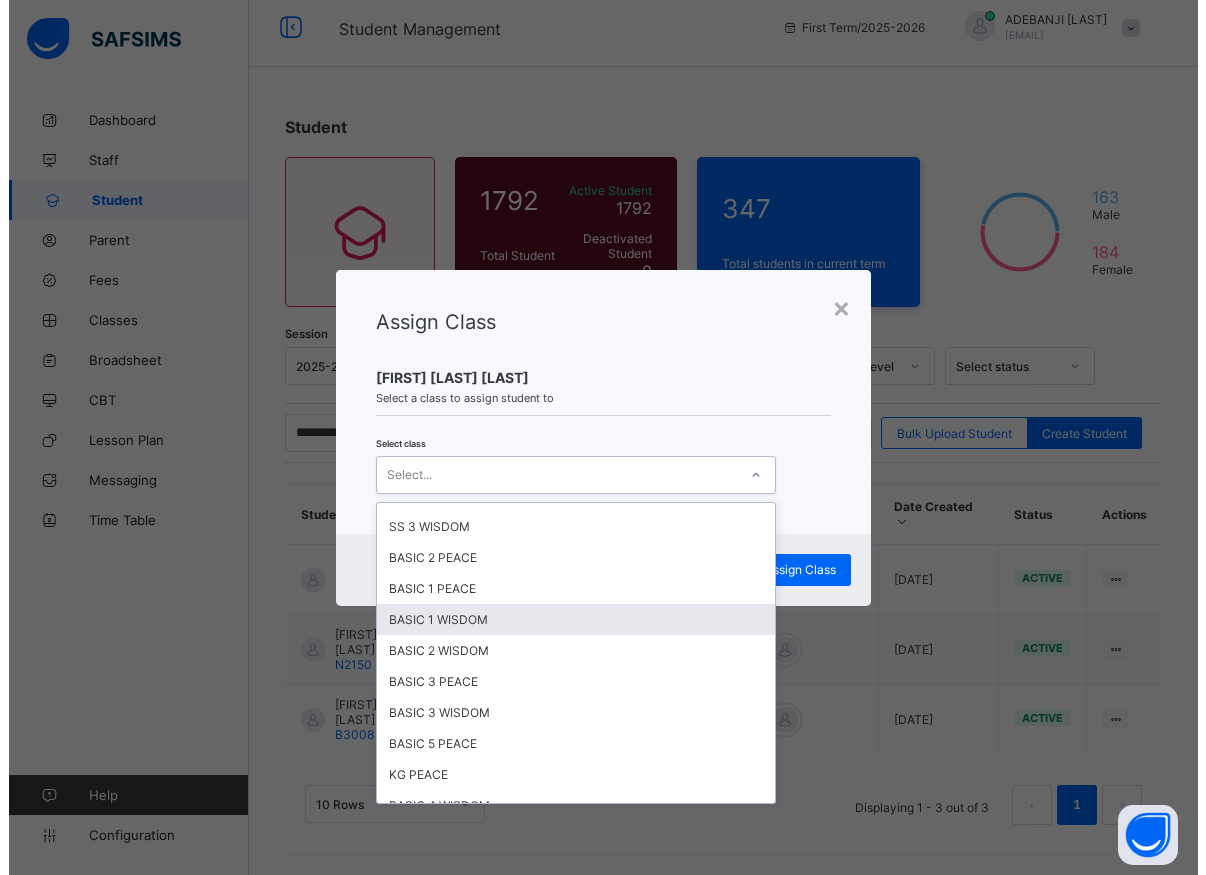 scroll, scrollTop: 720, scrollLeft: 0, axis: vertical 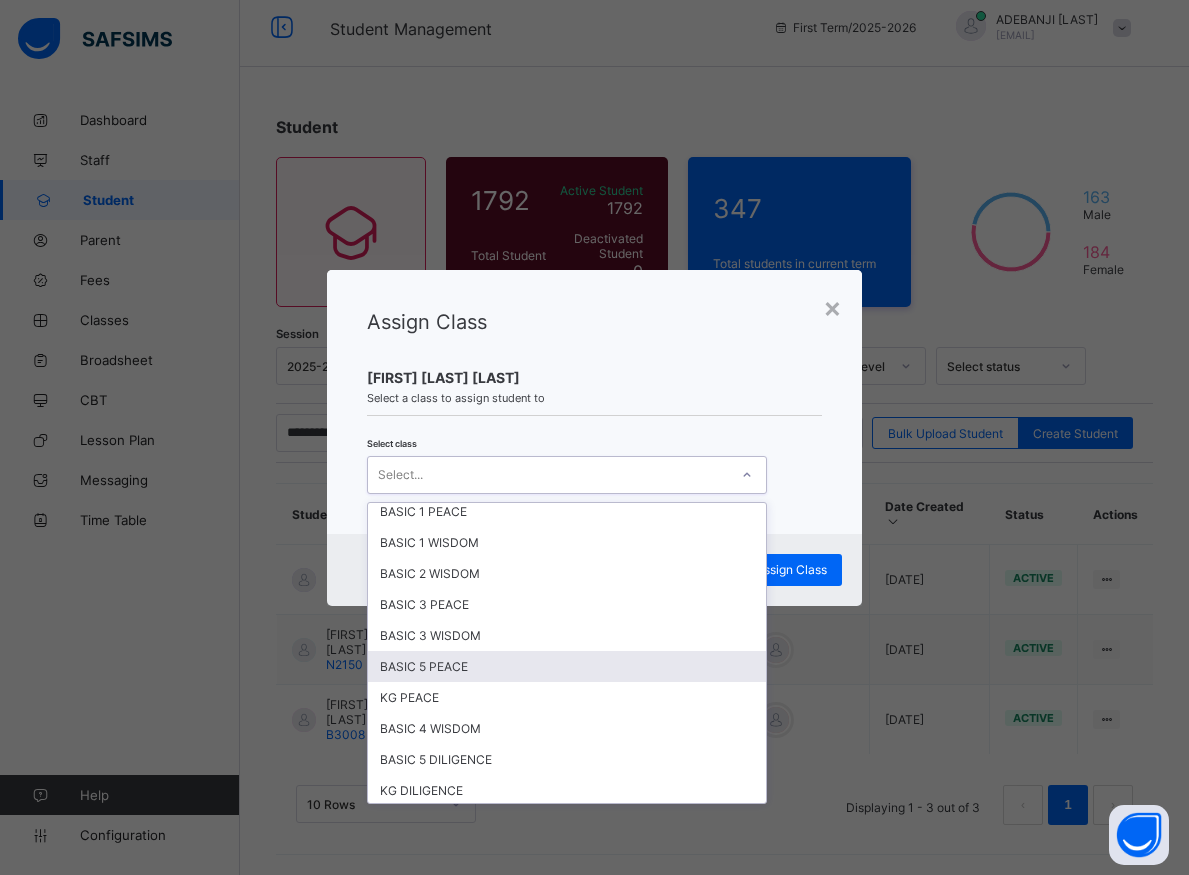 click on "BASIC 5 PEACE" at bounding box center [567, 666] 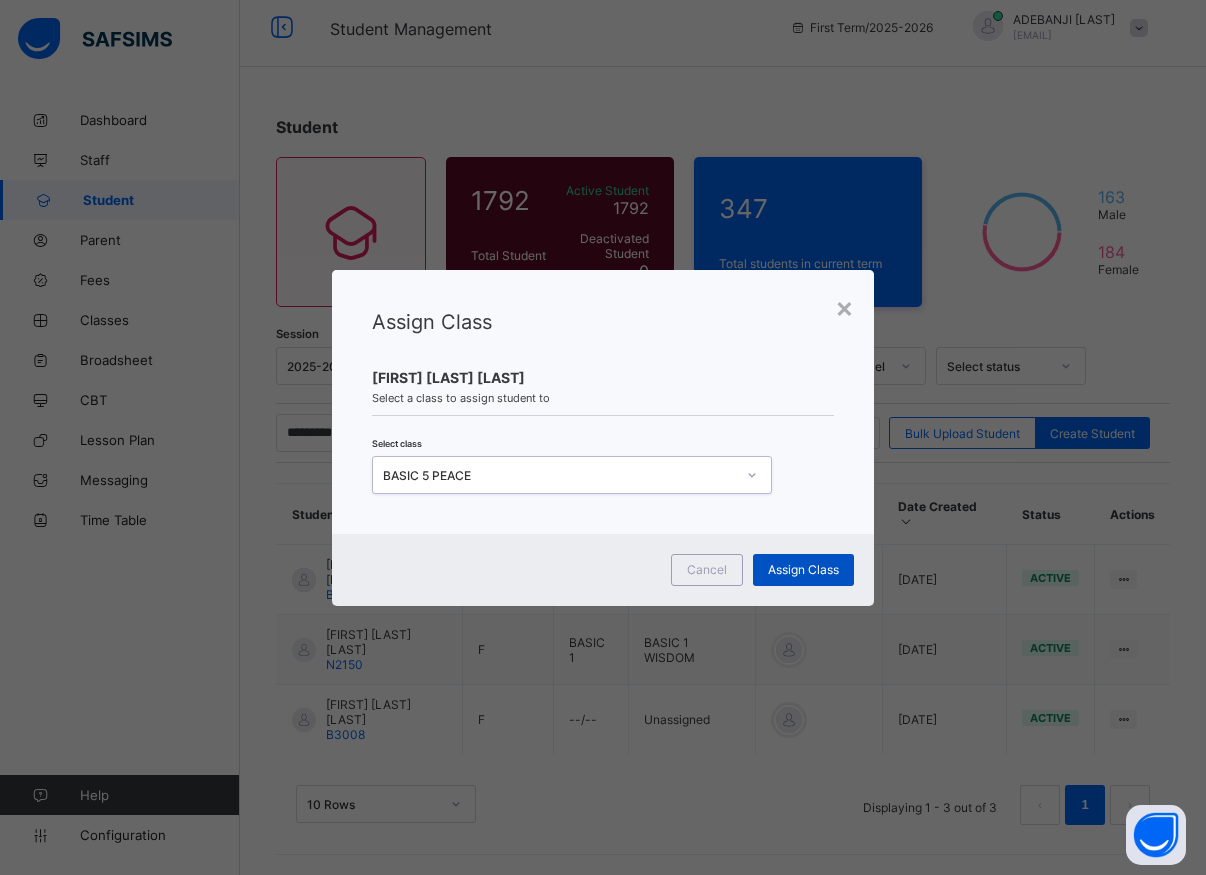 click on "Assign Class" at bounding box center (803, 569) 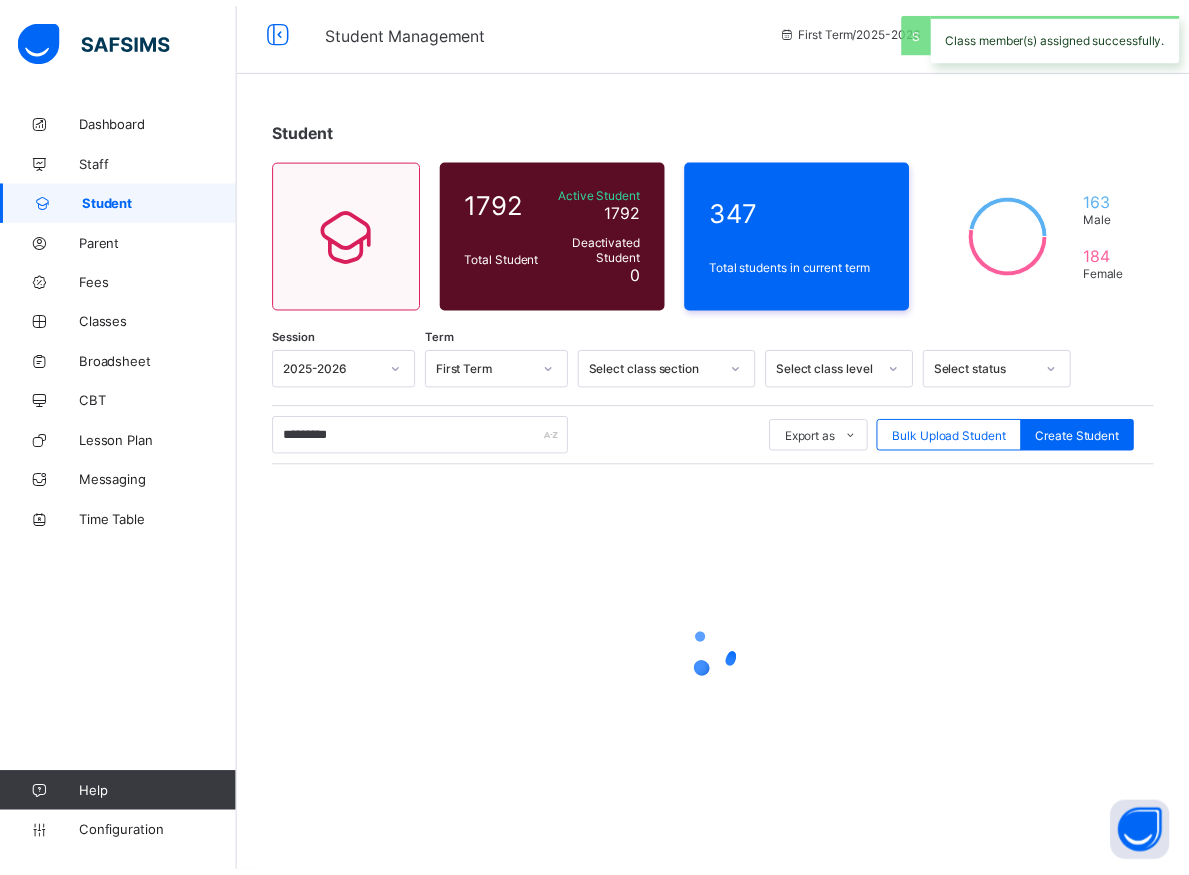 scroll, scrollTop: 11, scrollLeft: 0, axis: vertical 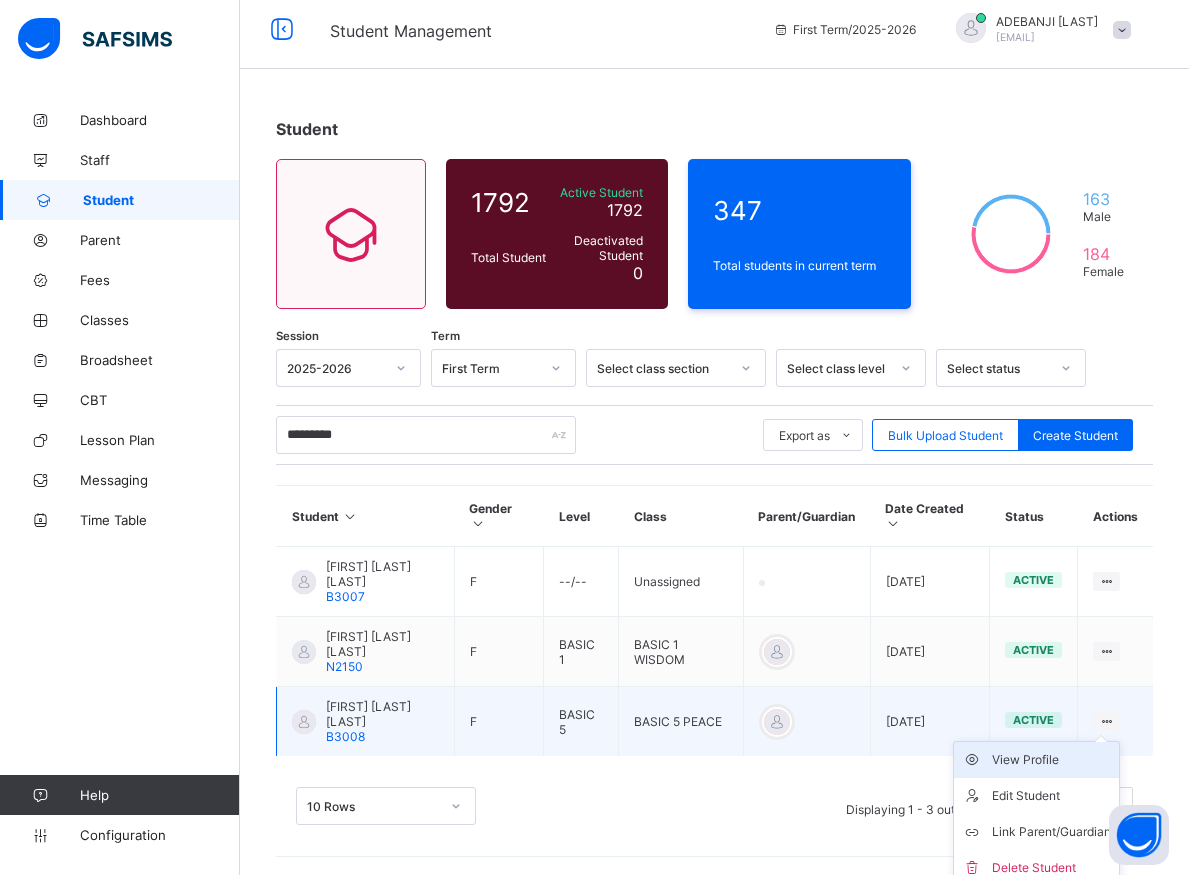click on "View Profile" at bounding box center [1051, 760] 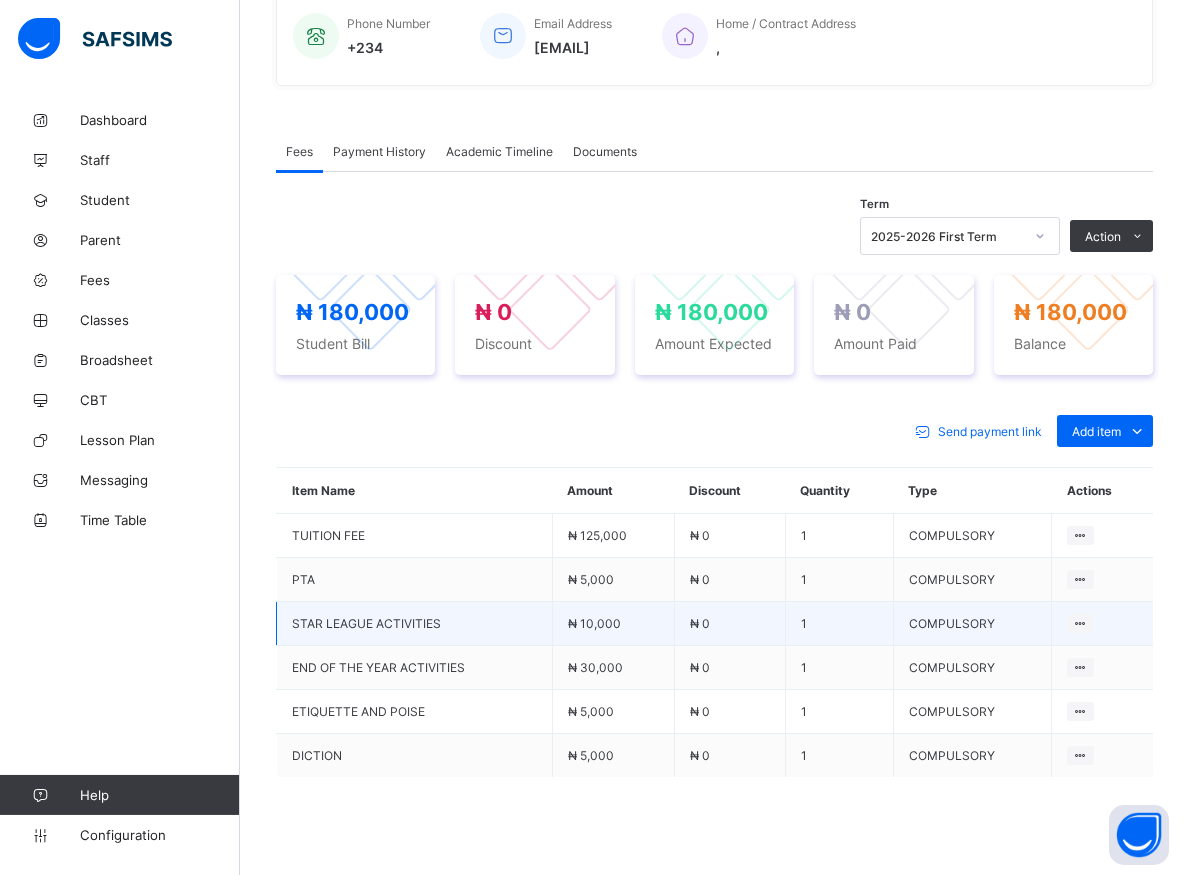 scroll, scrollTop: 311, scrollLeft: 0, axis: vertical 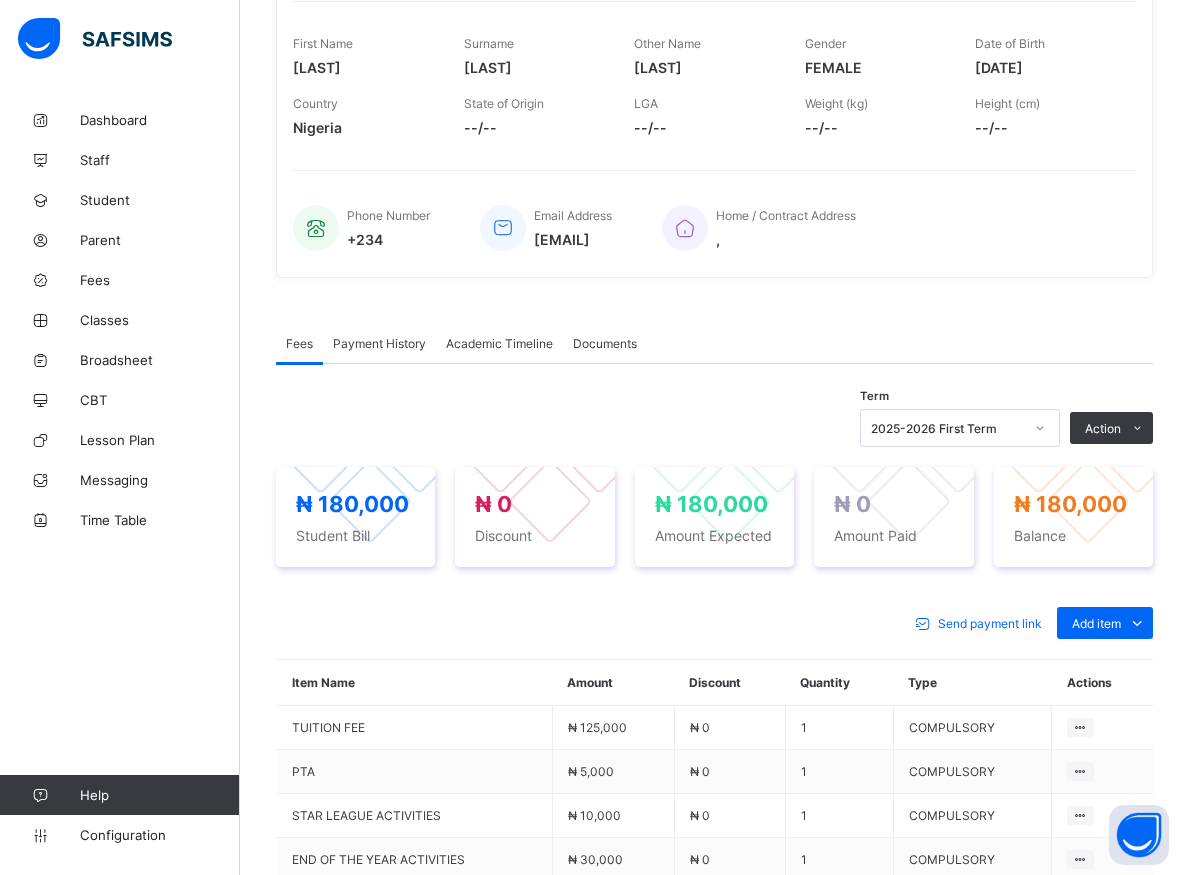 click 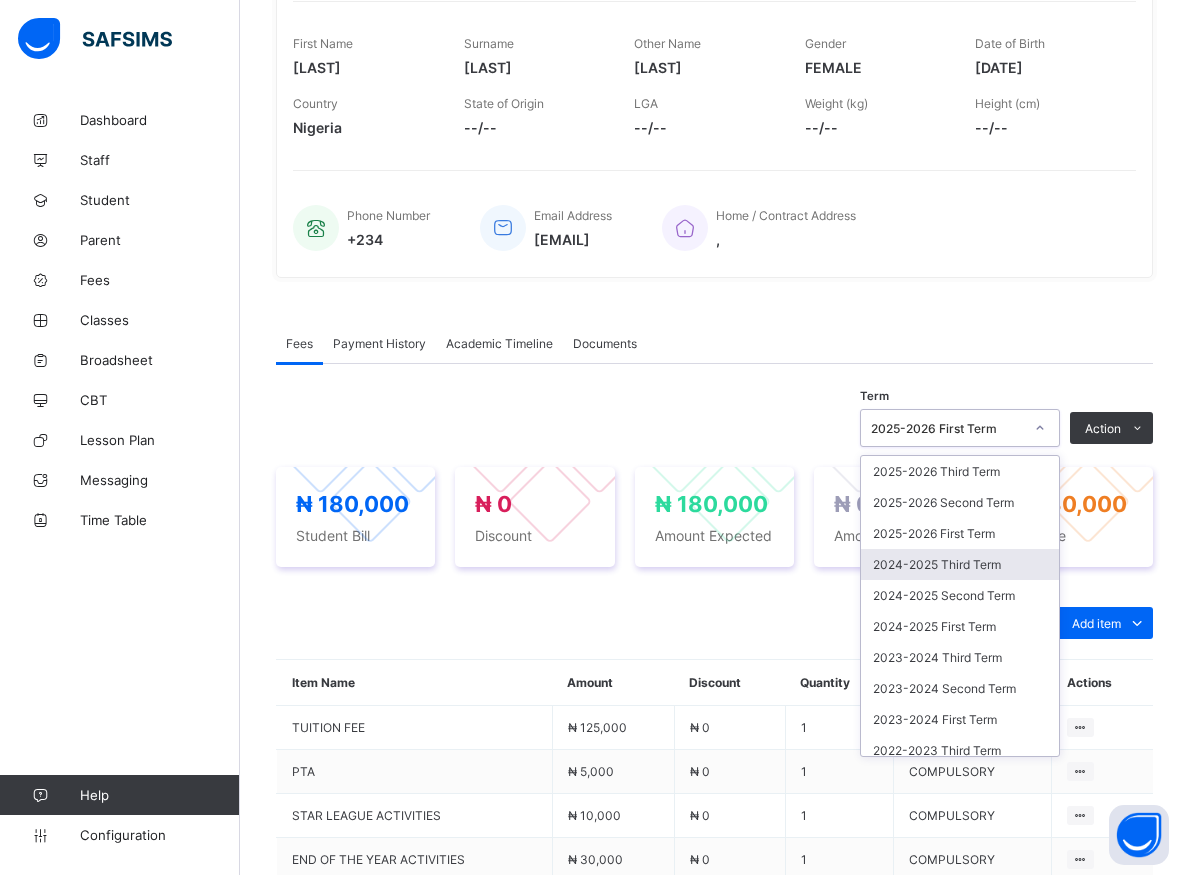 click on "2024-2025 Third Term" at bounding box center [960, 564] 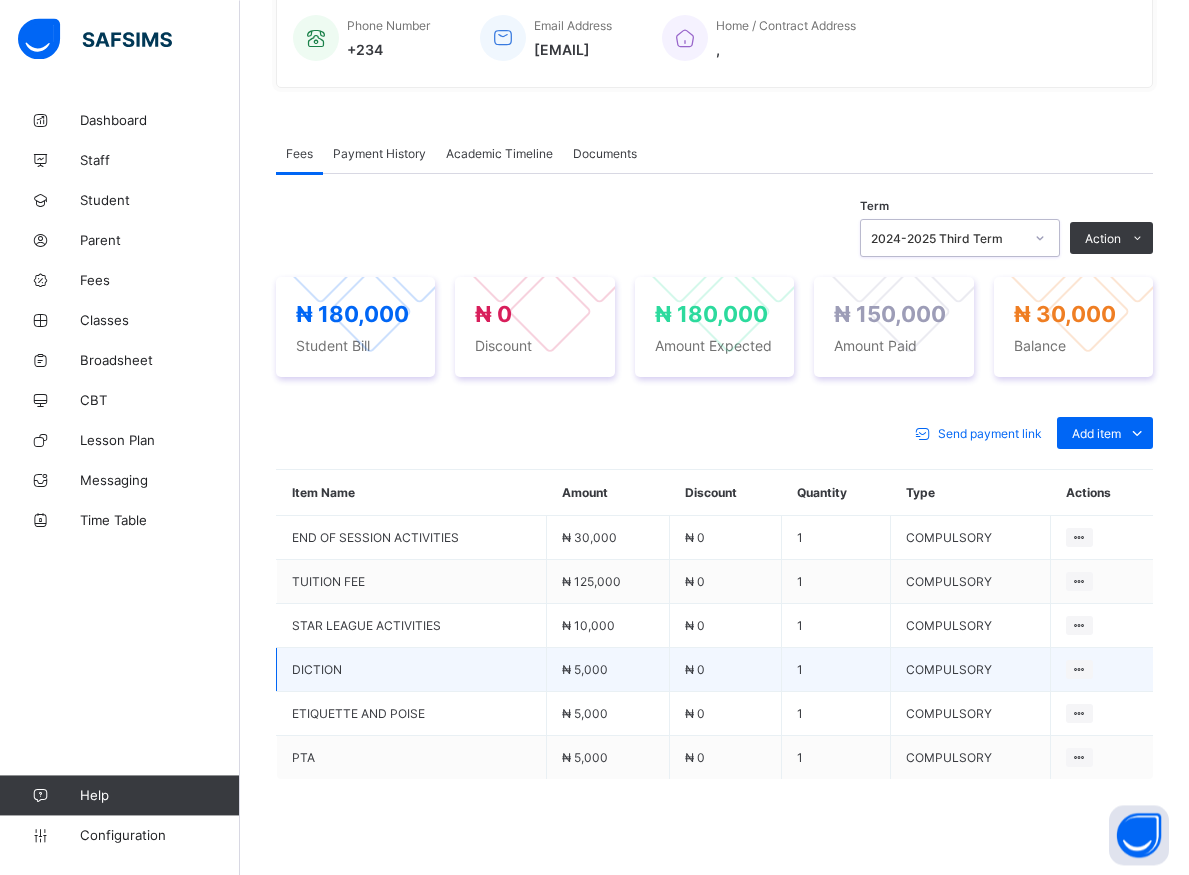 scroll, scrollTop: 310, scrollLeft: 0, axis: vertical 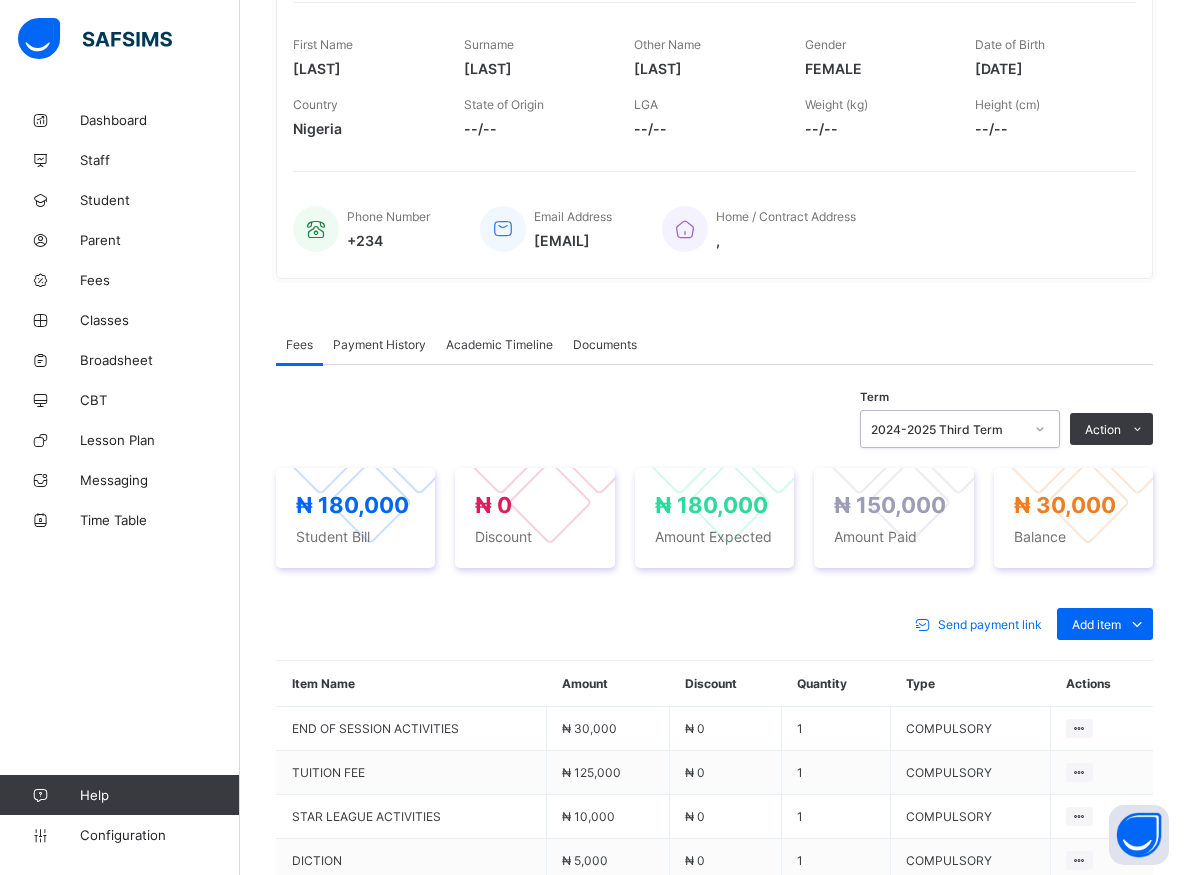 click 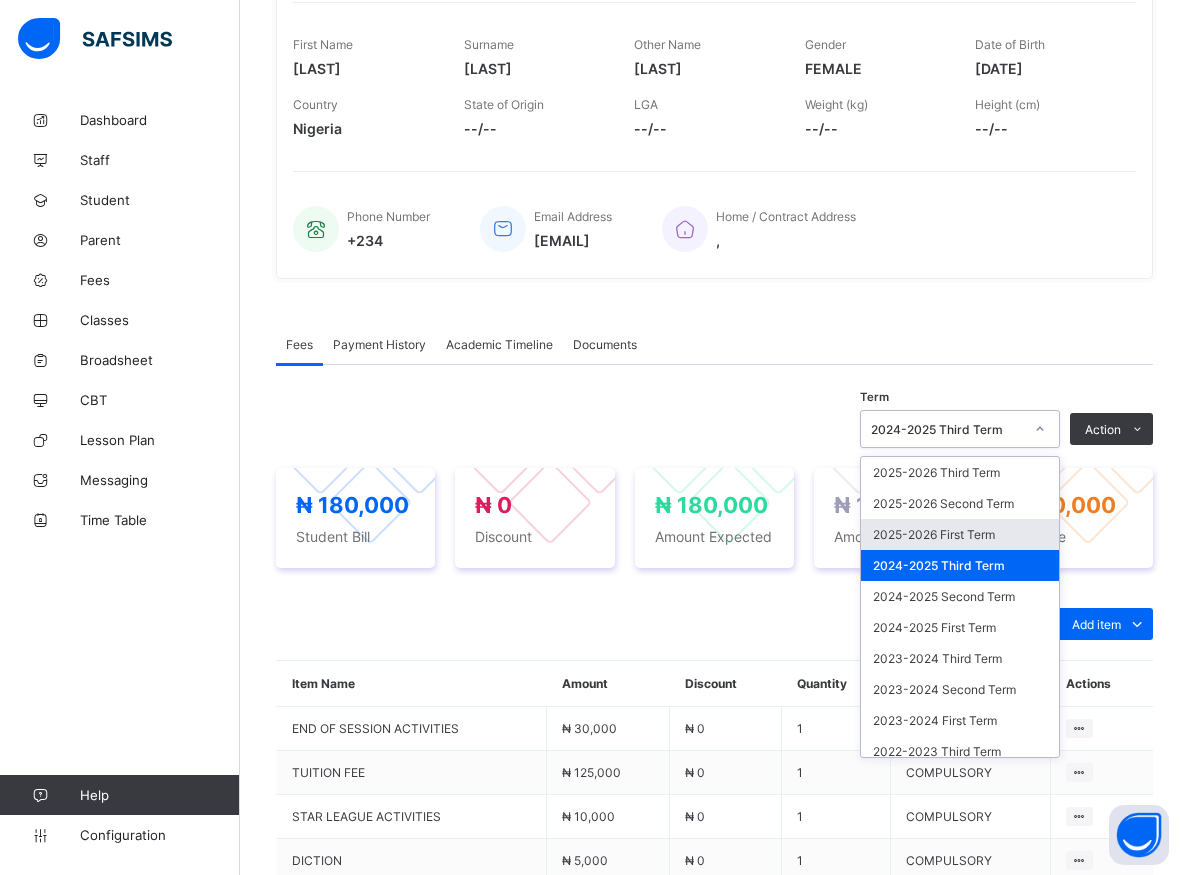 click on "2025-2026 First Term" at bounding box center (960, 534) 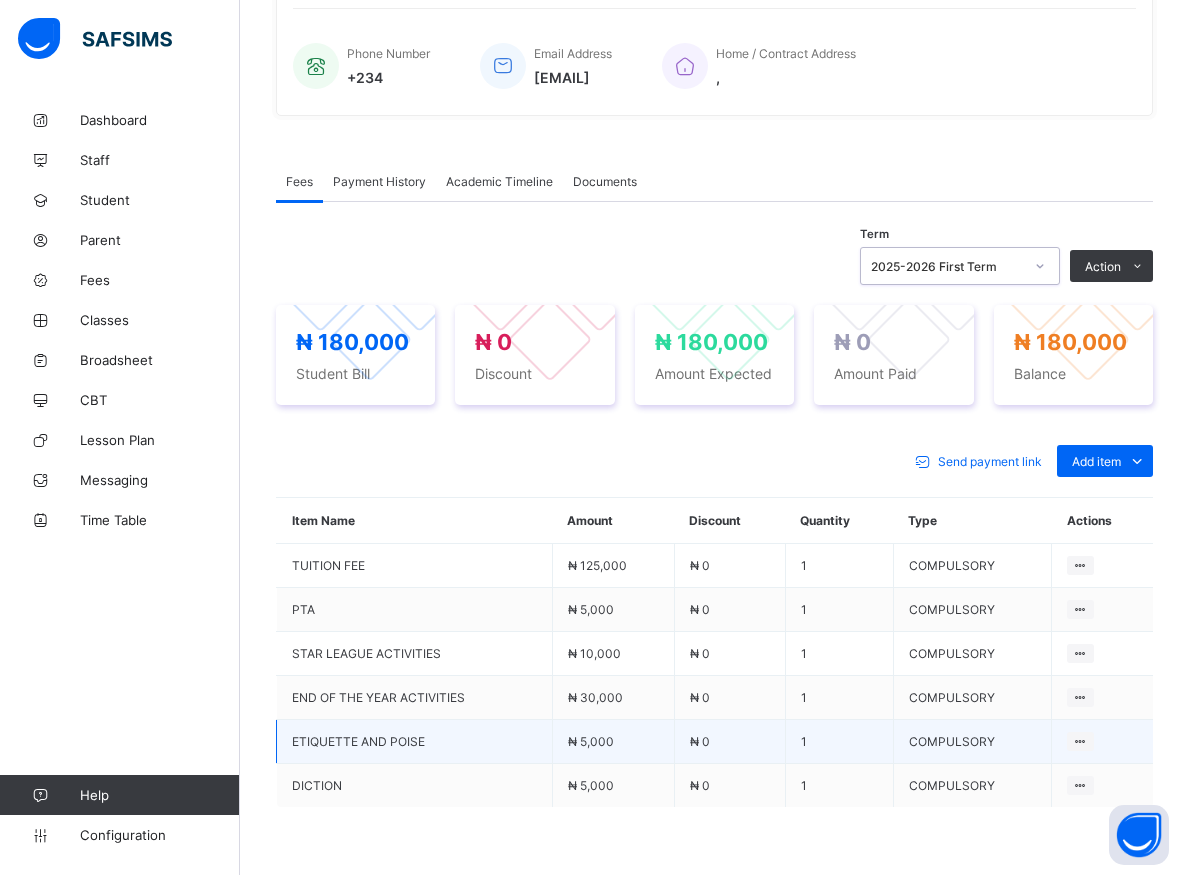scroll, scrollTop: 616, scrollLeft: 0, axis: vertical 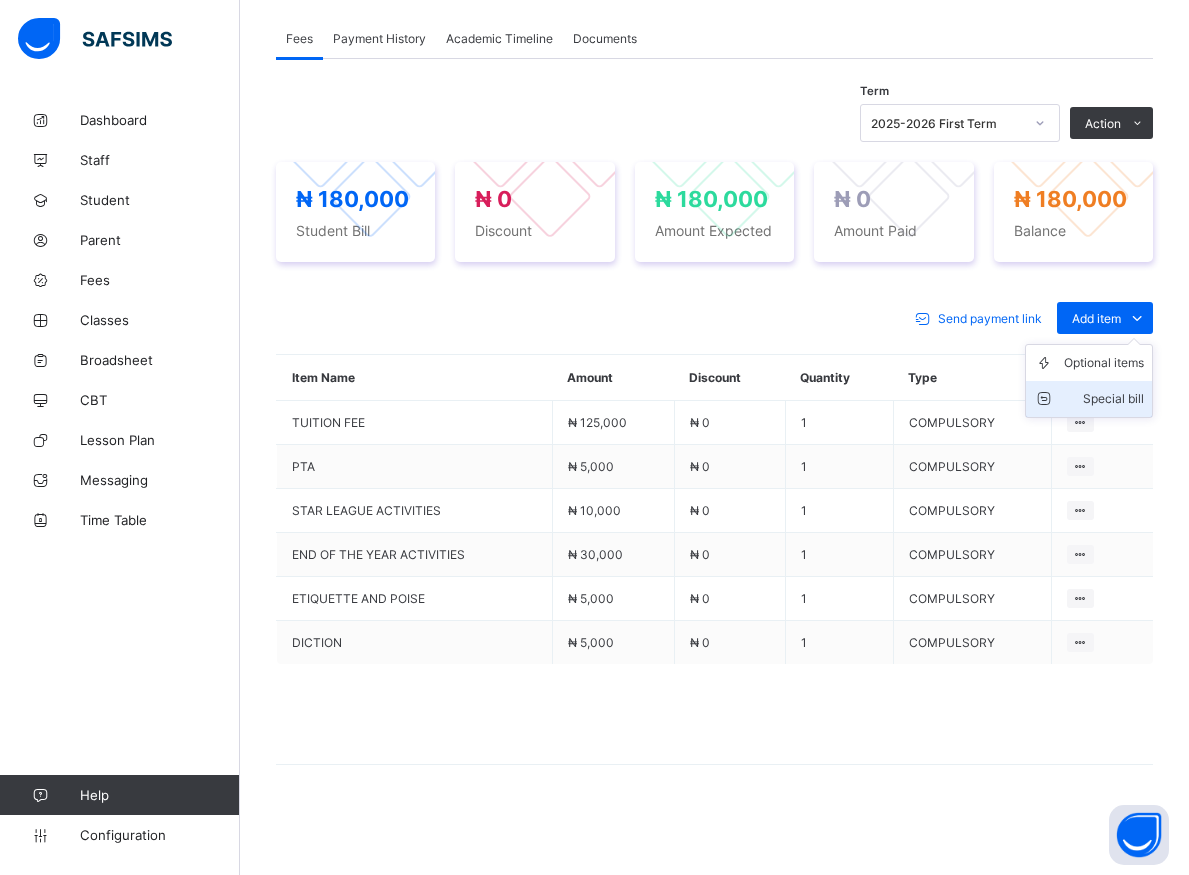 click on "Special bill" at bounding box center (1104, 399) 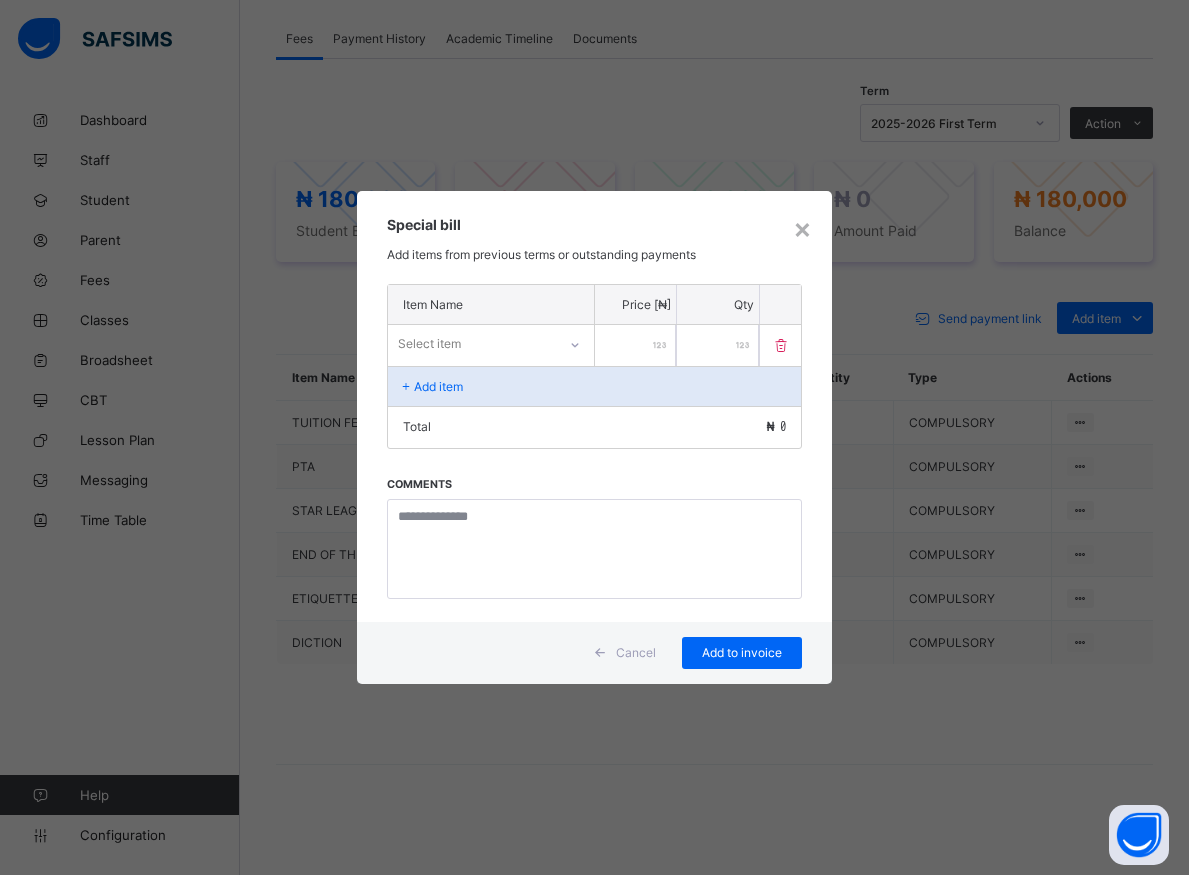 click 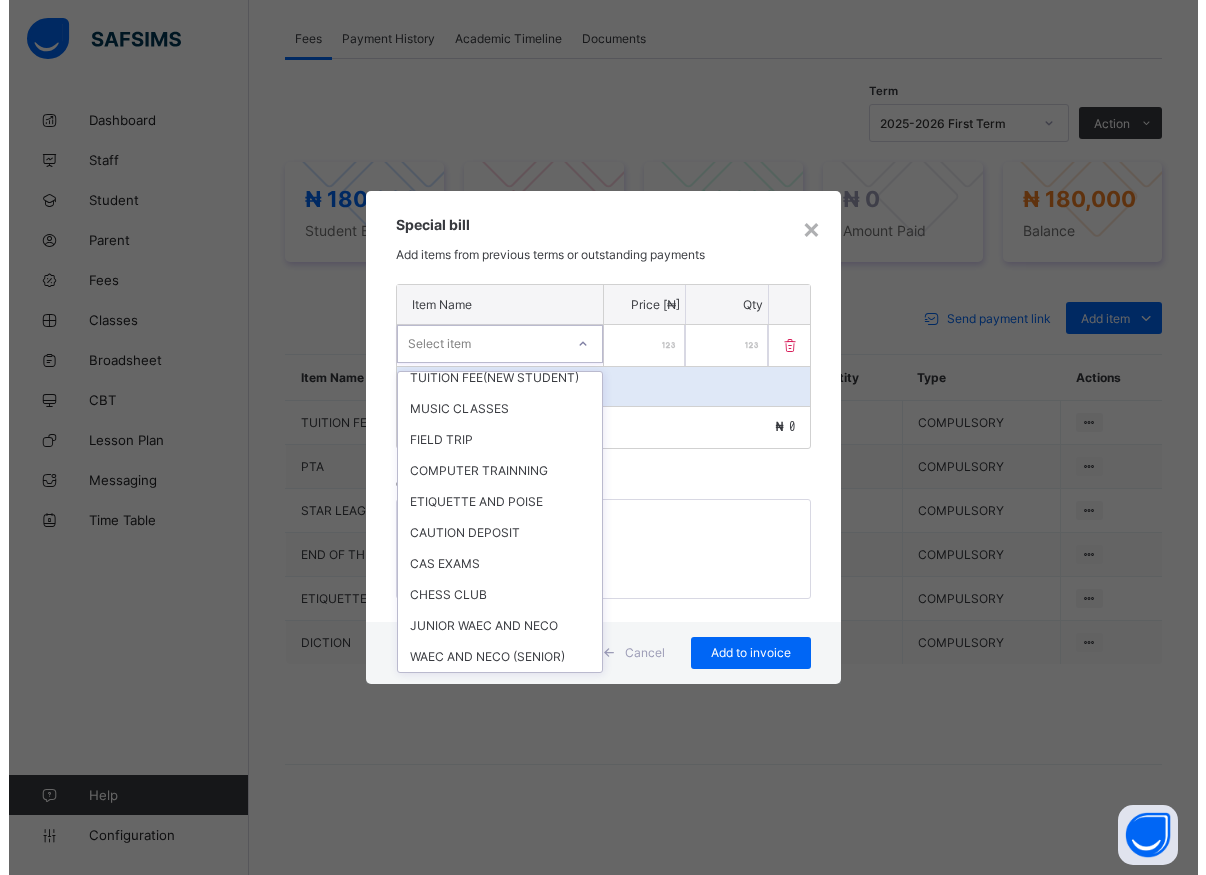 scroll, scrollTop: 752, scrollLeft: 0, axis: vertical 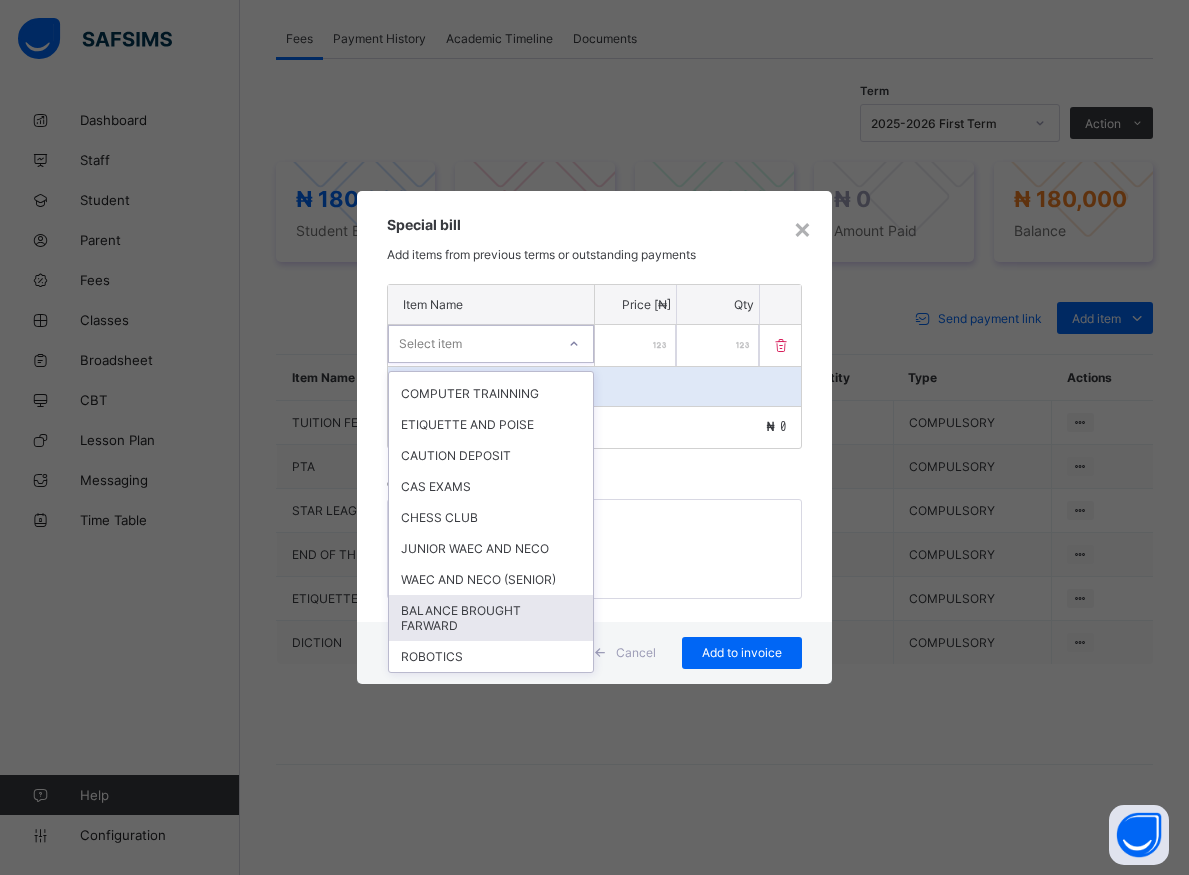 click on "BALANCE BROUGHT FARWARD" at bounding box center (491, 618) 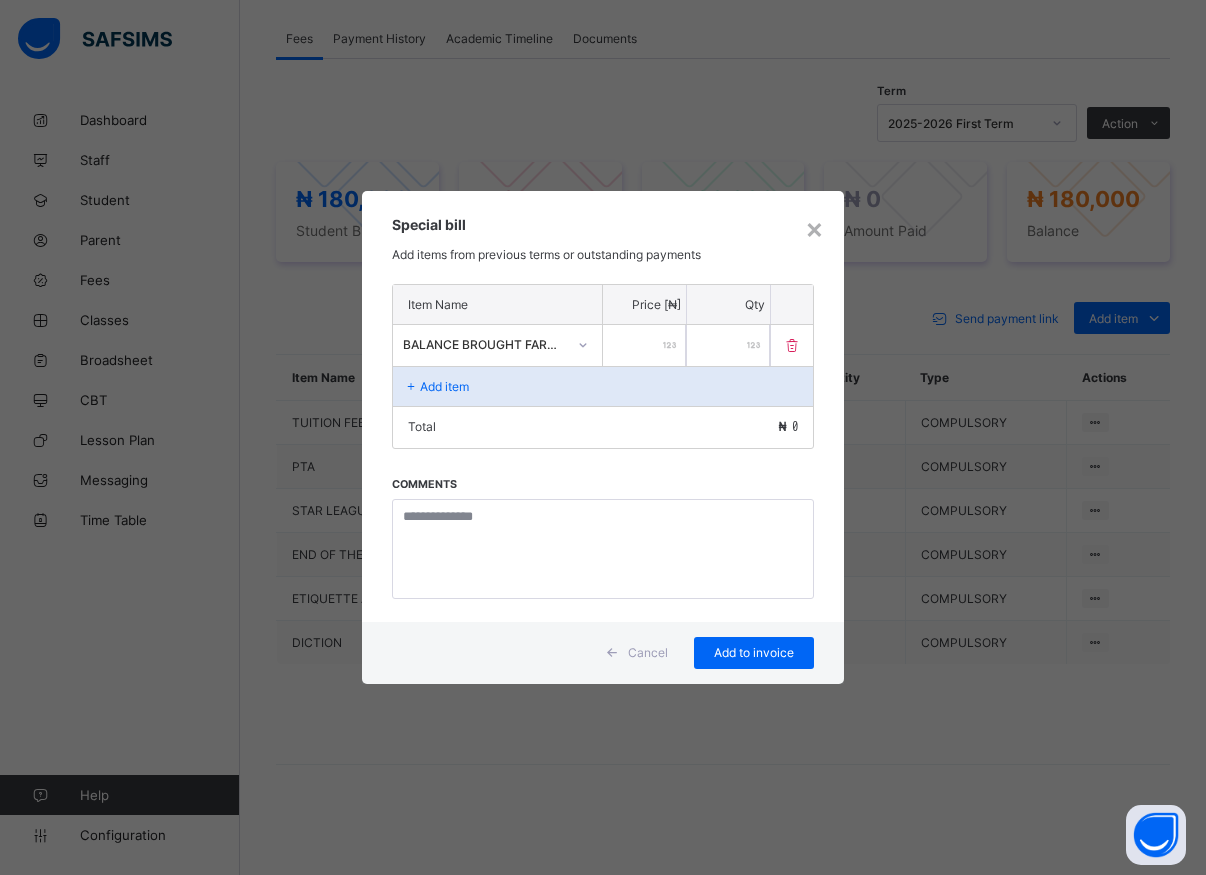 click at bounding box center [644, 345] 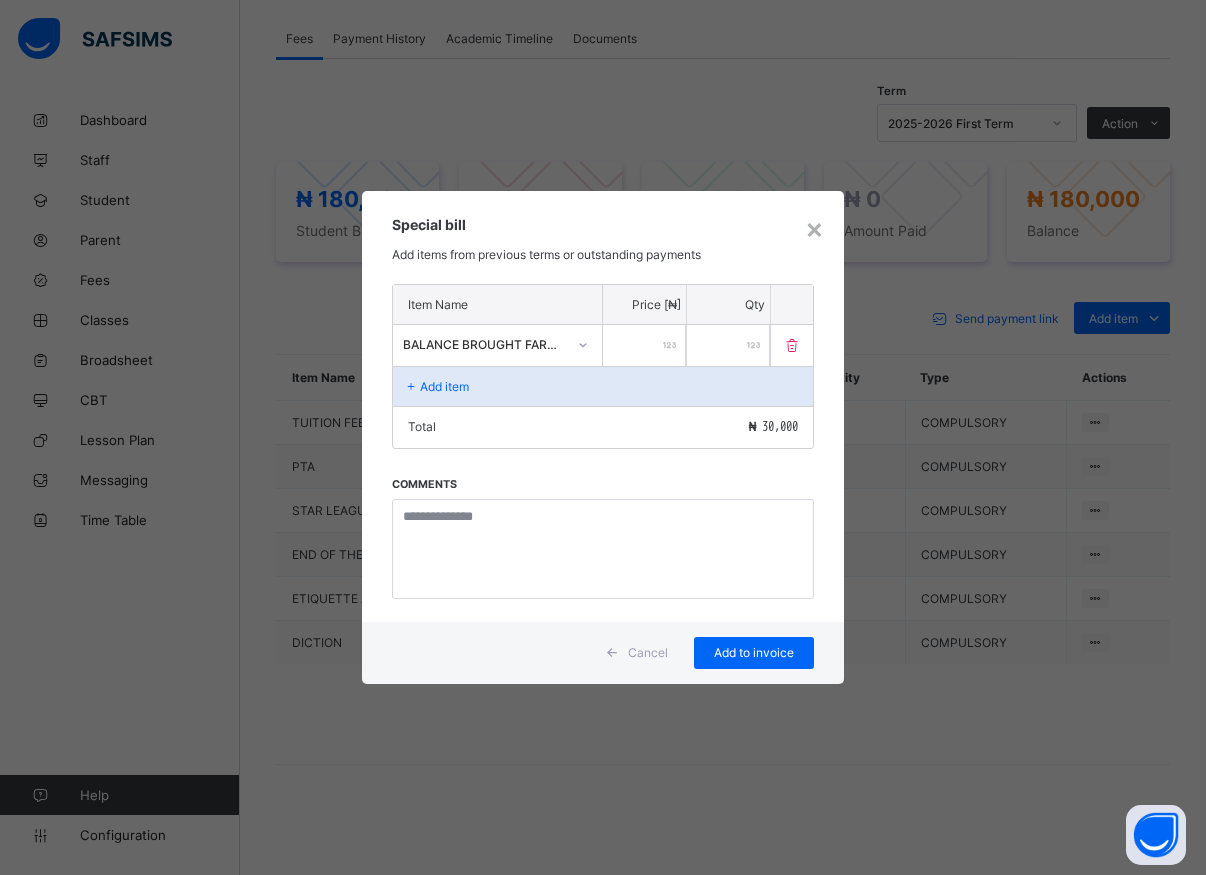 type on "*****" 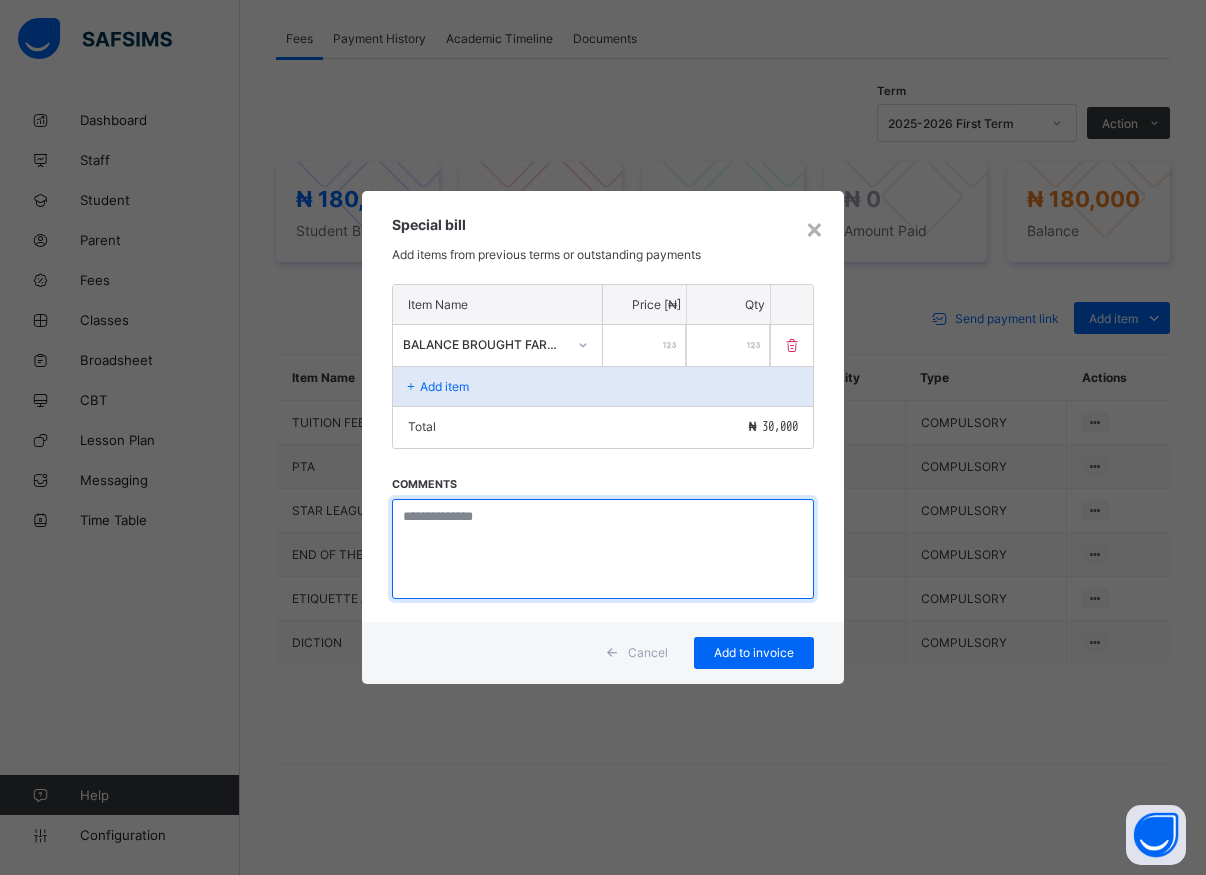 click at bounding box center [603, 549] 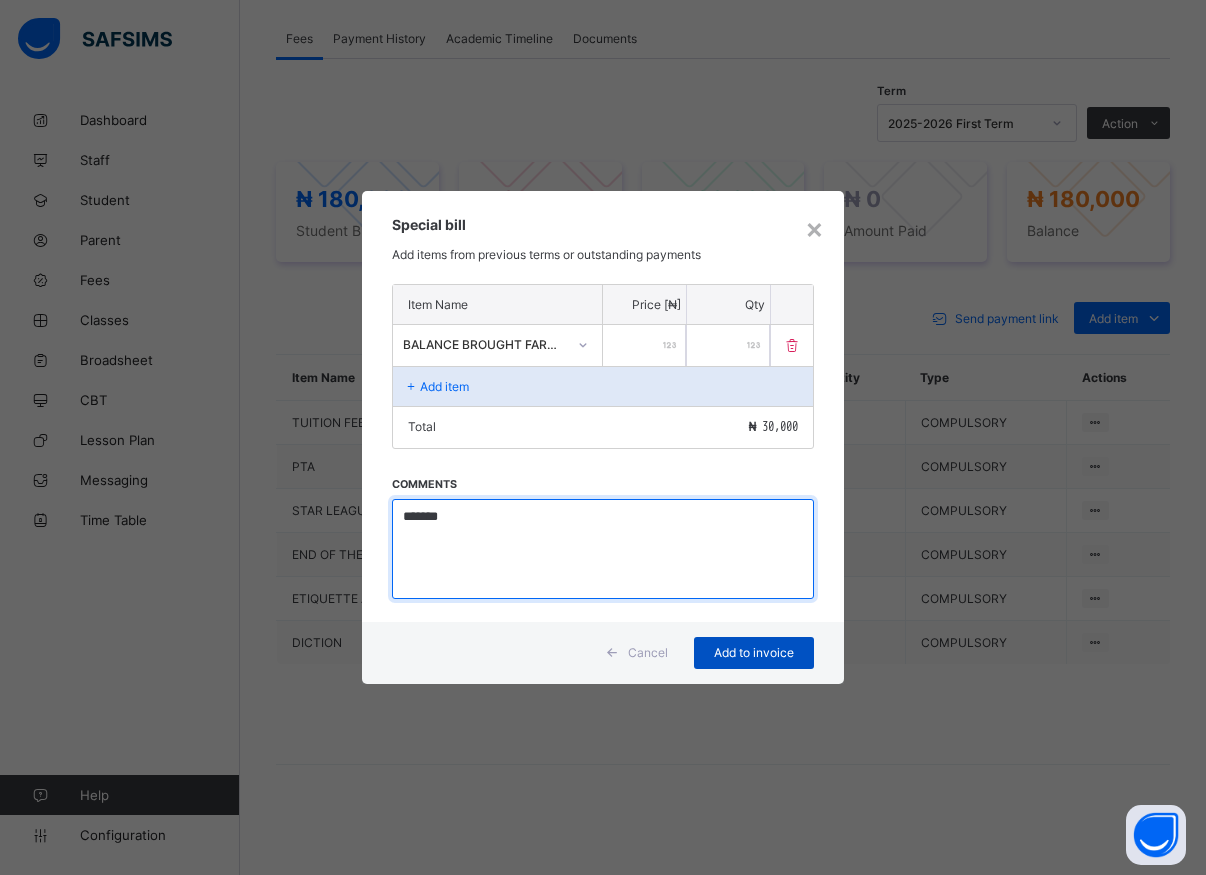 type on "*******" 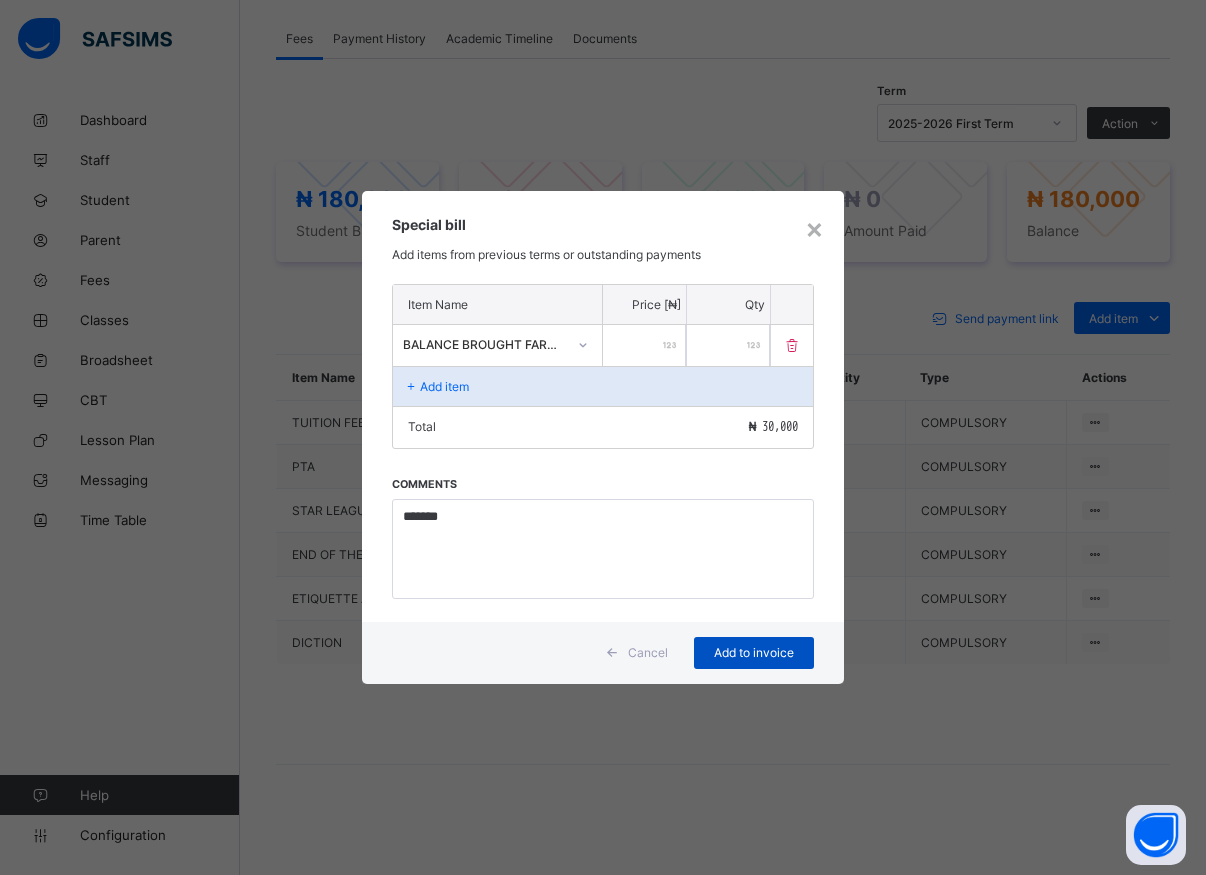click on "Add to invoice" at bounding box center (754, 652) 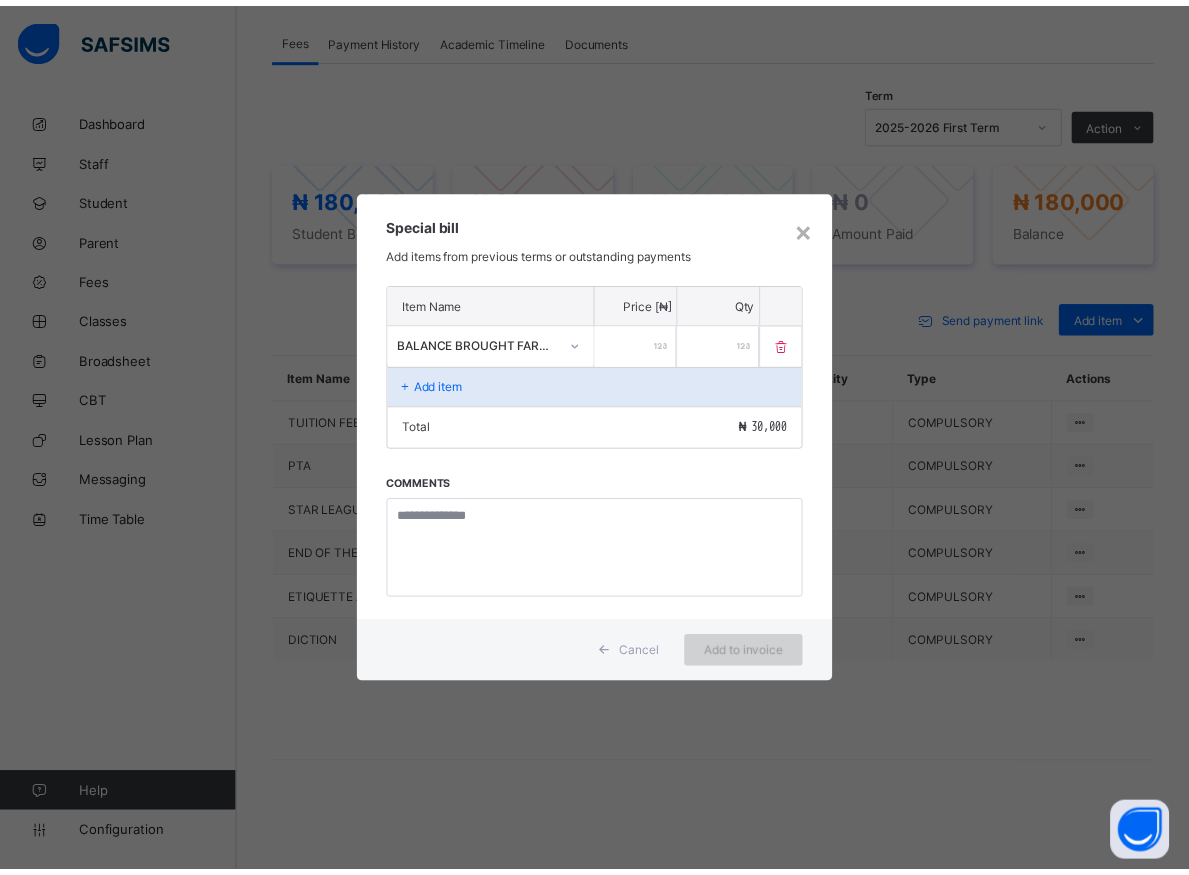 scroll, scrollTop: 473, scrollLeft: 0, axis: vertical 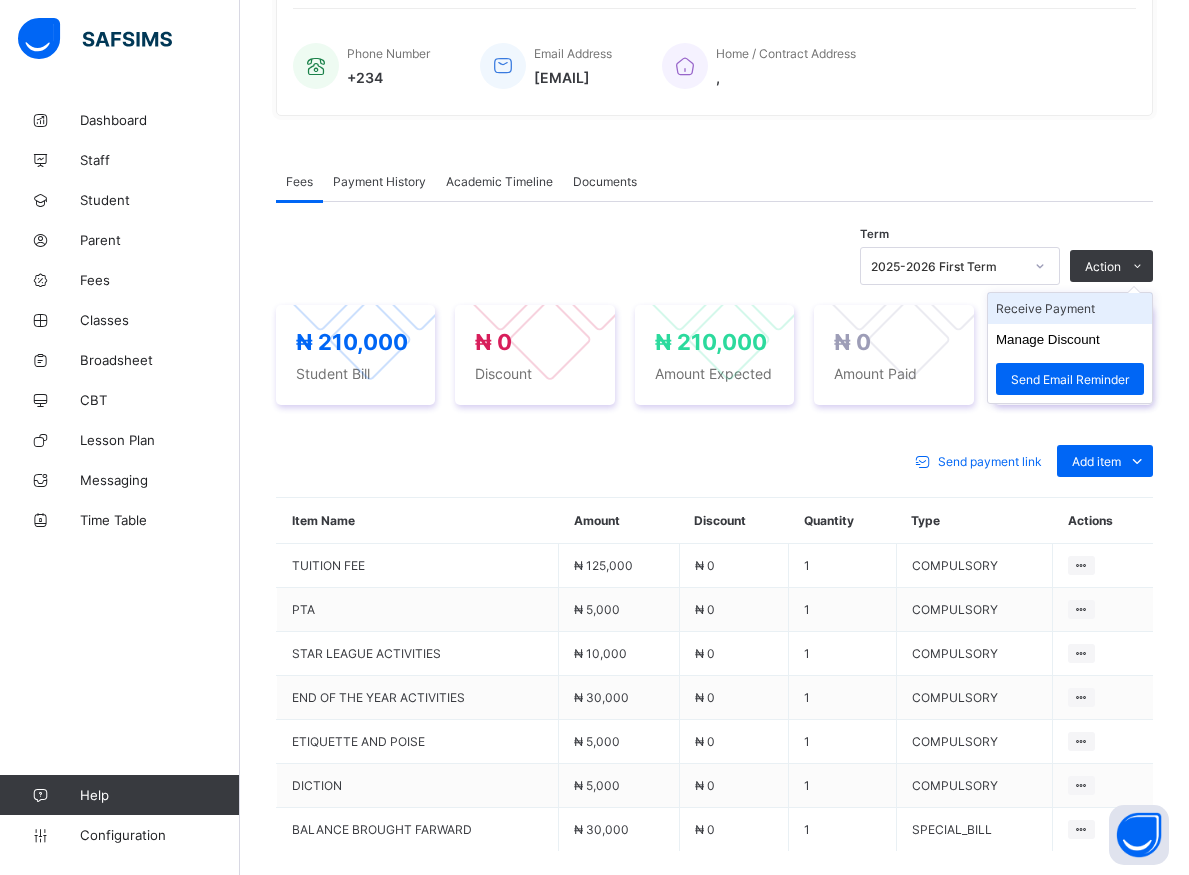 click on "Receive Payment" at bounding box center (1070, 308) 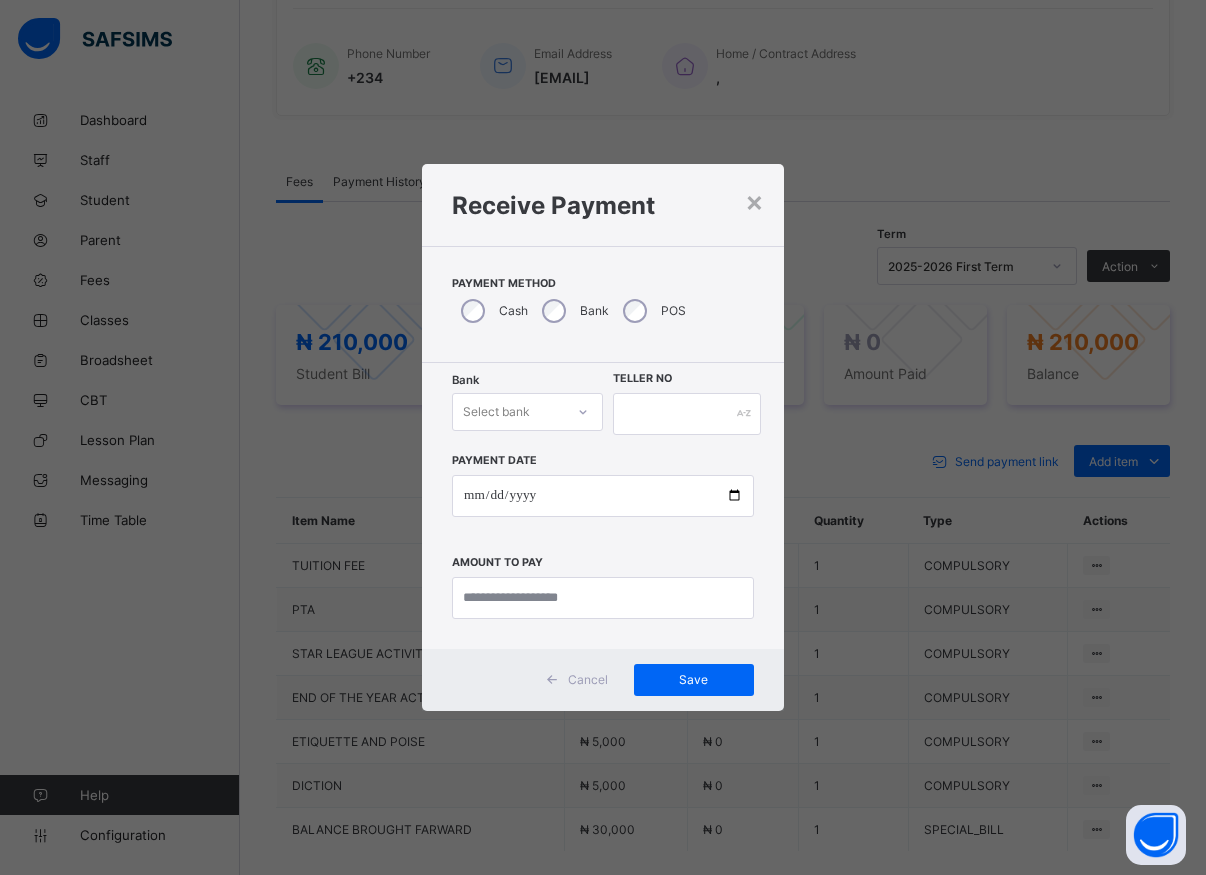 click at bounding box center [583, 412] 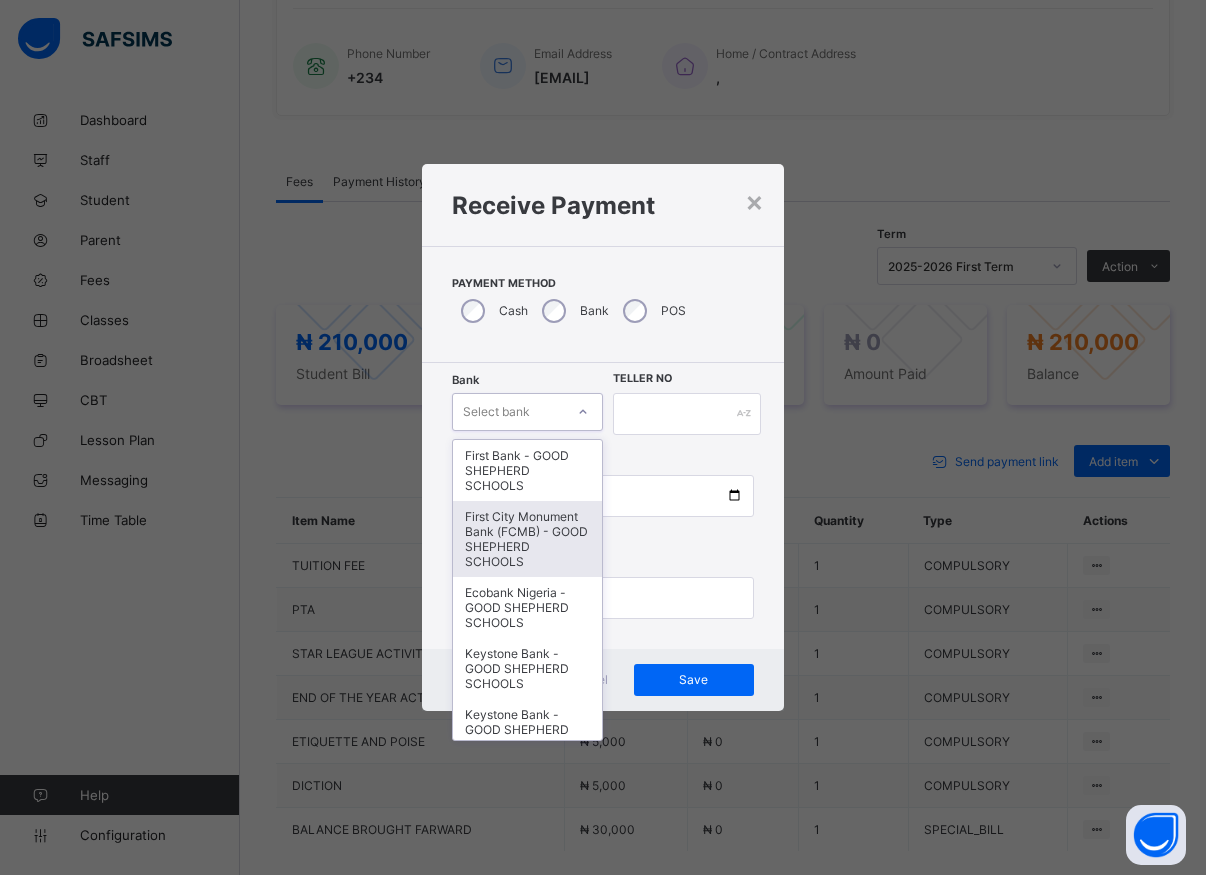 click on "First City Monument Bank (FCMB) - GOOD SHEPHERD SCHOOLS" at bounding box center (527, 539) 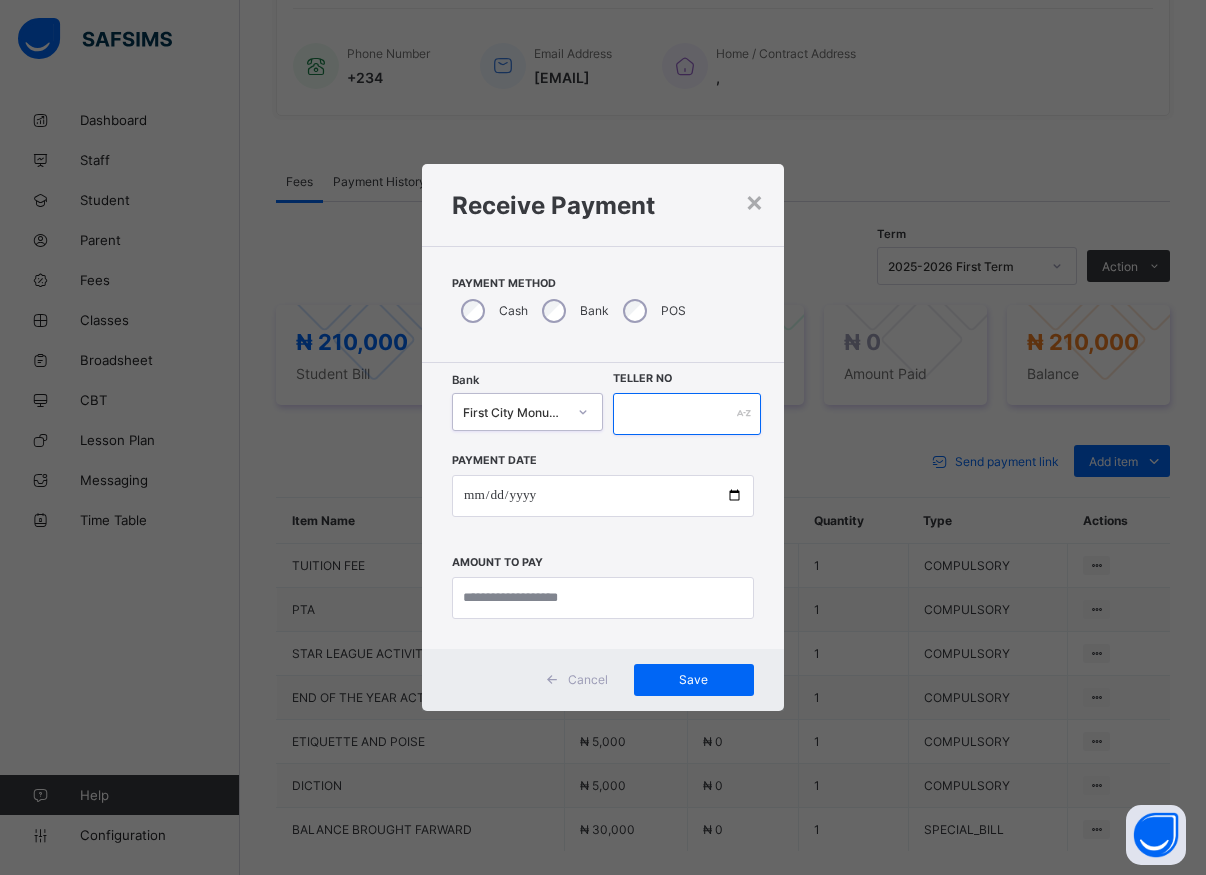 click at bounding box center [687, 414] 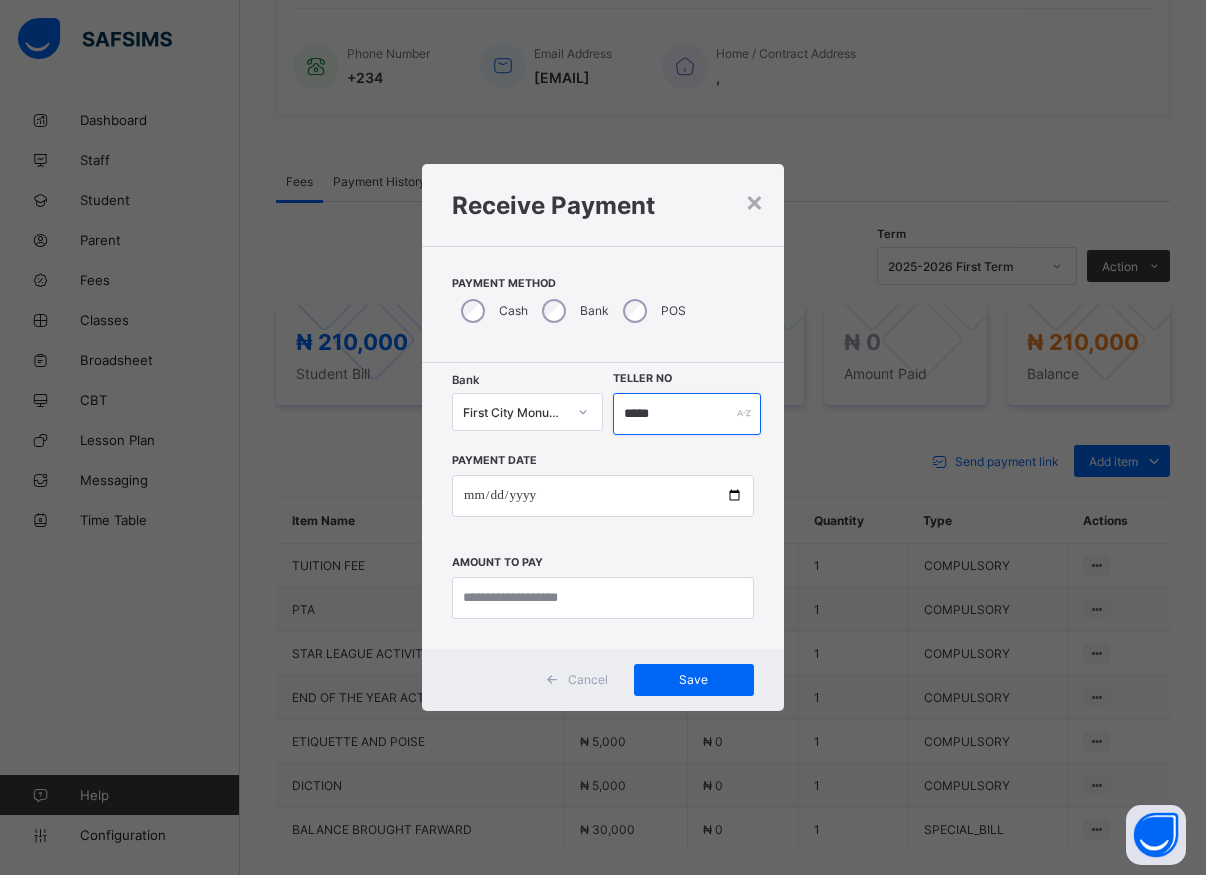 type on "*****" 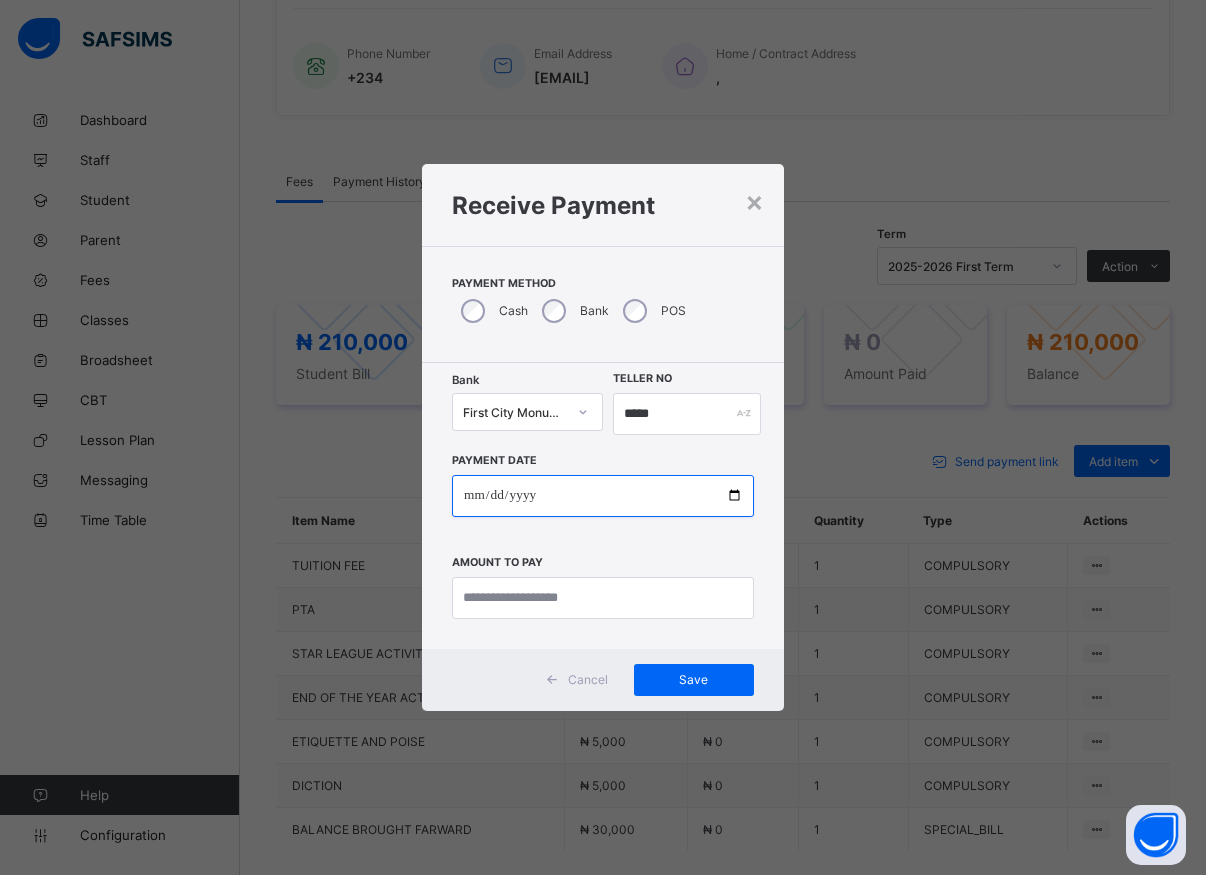 click at bounding box center [603, 496] 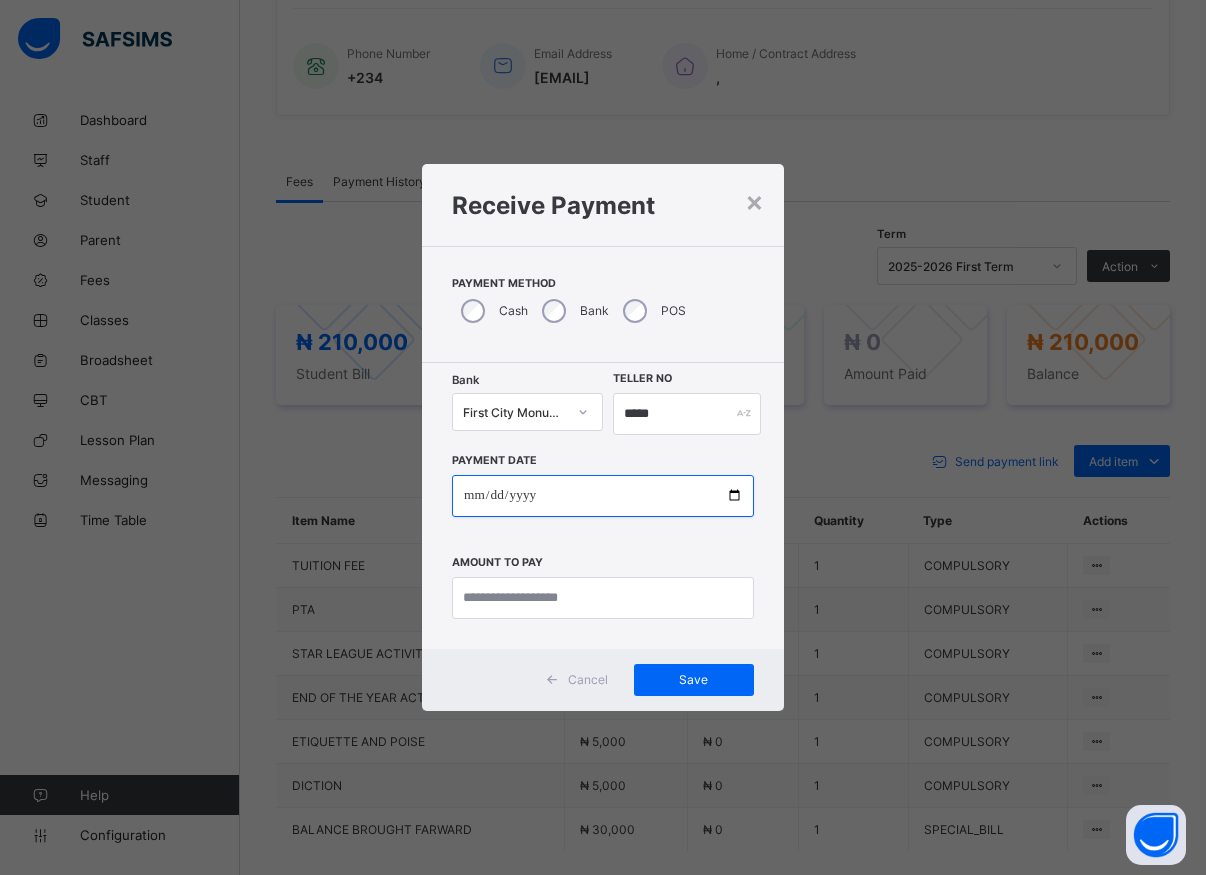 type on "**********" 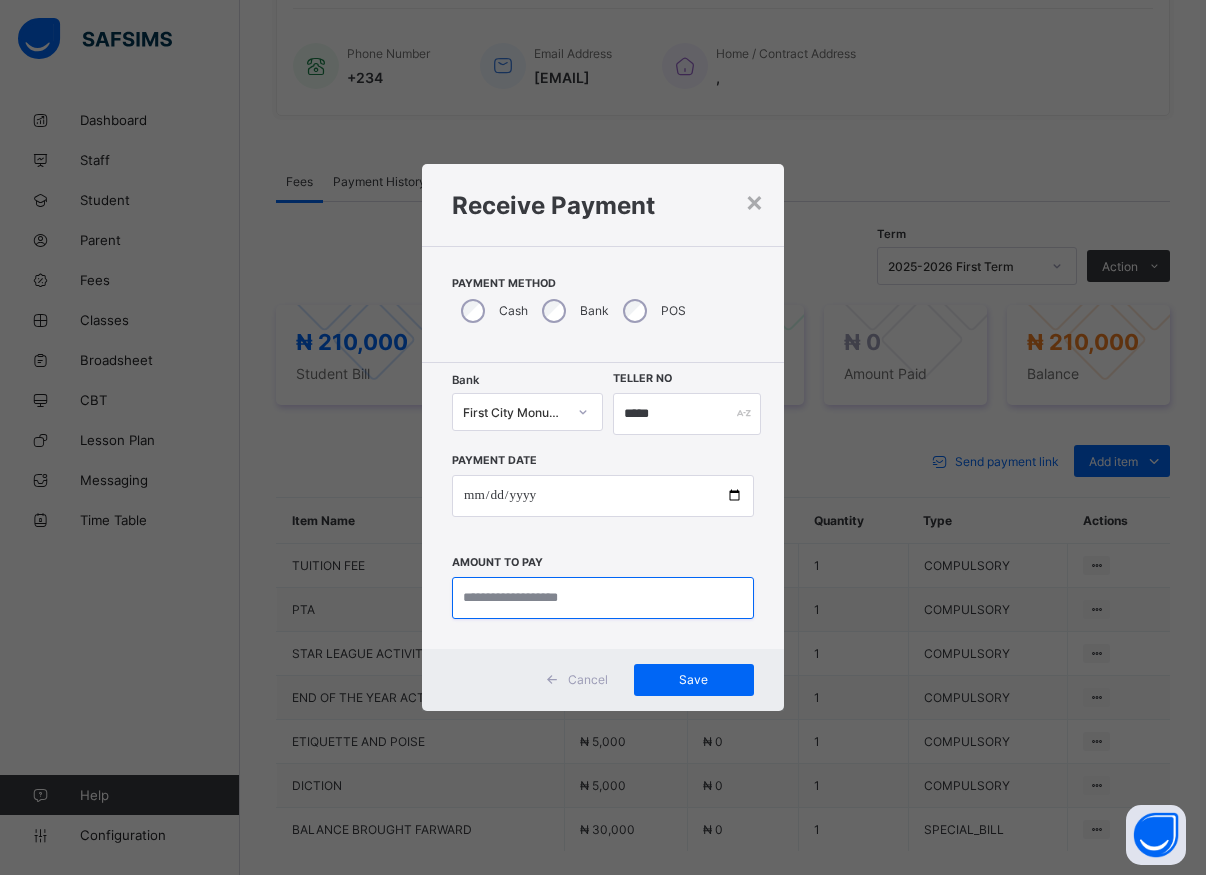click at bounding box center (603, 598) 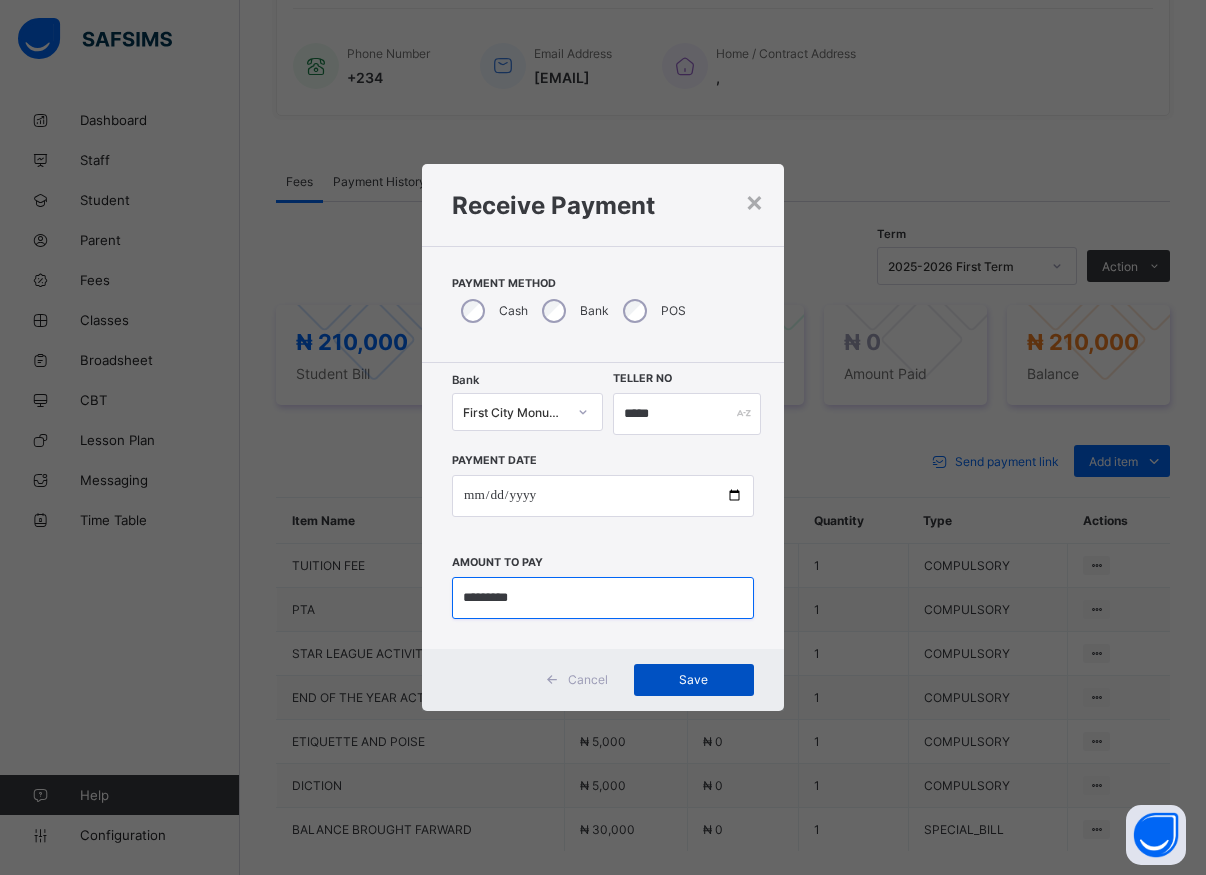type on "*********" 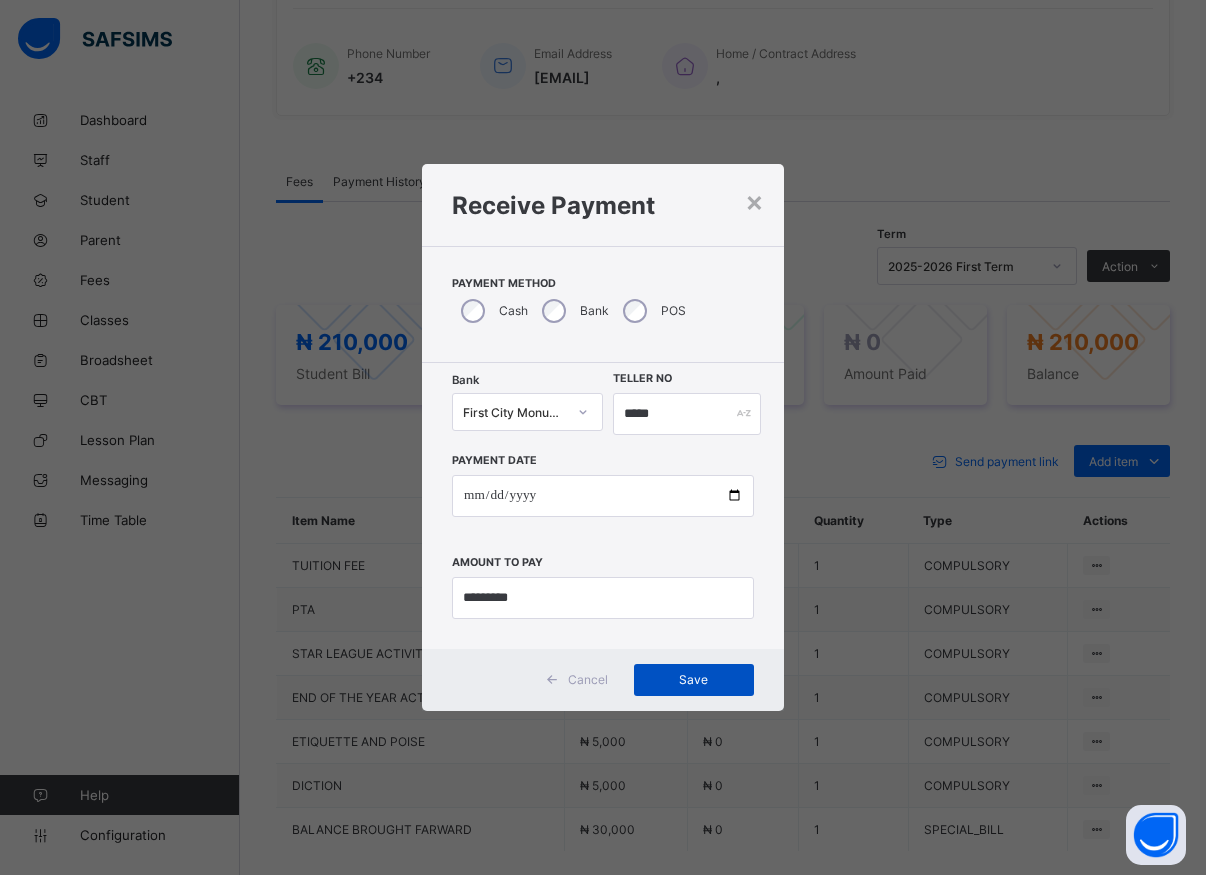 click on "Save" at bounding box center [694, 679] 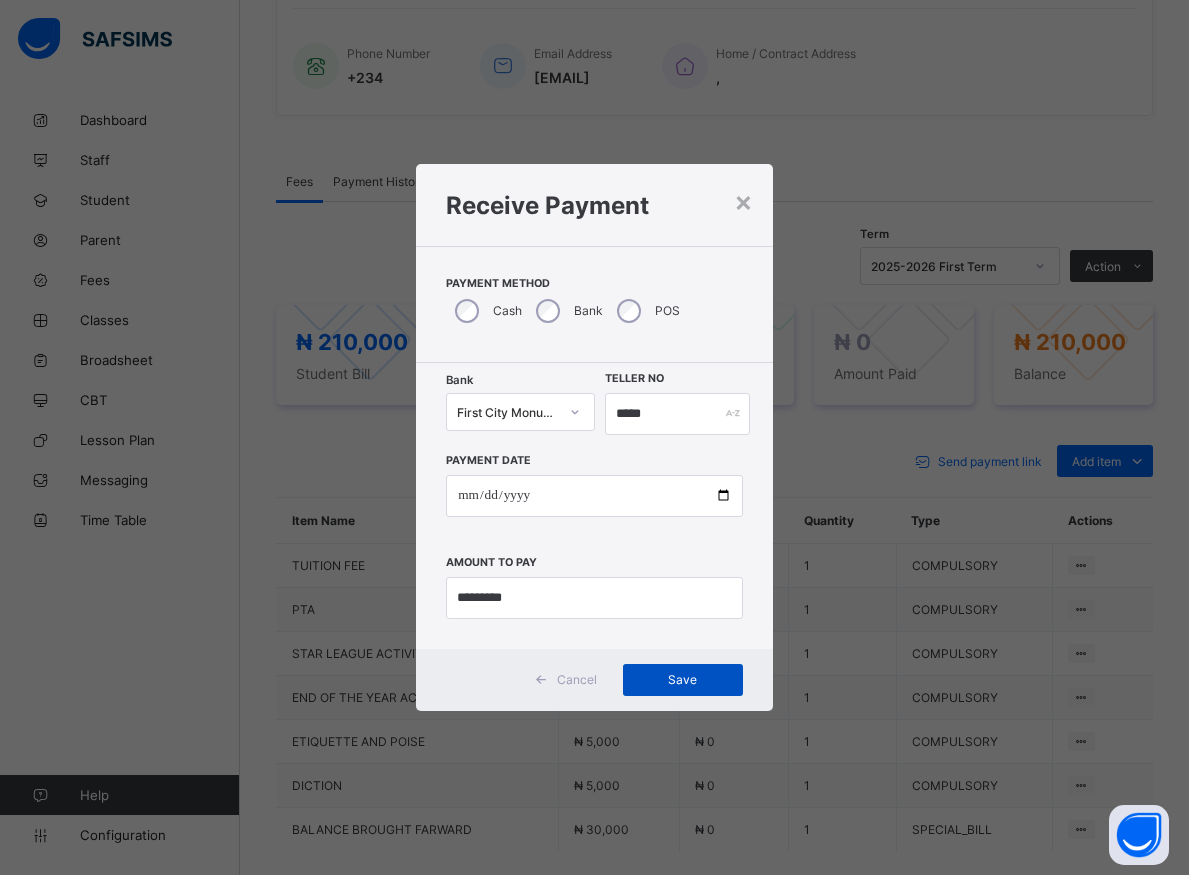click on "Save" at bounding box center [683, 679] 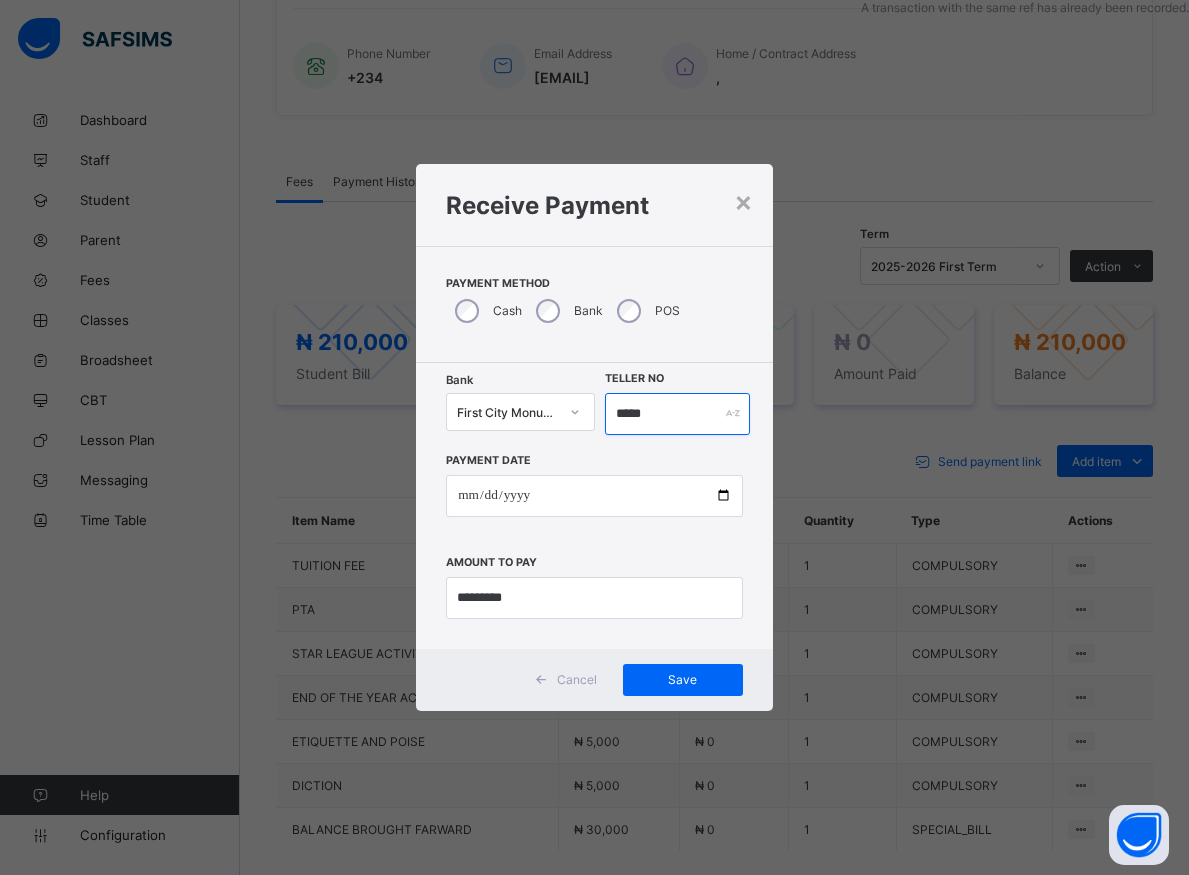 click on "*****" at bounding box center (677, 414) 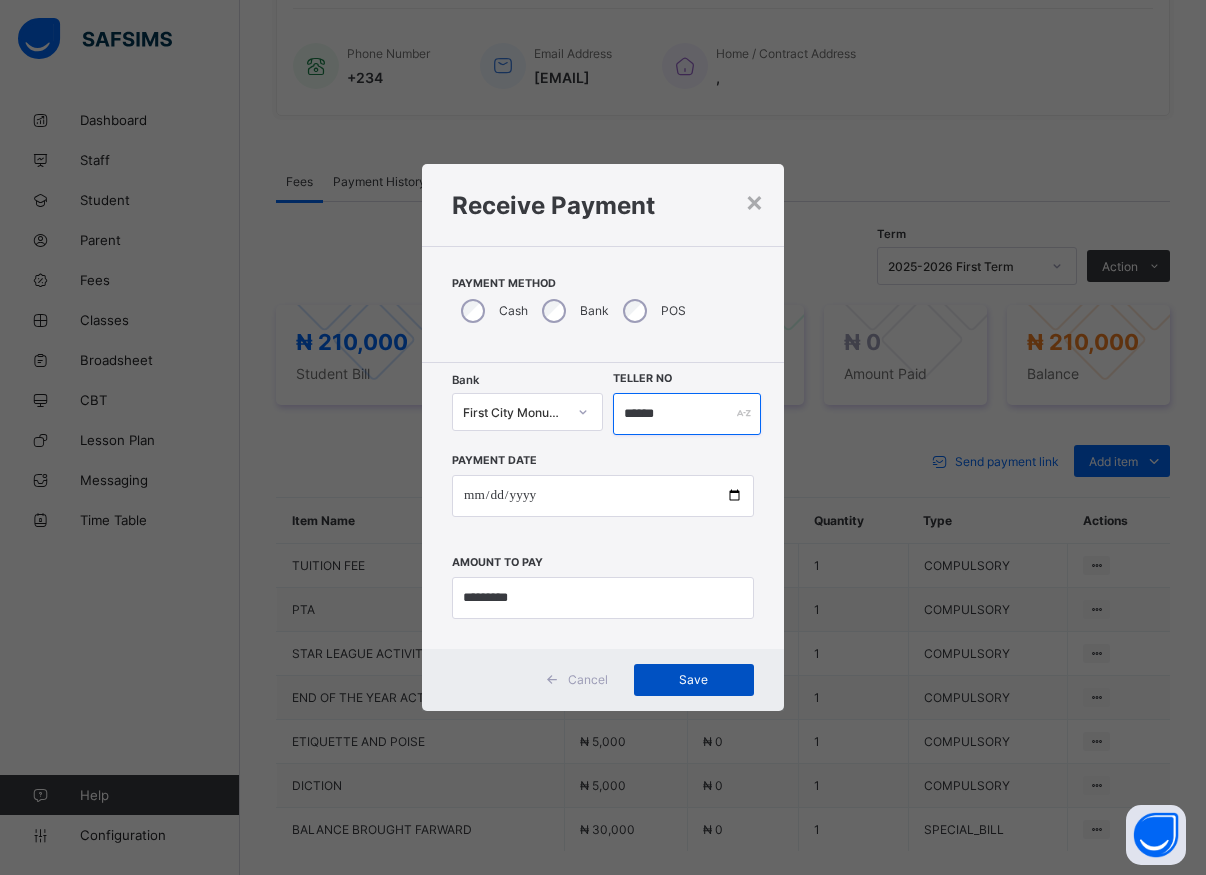 type on "******" 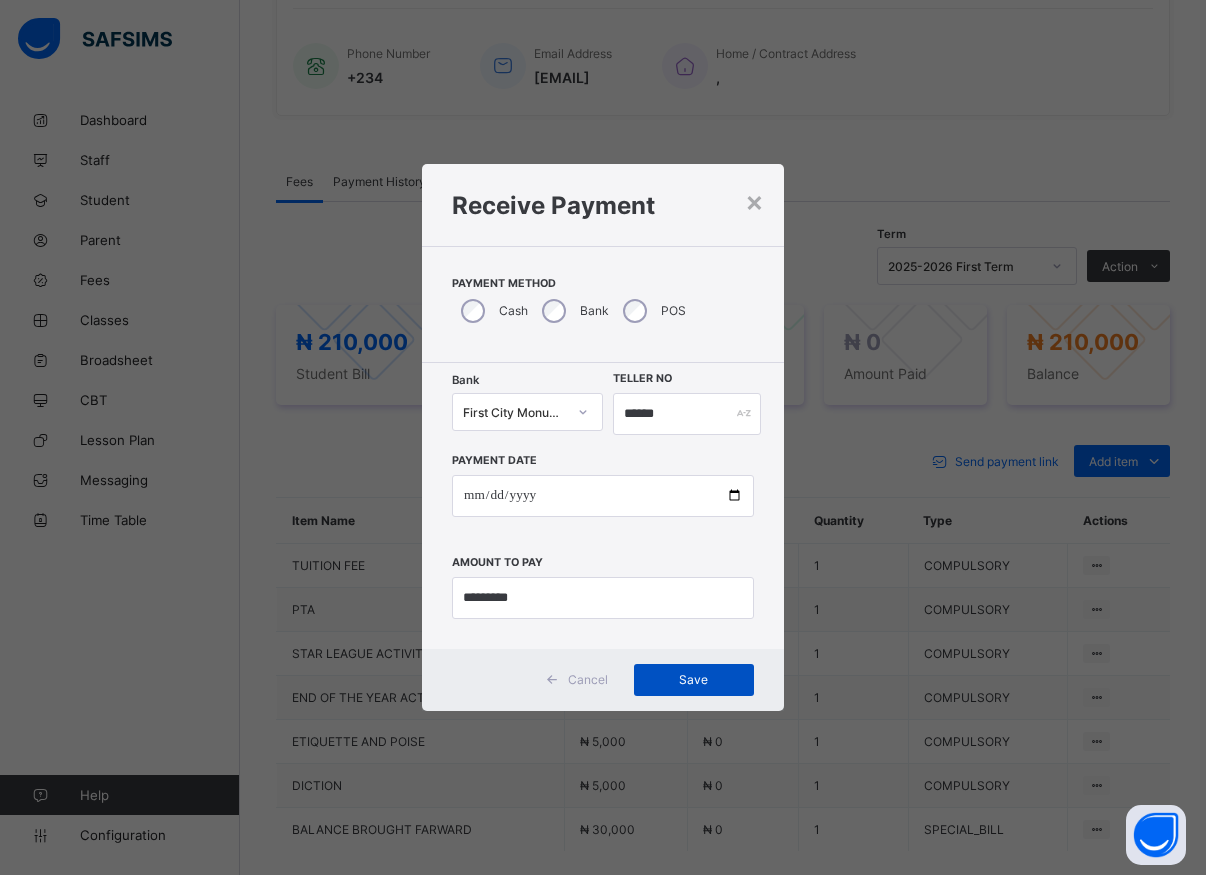 click on "Save" at bounding box center (694, 679) 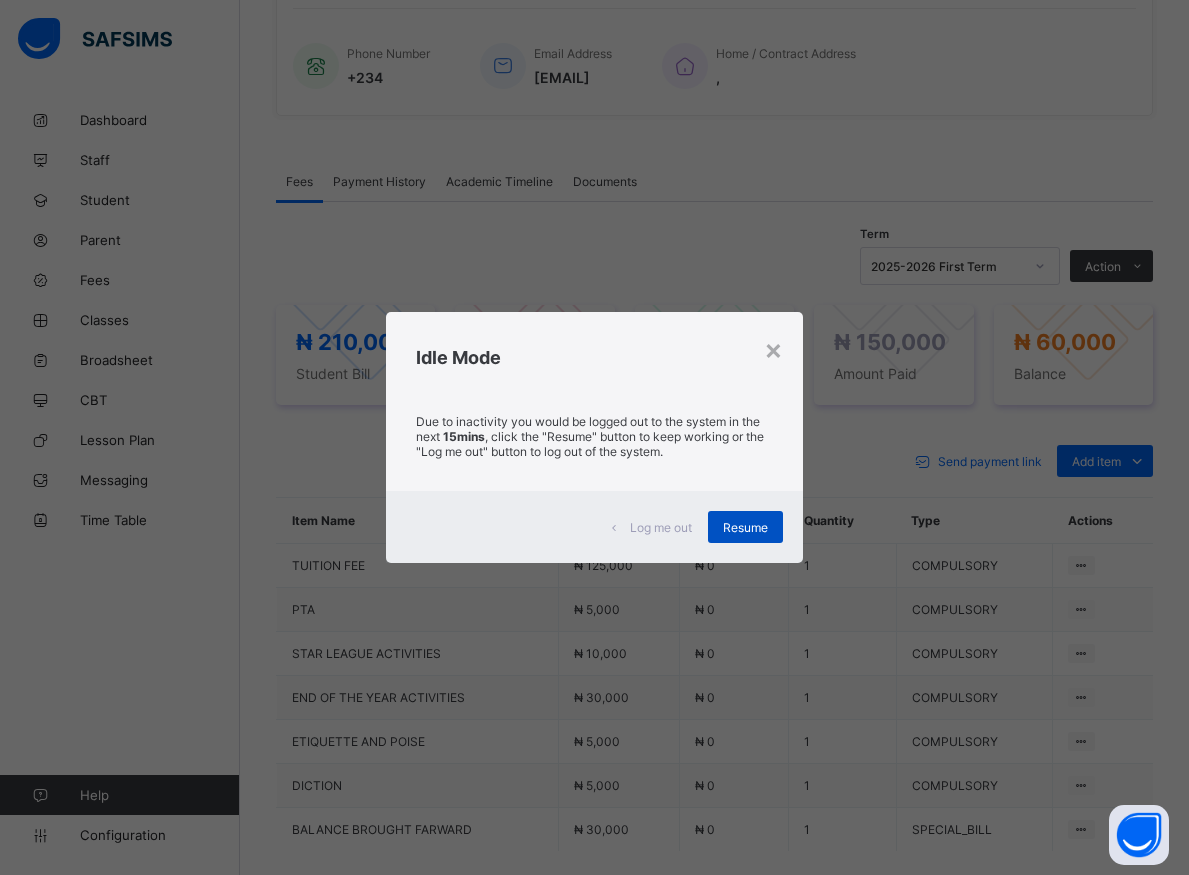 click on "Resume" at bounding box center [745, 527] 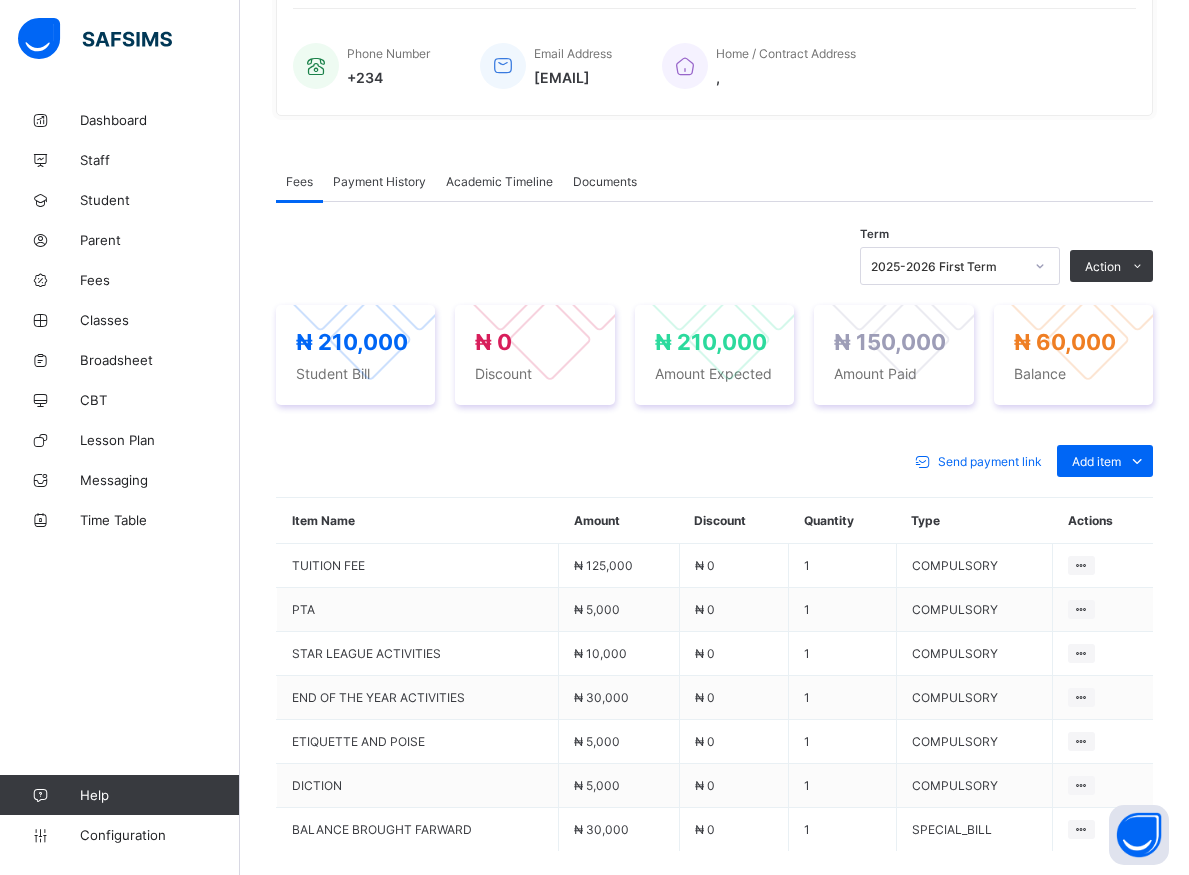 scroll, scrollTop: 167, scrollLeft: 0, axis: vertical 